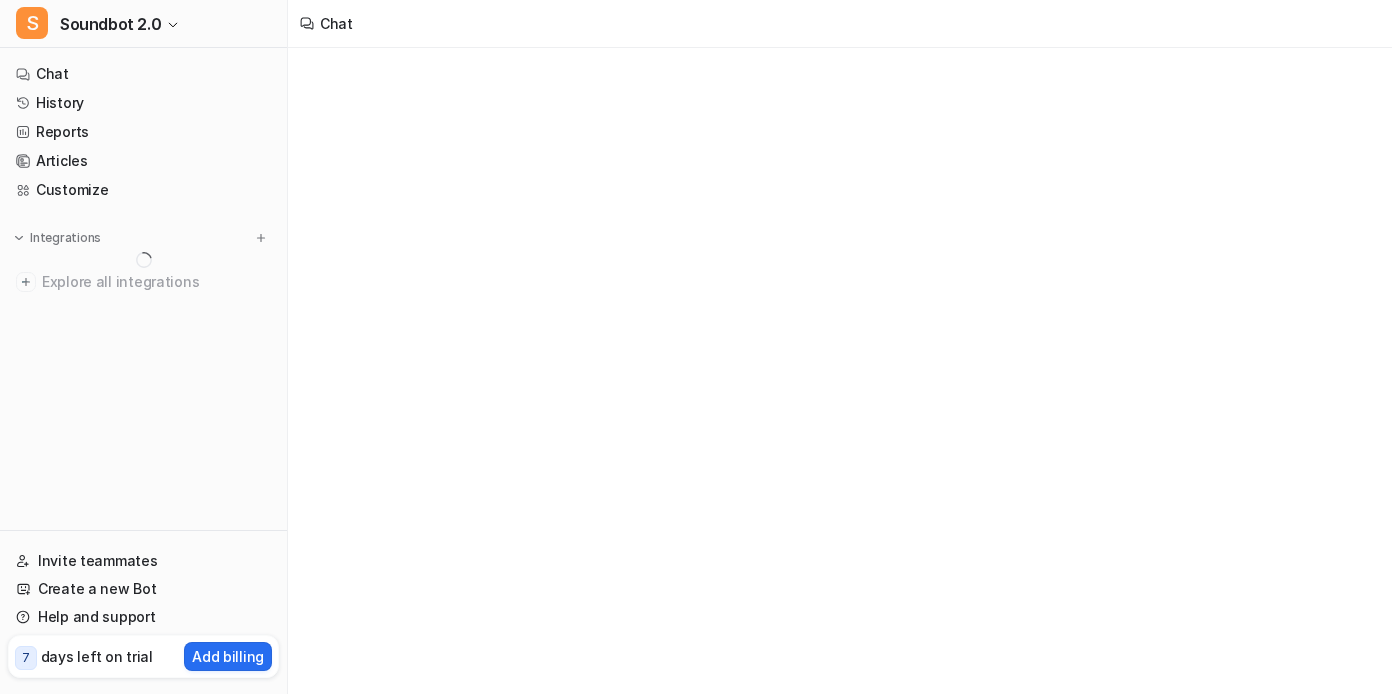 scroll, scrollTop: 0, scrollLeft: 0, axis: both 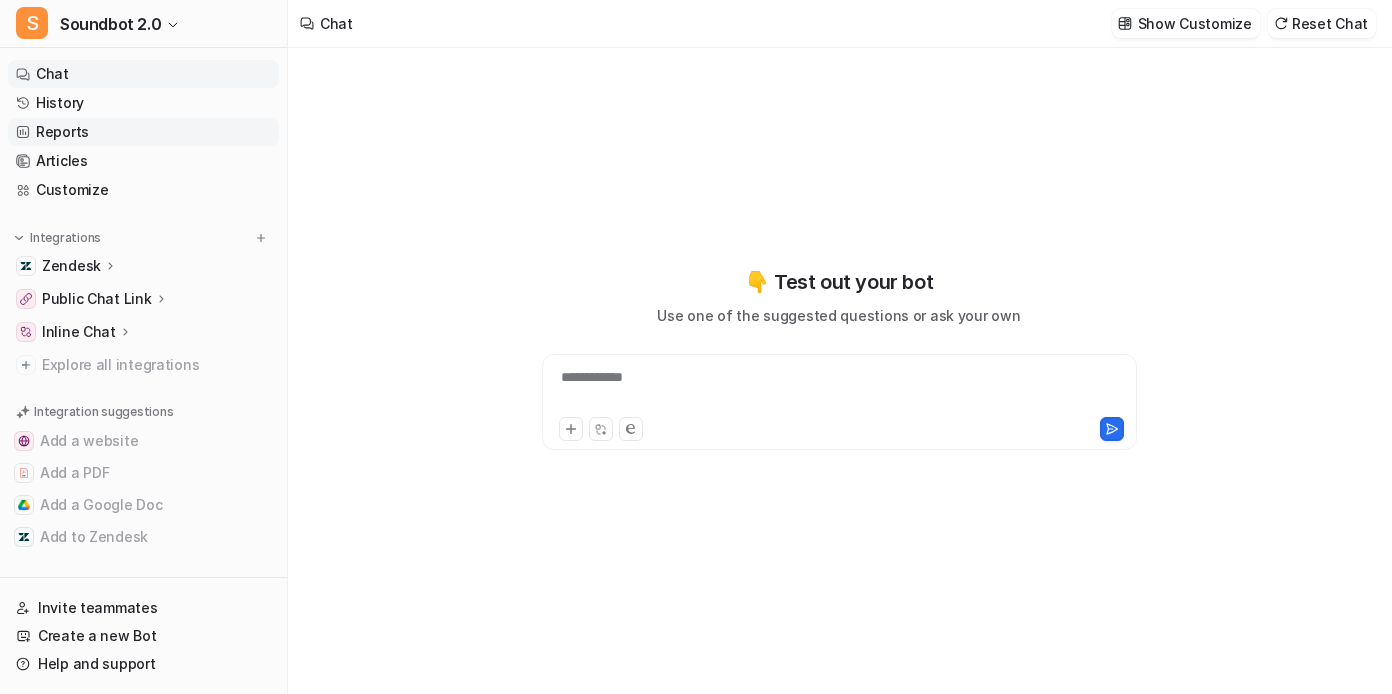 type on "**********" 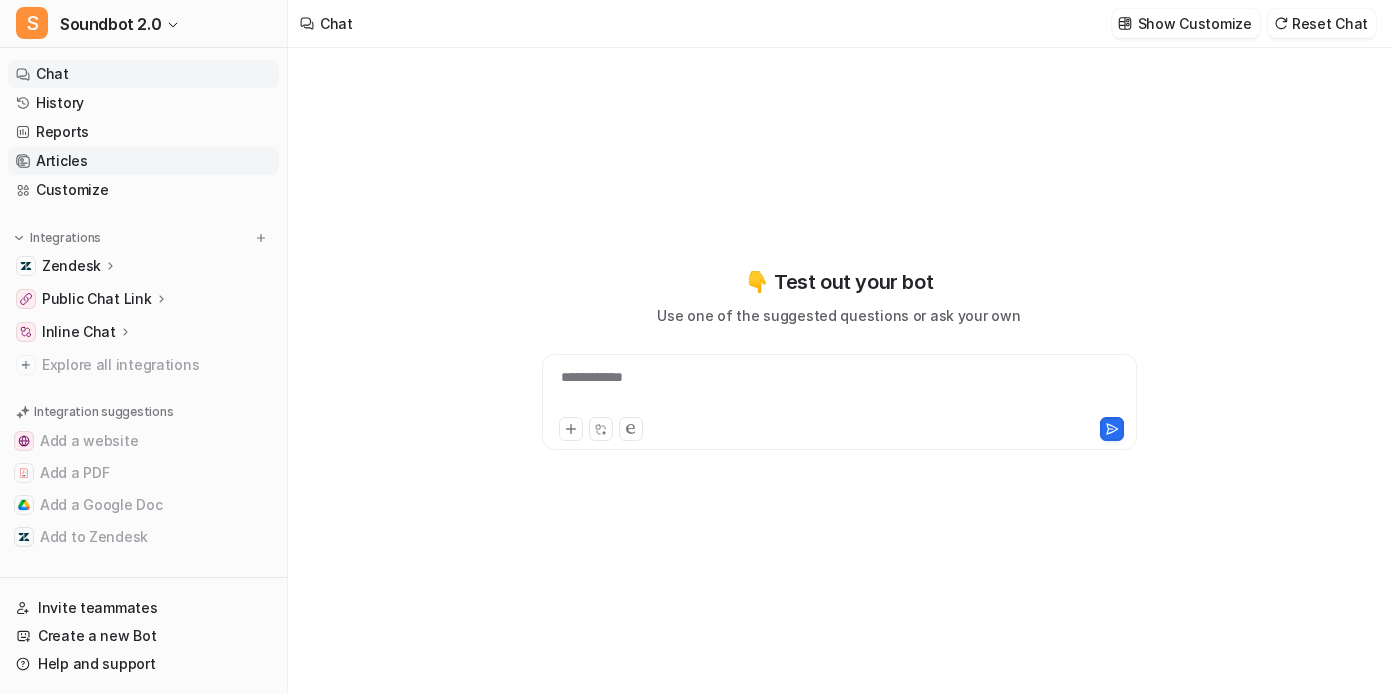 click on "Articles" at bounding box center (143, 161) 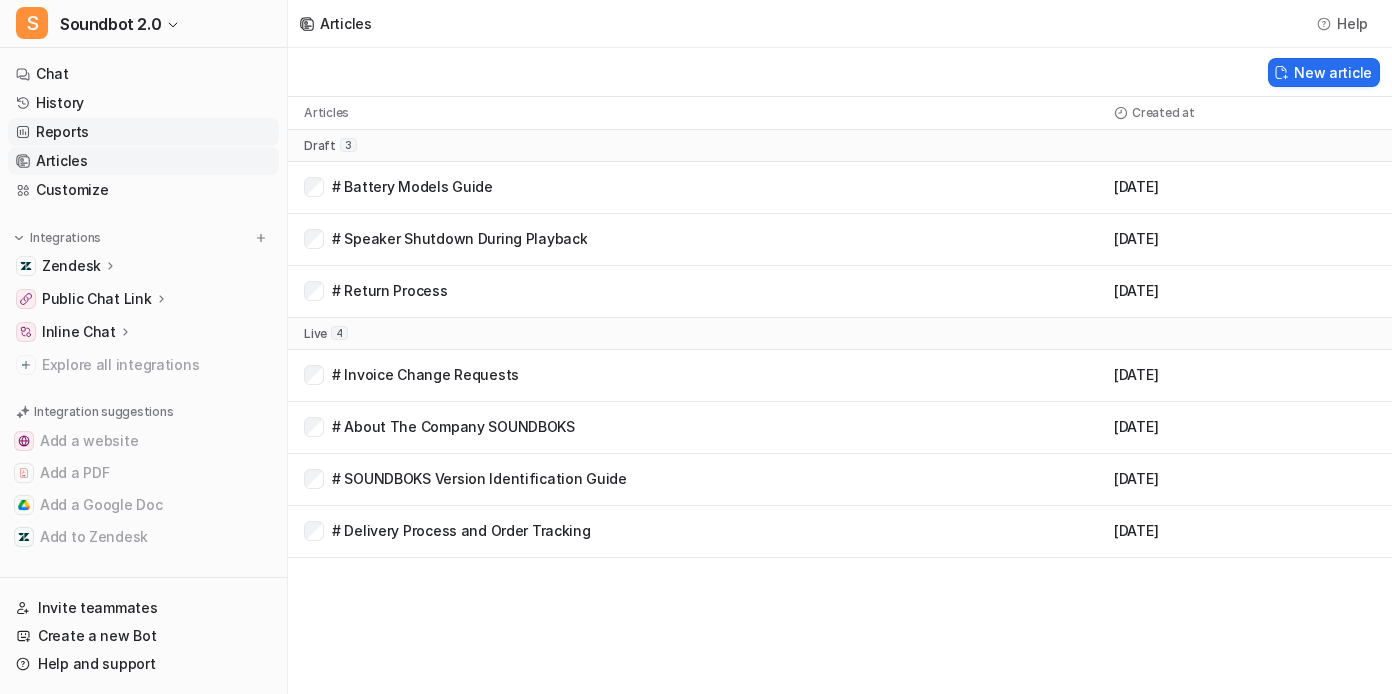 click on "Reports" at bounding box center (143, 132) 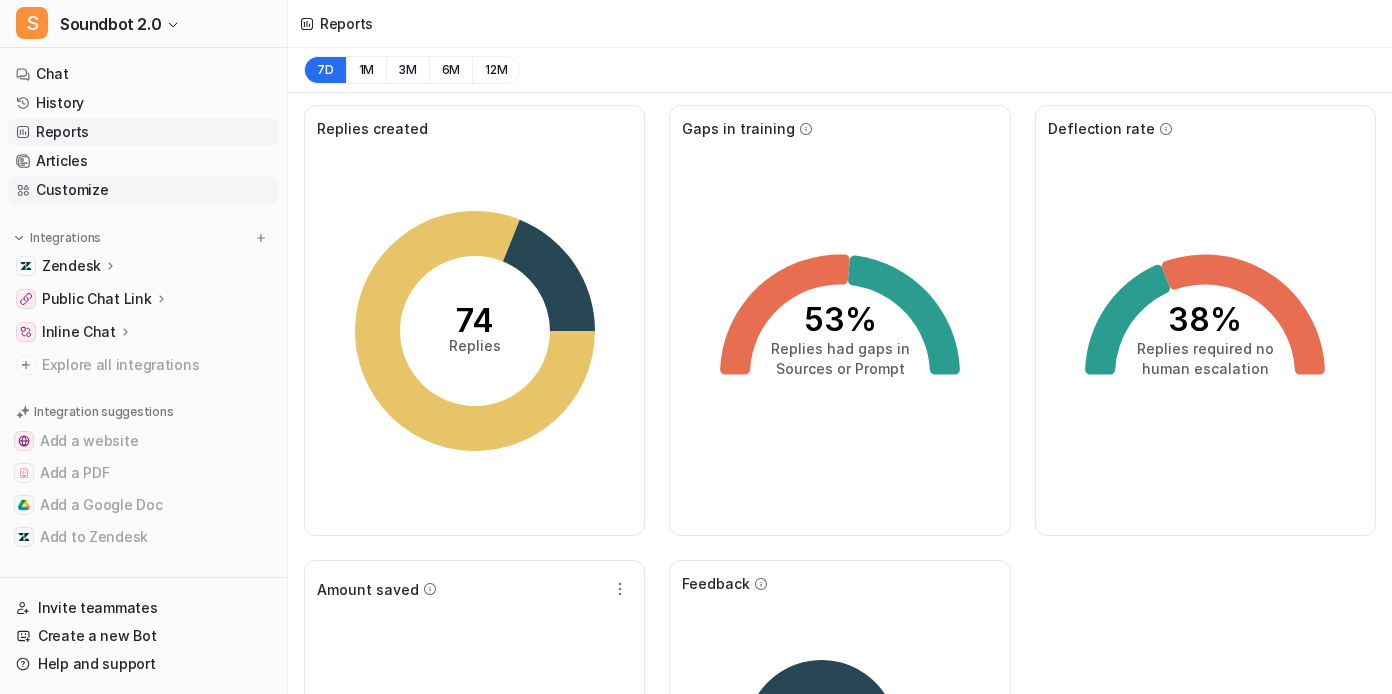 click on "Customize" at bounding box center (143, 190) 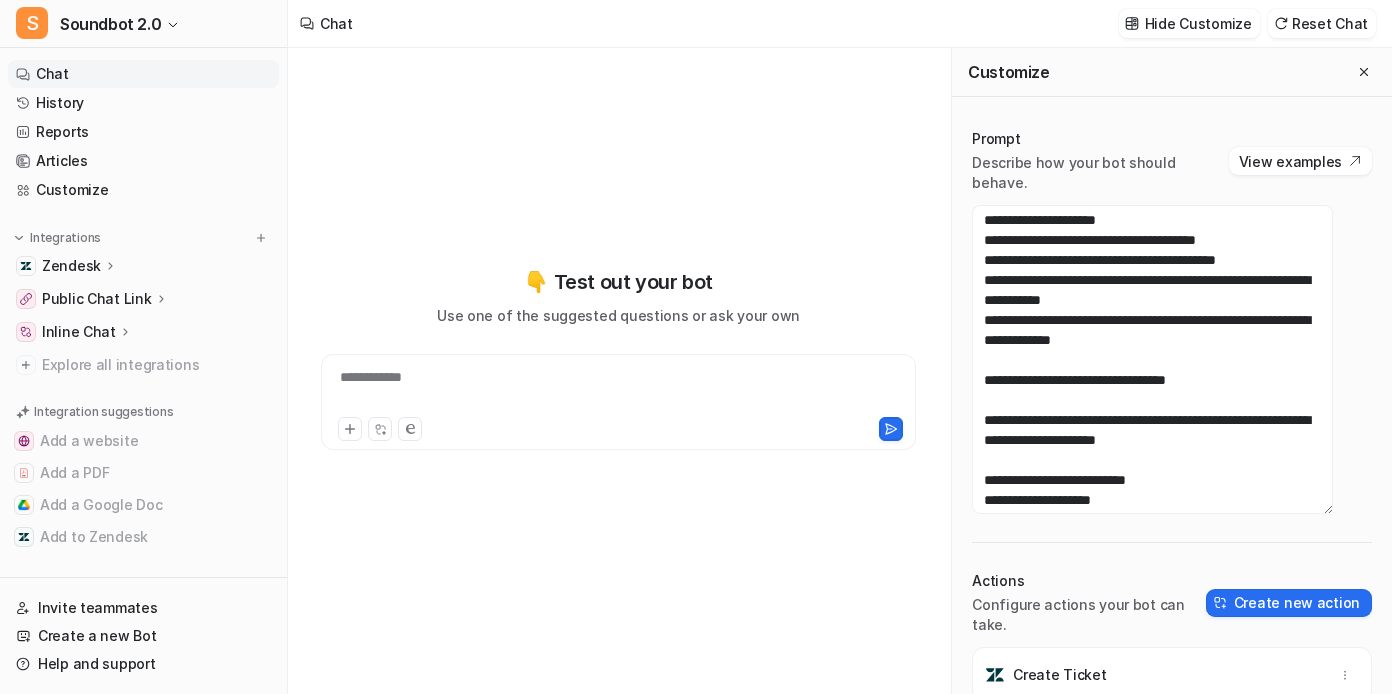 scroll, scrollTop: 464, scrollLeft: 0, axis: vertical 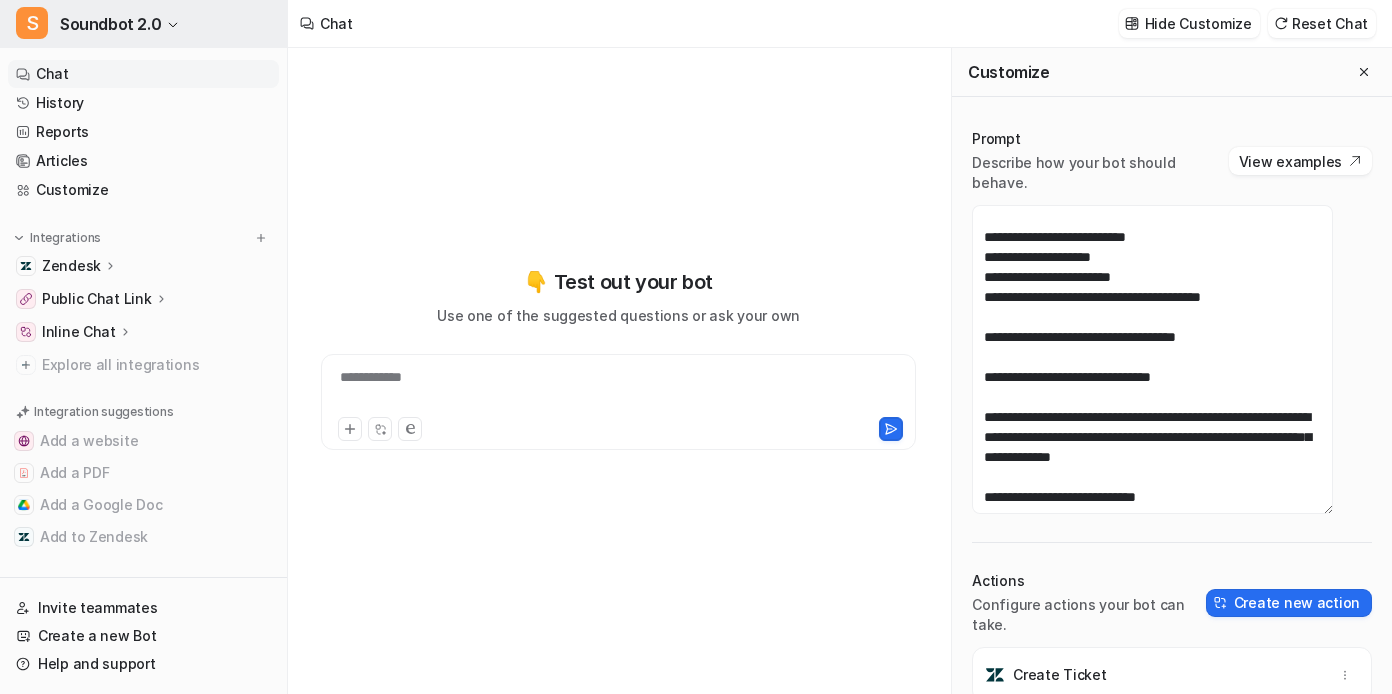 click on "S Soundbot 2.0" at bounding box center [143, 24] 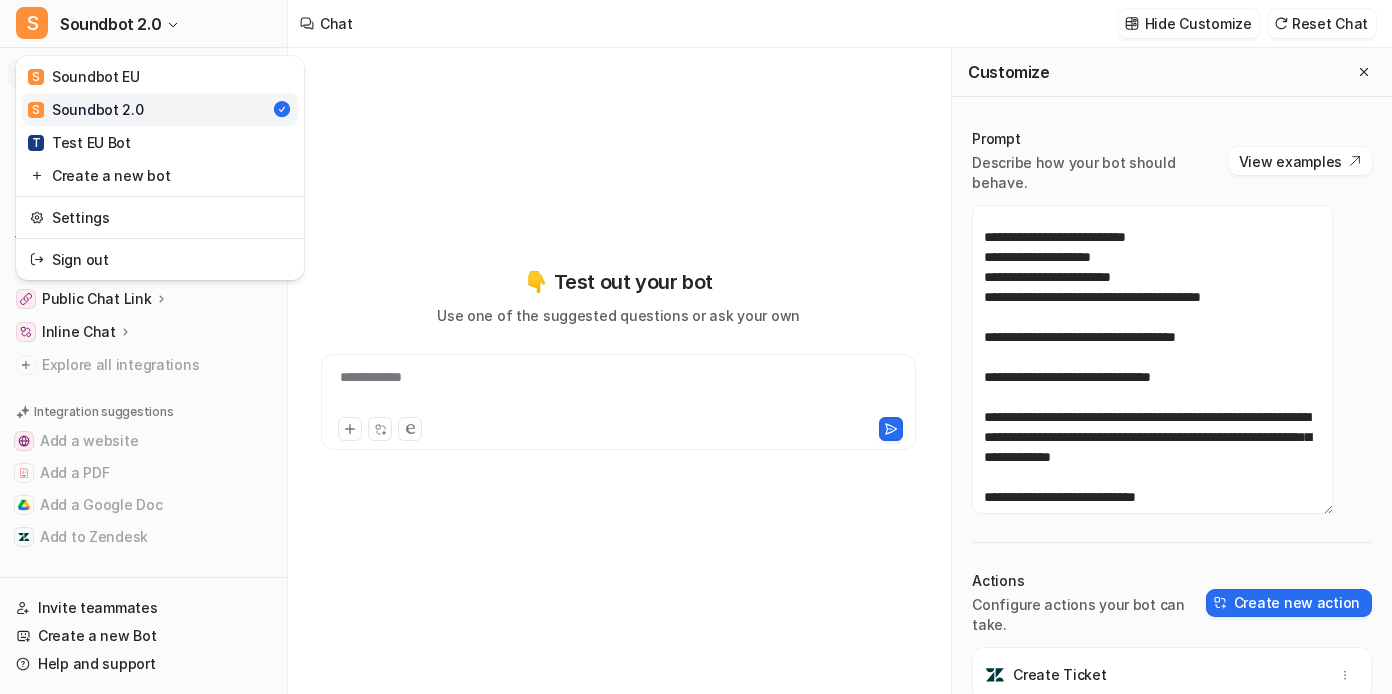 click on "**********" at bounding box center [696, 347] 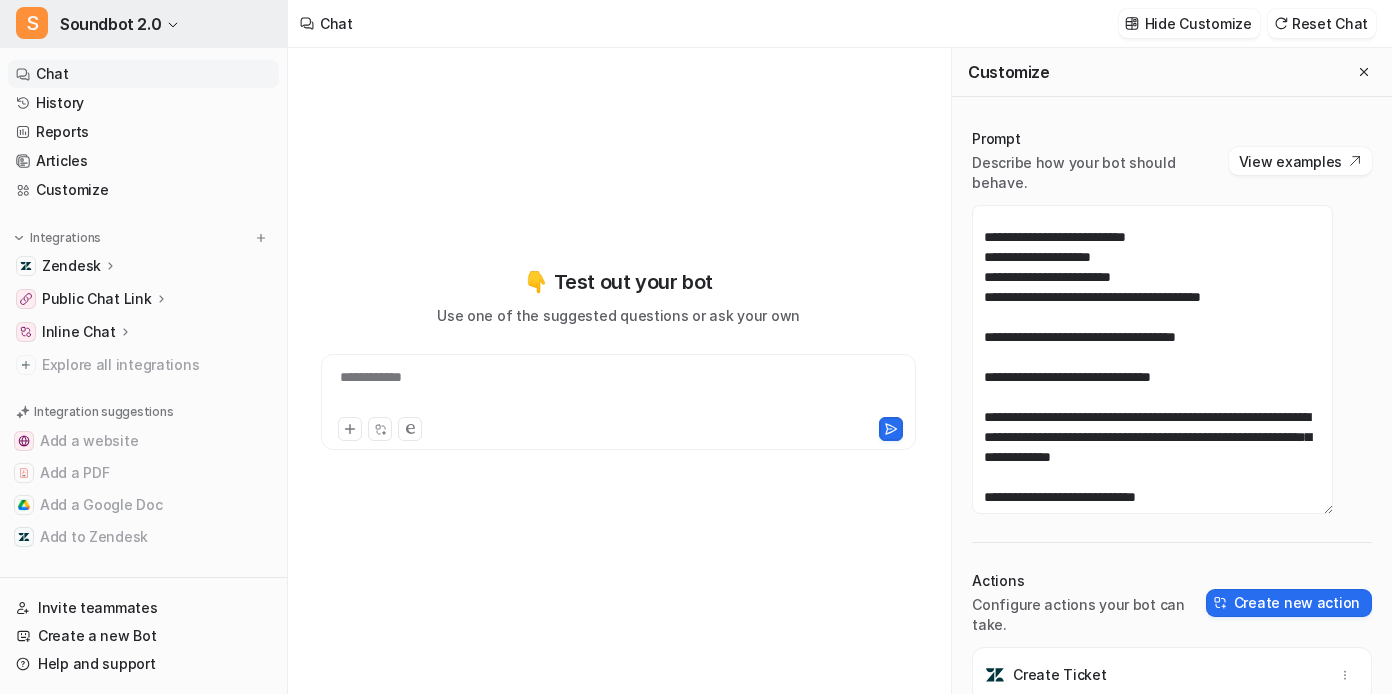 click on "S" at bounding box center [32, 23] 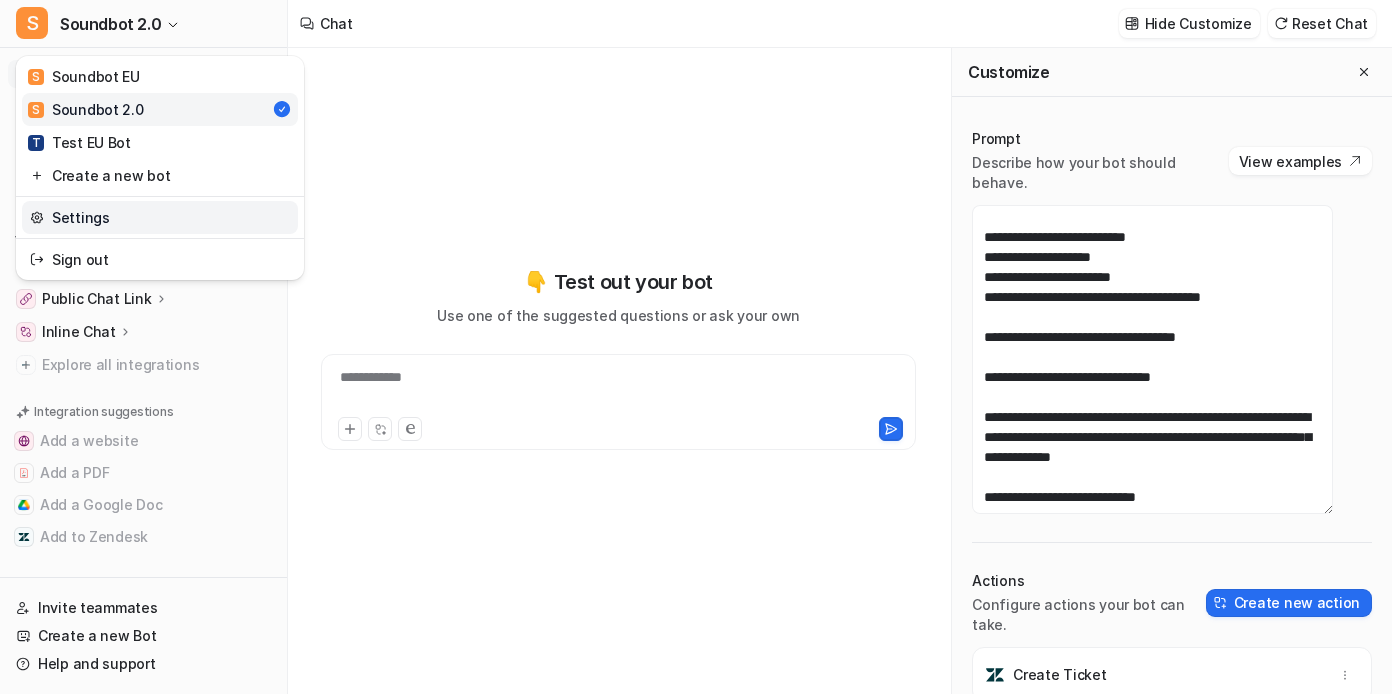 click on "Settings" at bounding box center [160, 217] 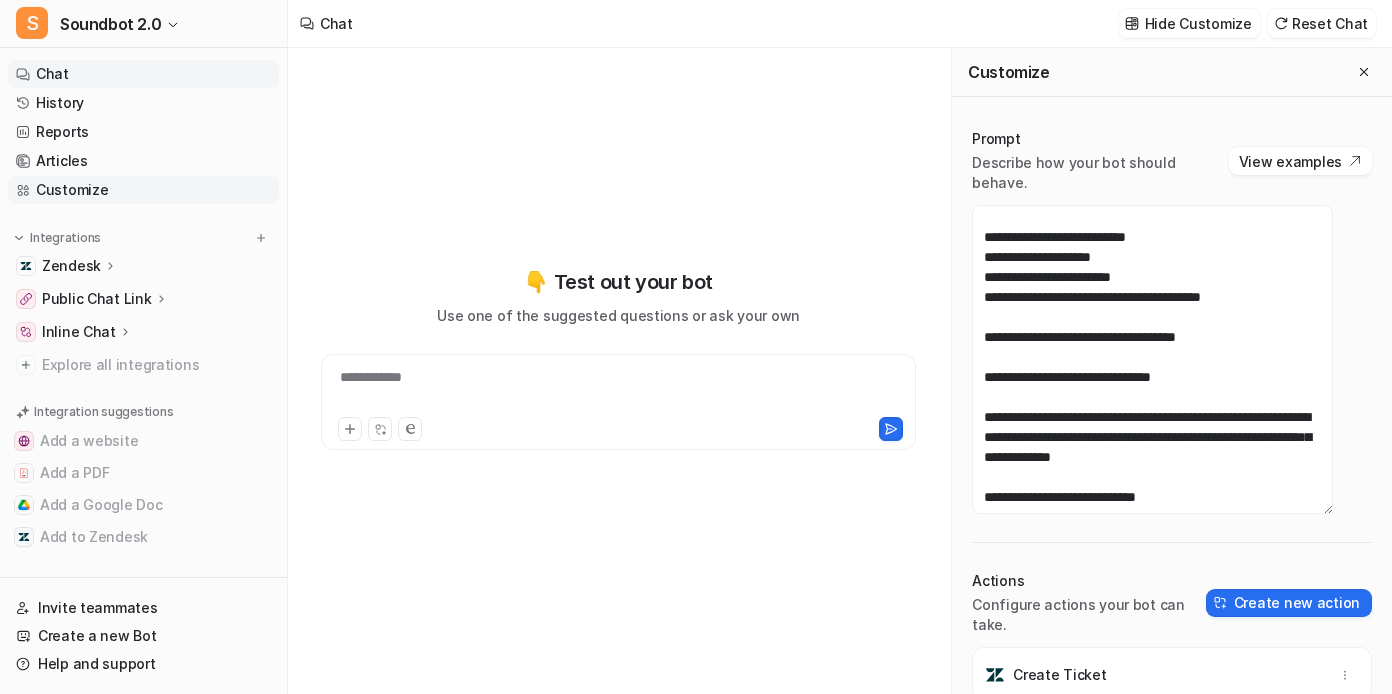 scroll, scrollTop: 0, scrollLeft: 0, axis: both 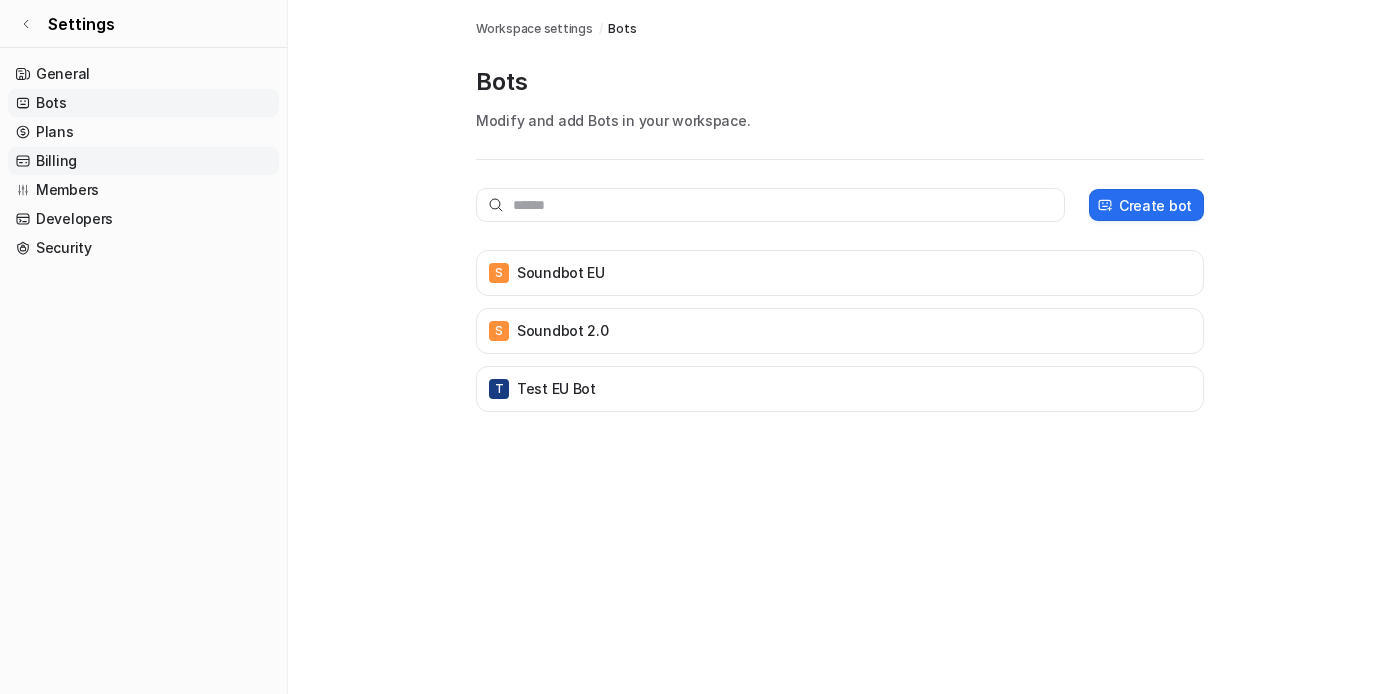 click on "Billing" at bounding box center (143, 161) 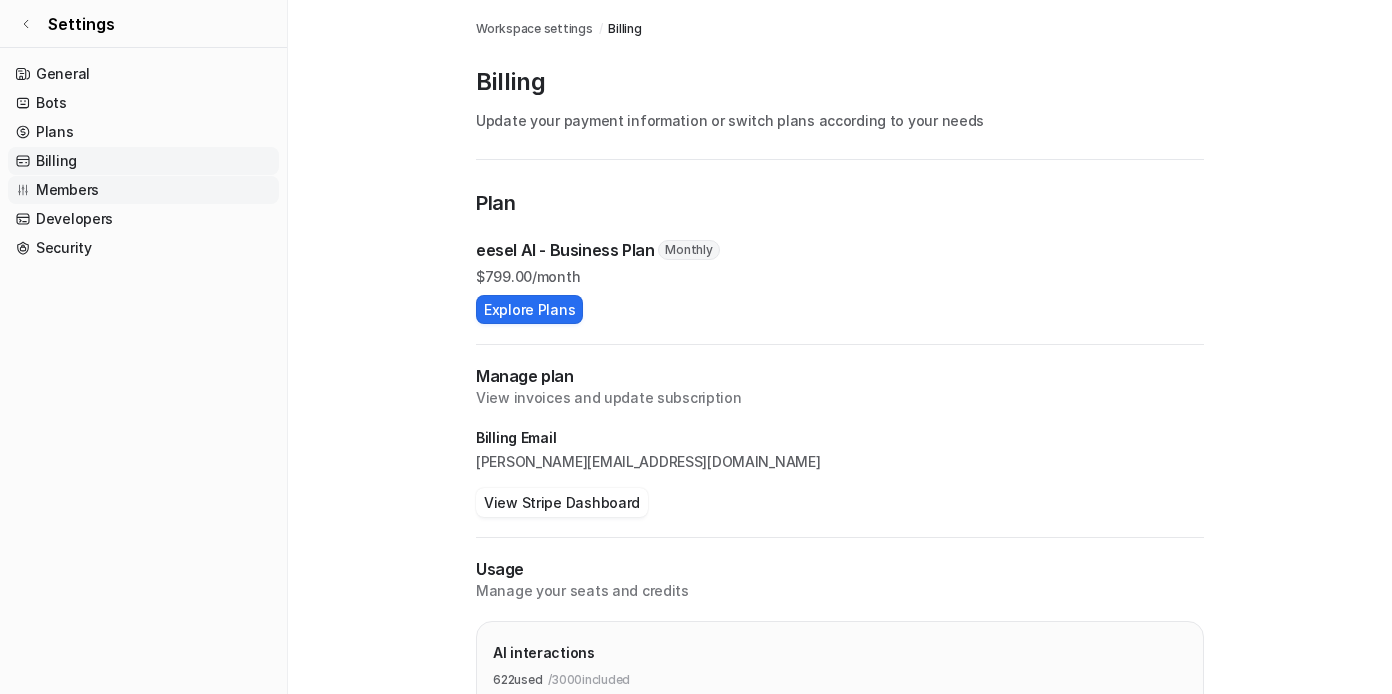 click on "Members" at bounding box center [143, 190] 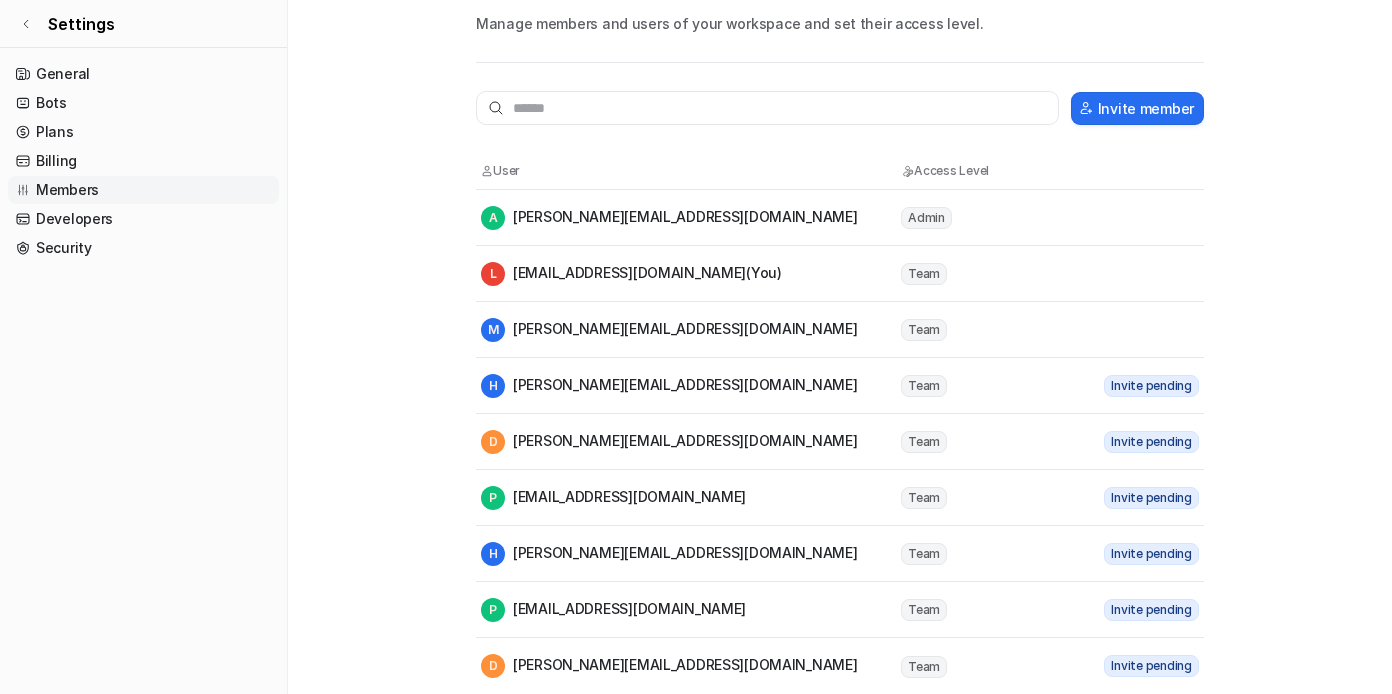 scroll, scrollTop: 0, scrollLeft: 0, axis: both 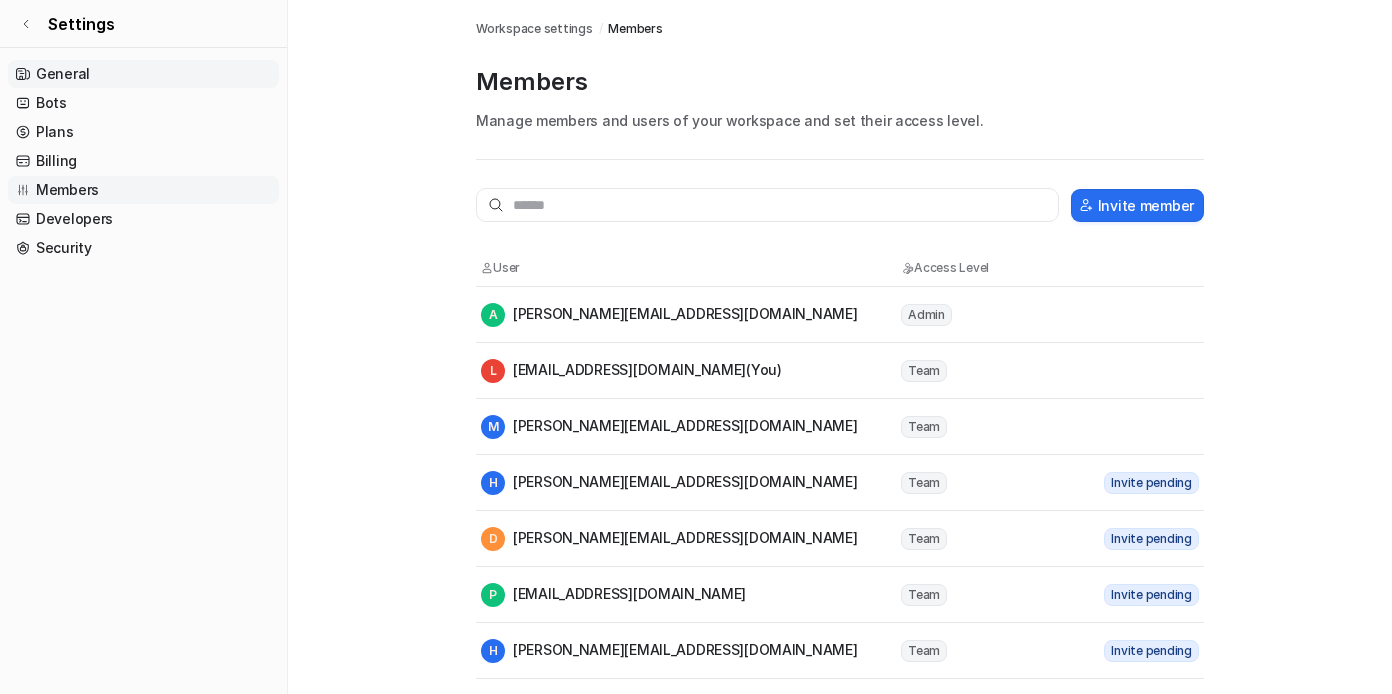 click on "General" at bounding box center (143, 74) 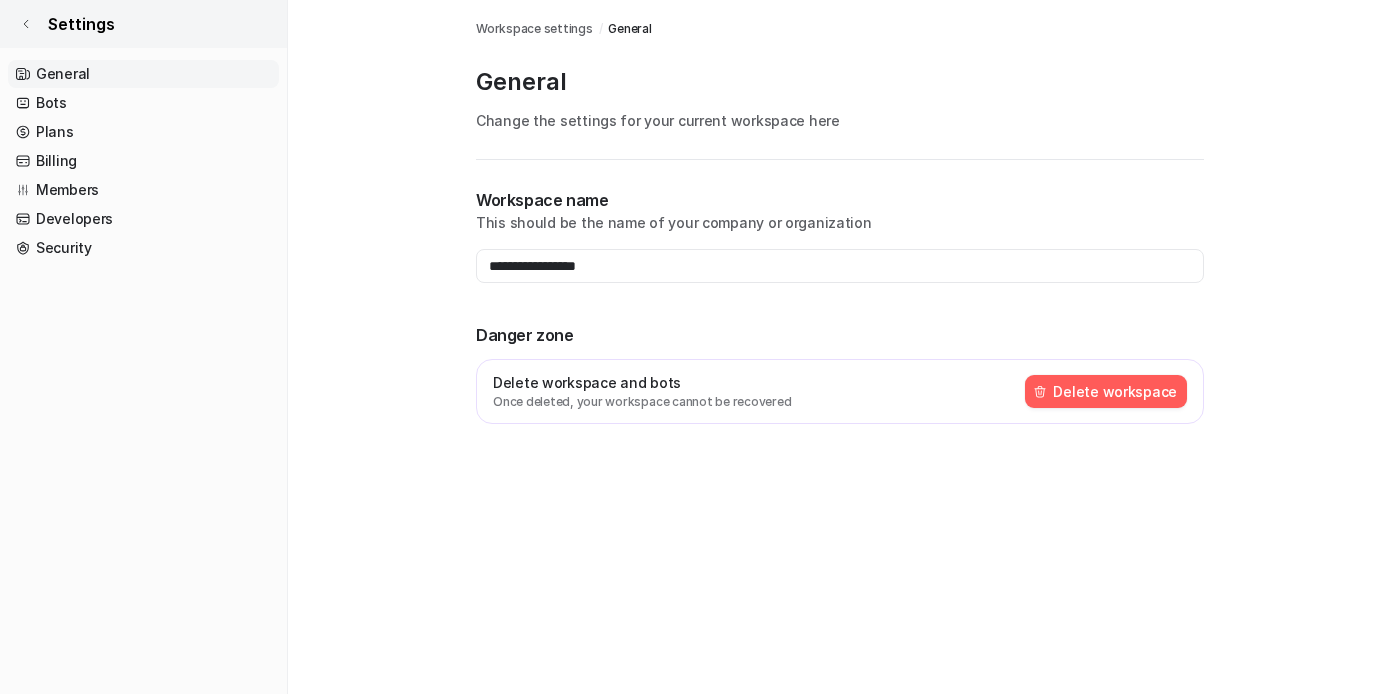 click on "Settings" at bounding box center (143, 24) 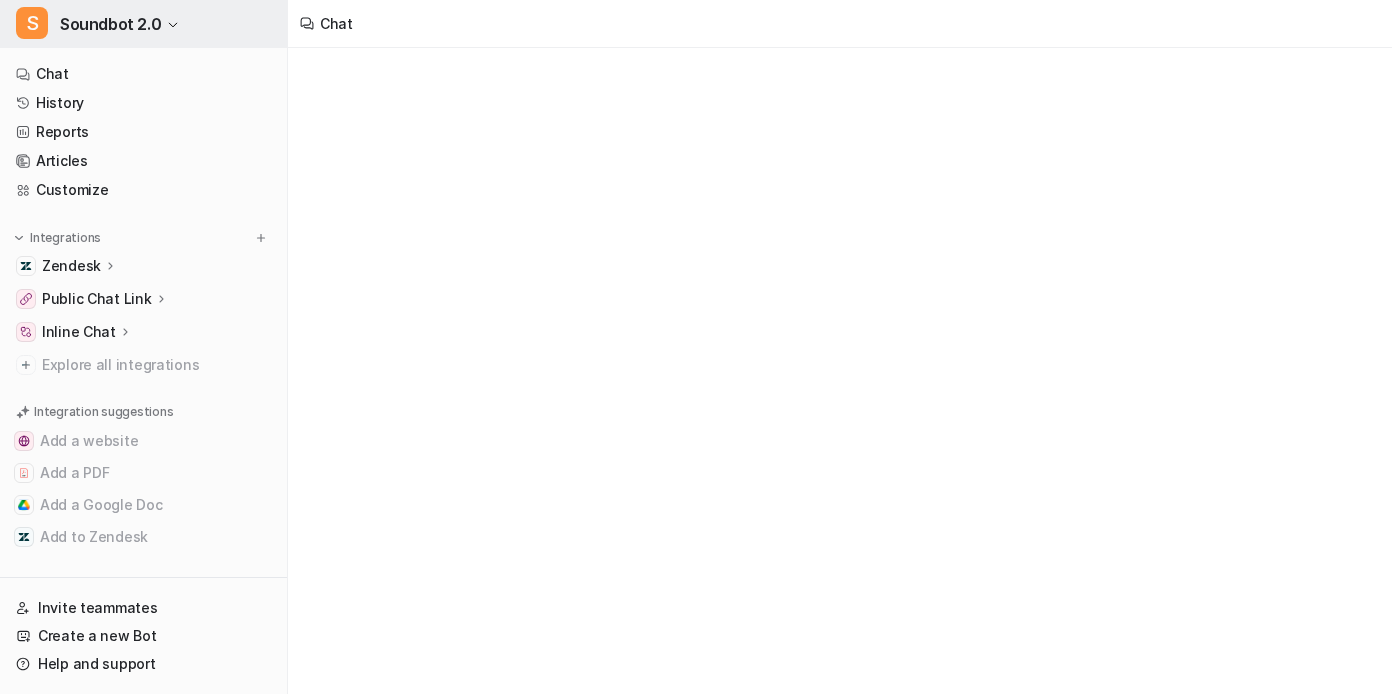 click on "S" at bounding box center (32, 23) 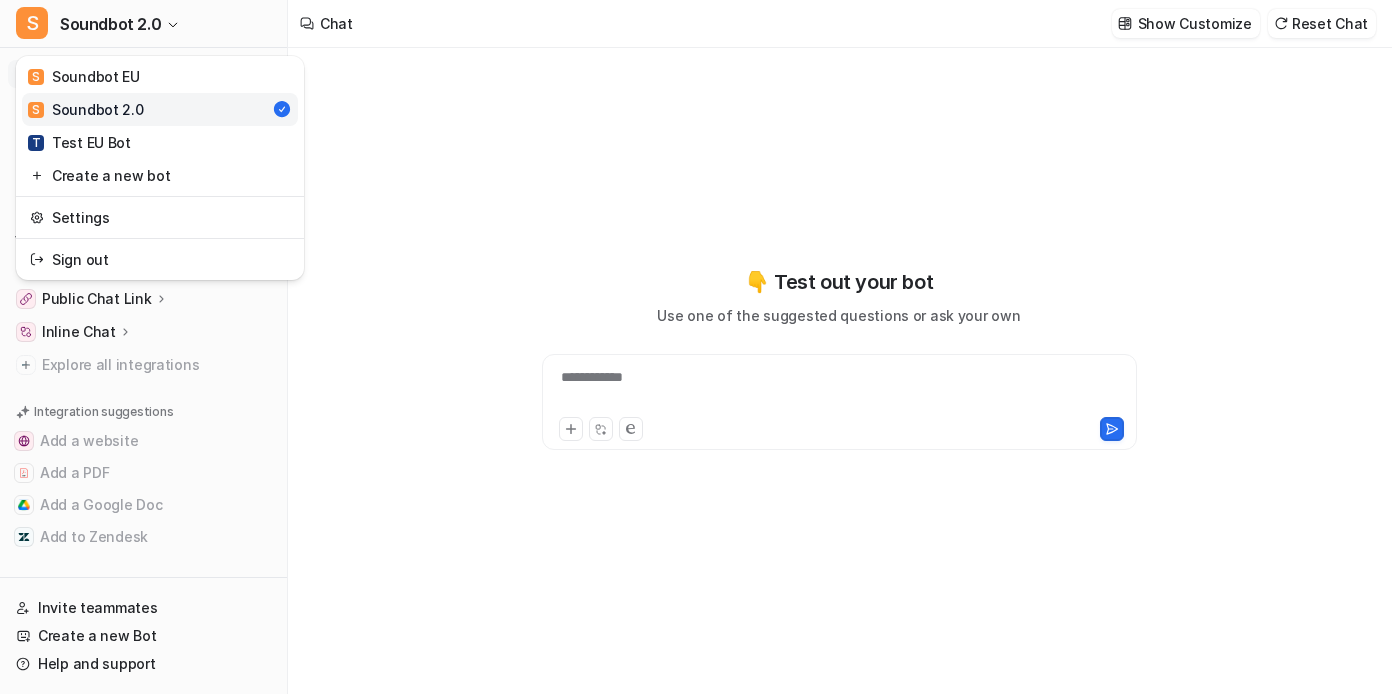 click on "**********" at bounding box center [696, 347] 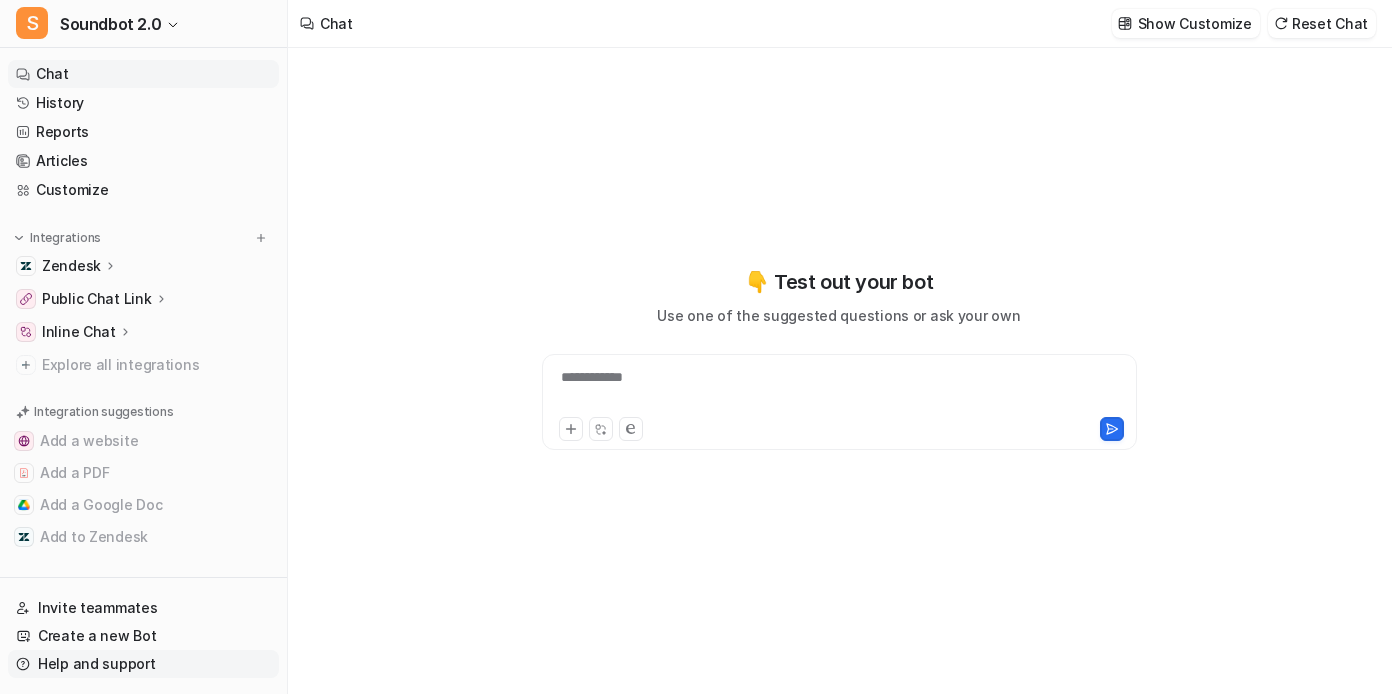 click on "Help and support" at bounding box center (143, 664) 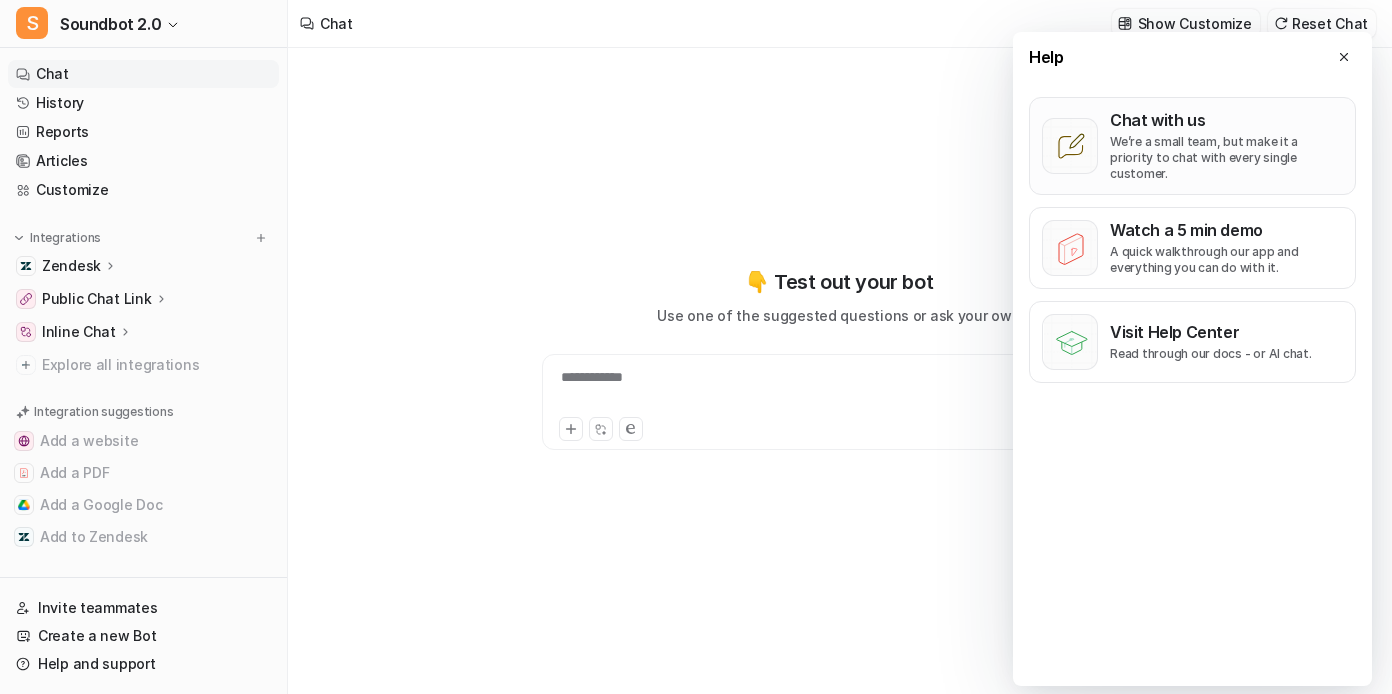 click on "We’re a small team, but make it a priority to chat with every single customer." at bounding box center (1226, 158) 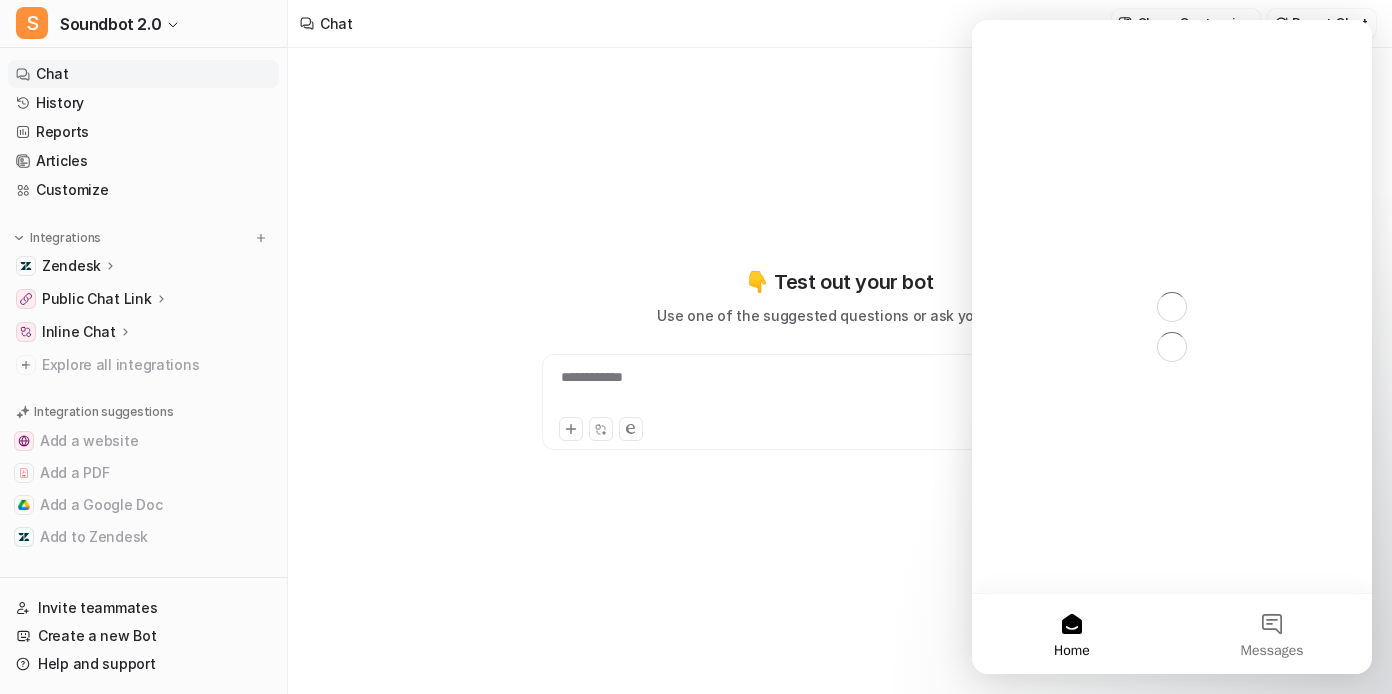 scroll, scrollTop: 0, scrollLeft: 0, axis: both 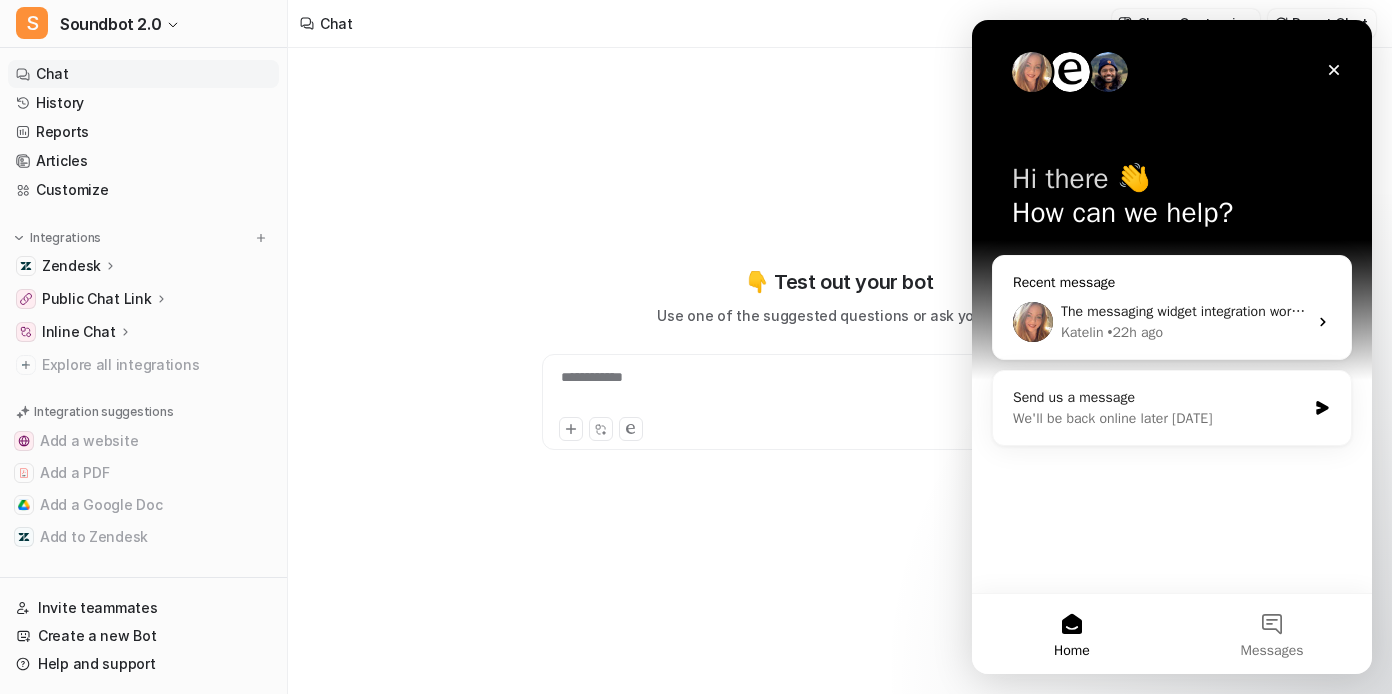 click on "The messaging widget integration works a bit differently than the AI agent (which uses triggers). So, for now I think we should first investigate your messaging widget. What's the name of the bot inside your eesel dashboard that you're using for this new bot? And just to triple check, you are referring to the messaging widget and trying to create a ticket through there?   And no problem! Though just to note it's getting late here so I will likely need to hop off soon, but will aim to sort this soon :)" at bounding box center (2567, 311) 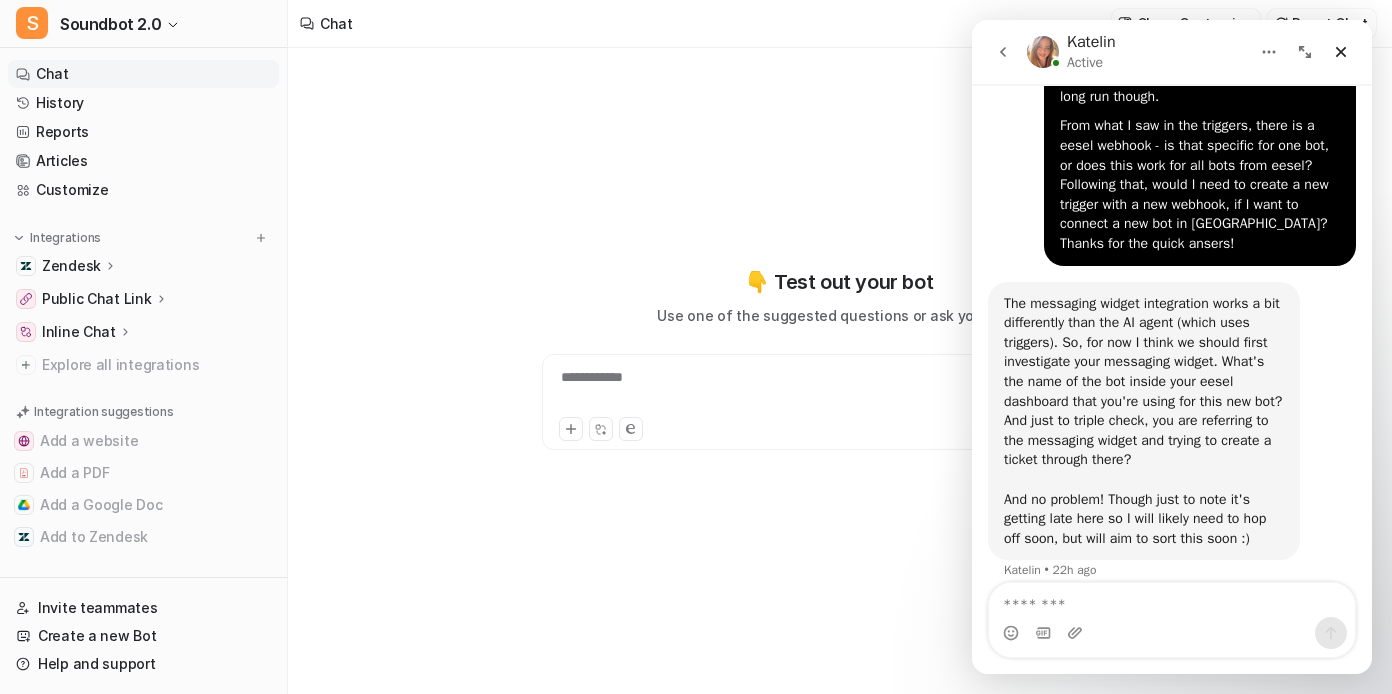 scroll, scrollTop: 2936, scrollLeft: 0, axis: vertical 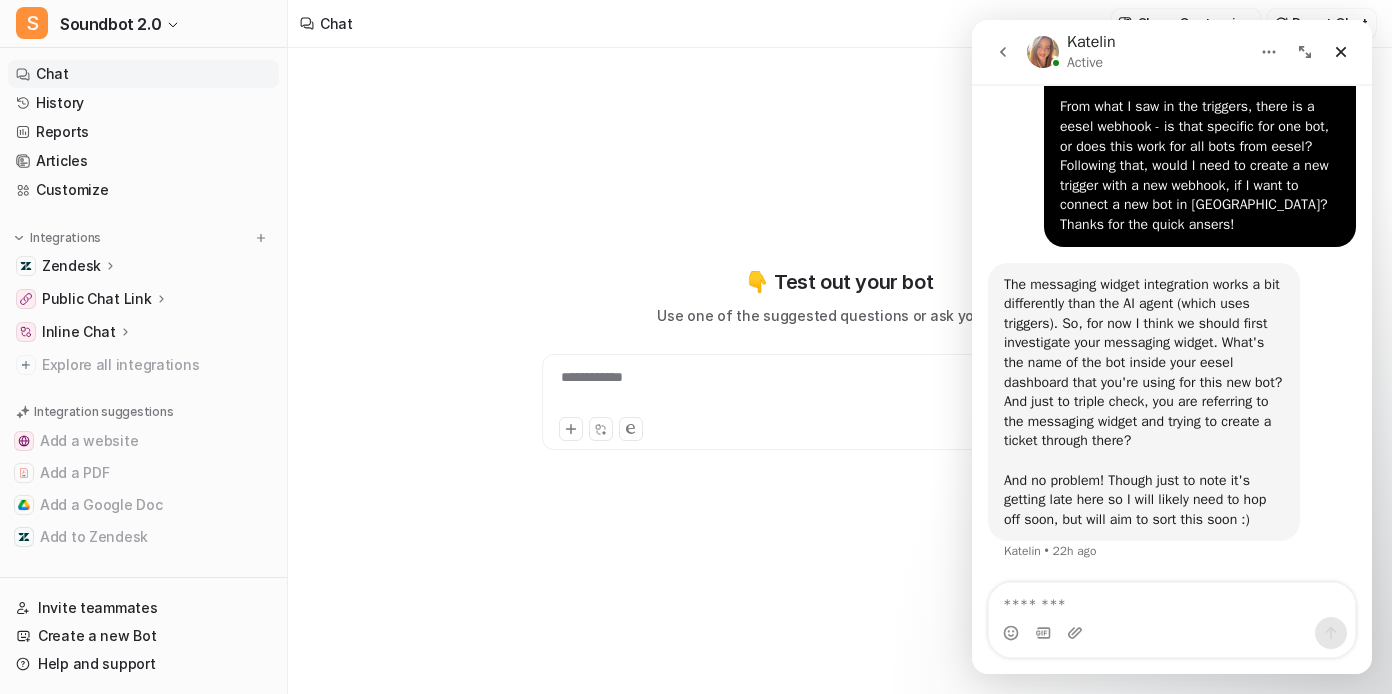 click at bounding box center [1172, 600] 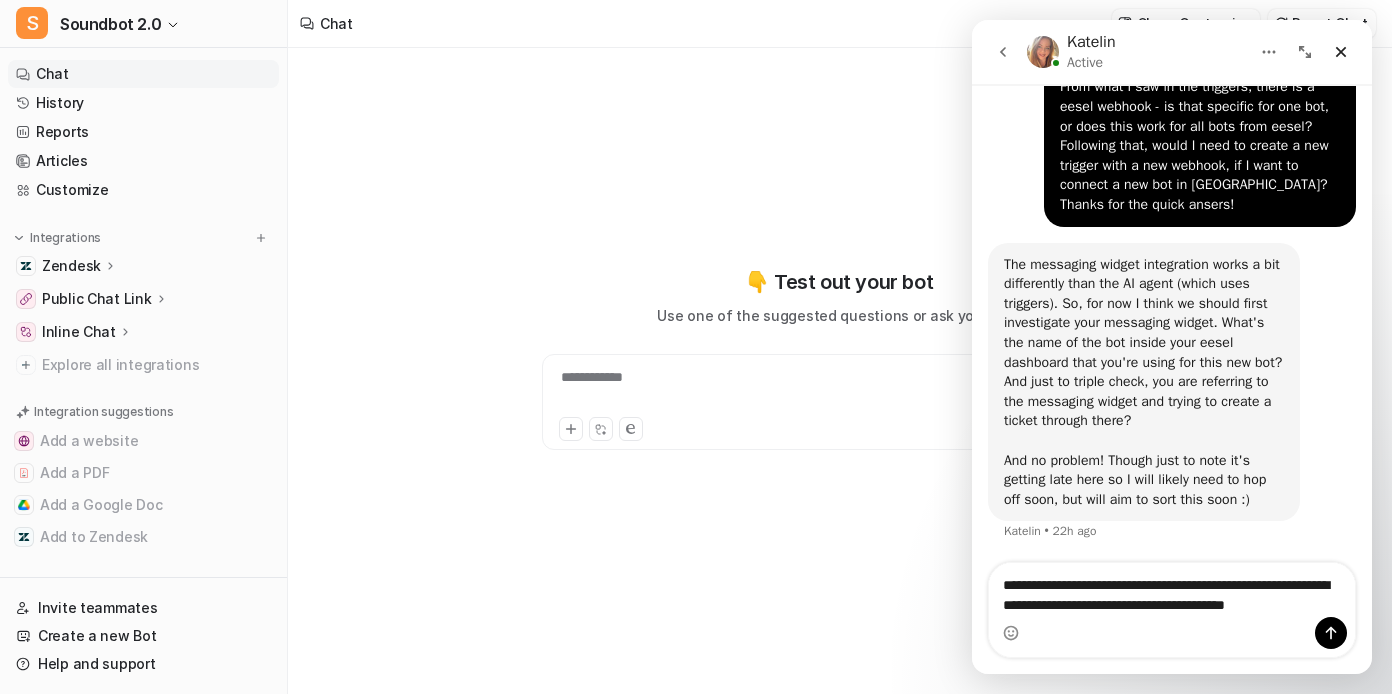 scroll, scrollTop: 2976, scrollLeft: 0, axis: vertical 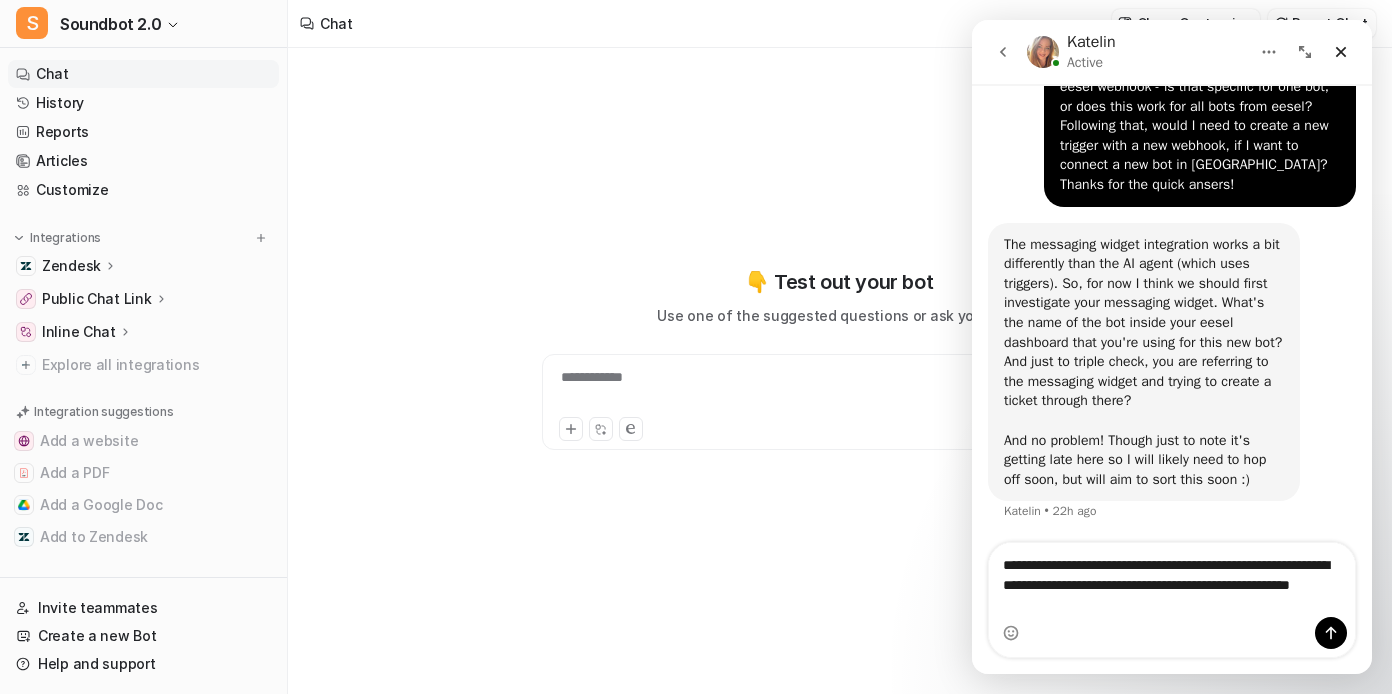 click on "**********" at bounding box center (1172, 580) 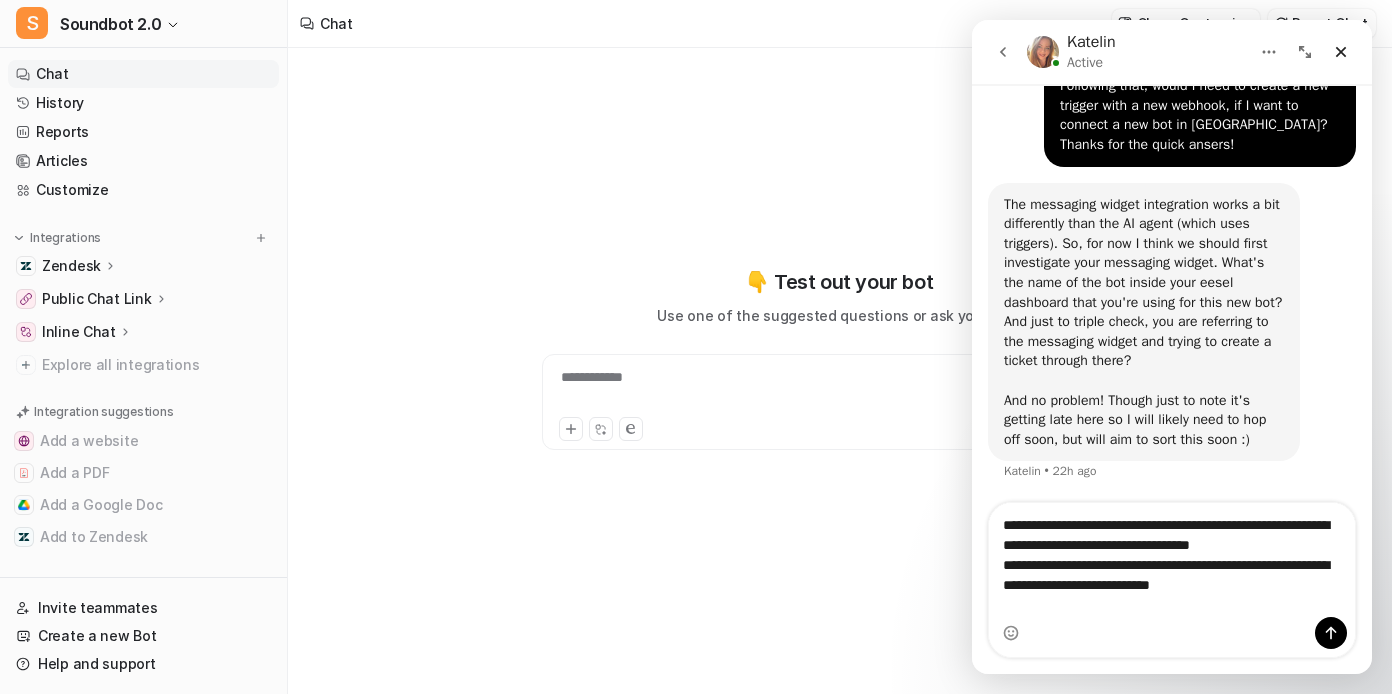 scroll, scrollTop: 3016, scrollLeft: 0, axis: vertical 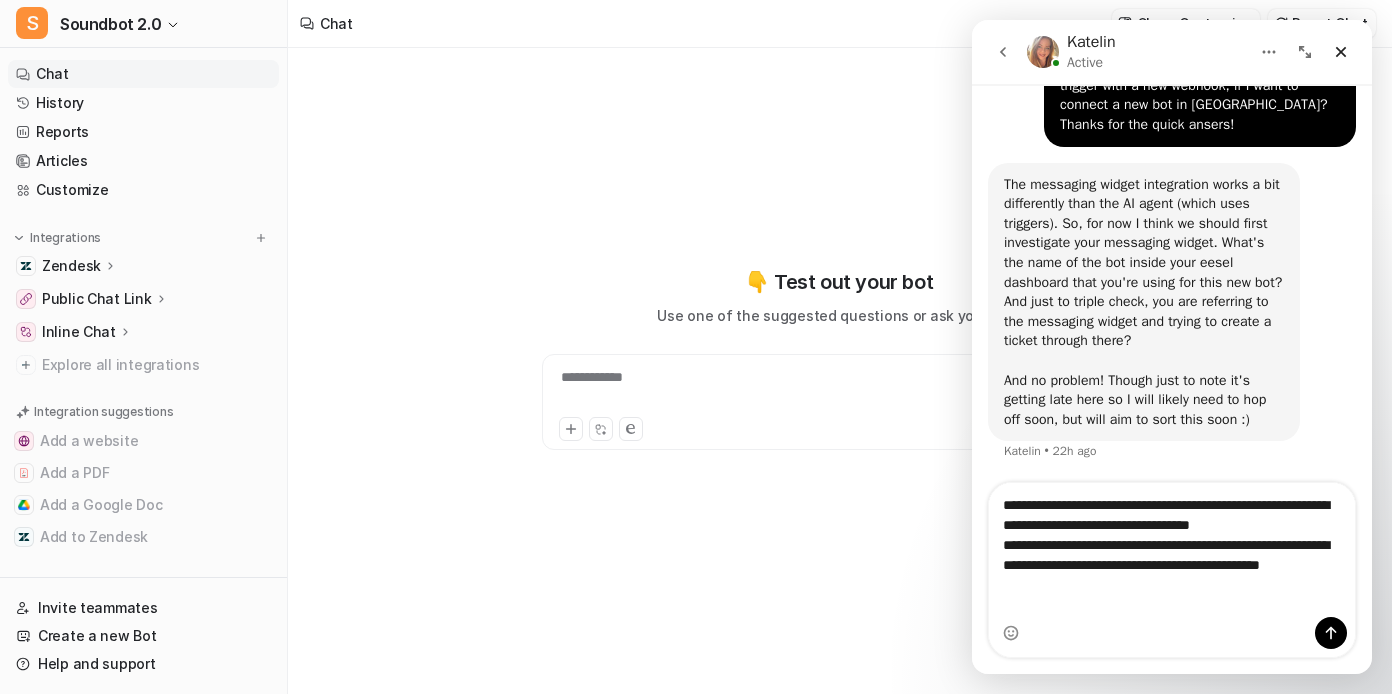 click on "**********" at bounding box center (1172, 550) 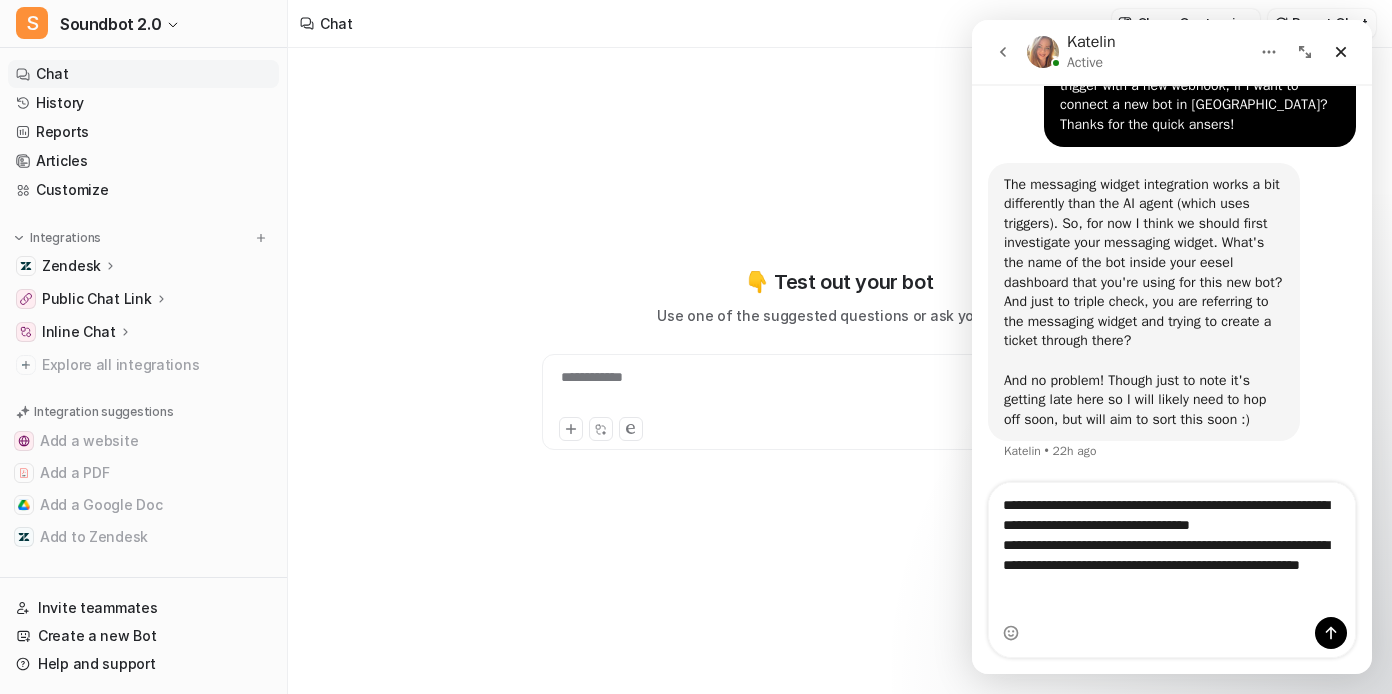 click on "**********" at bounding box center [1172, 550] 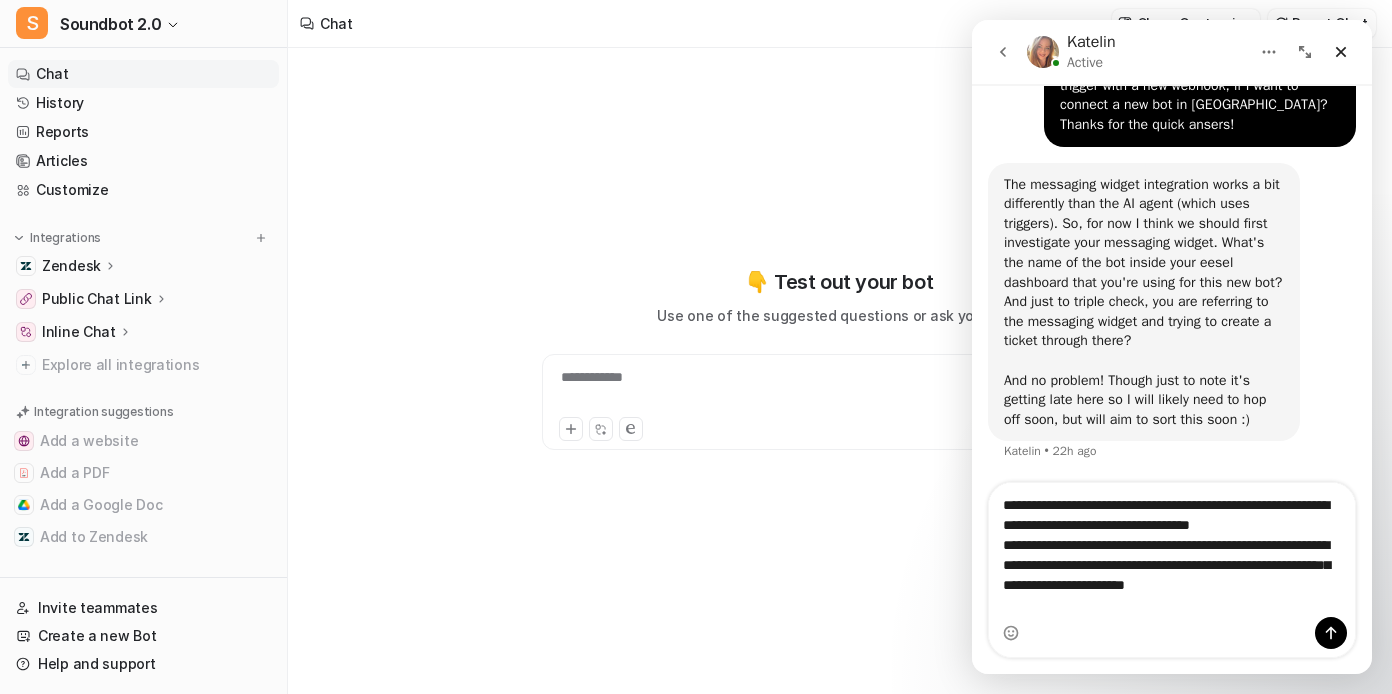 click on "**********" at bounding box center [1172, 550] 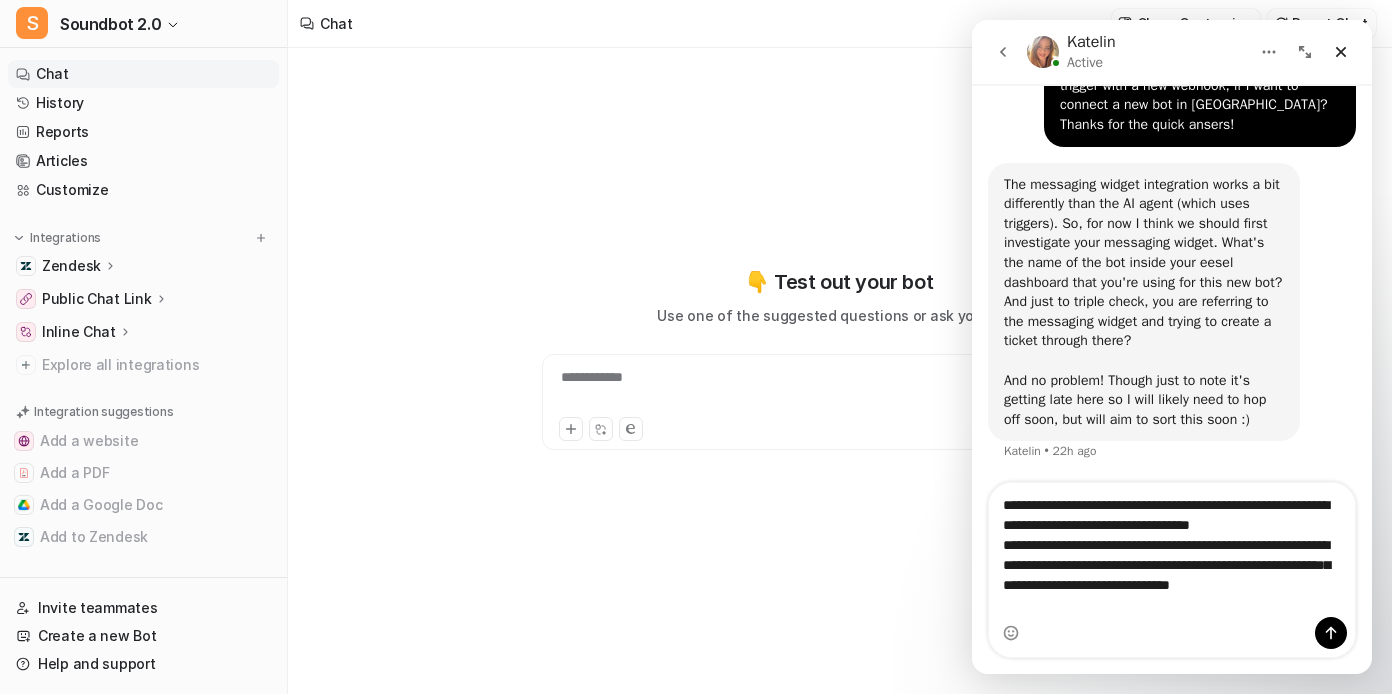 scroll, scrollTop: 3056, scrollLeft: 0, axis: vertical 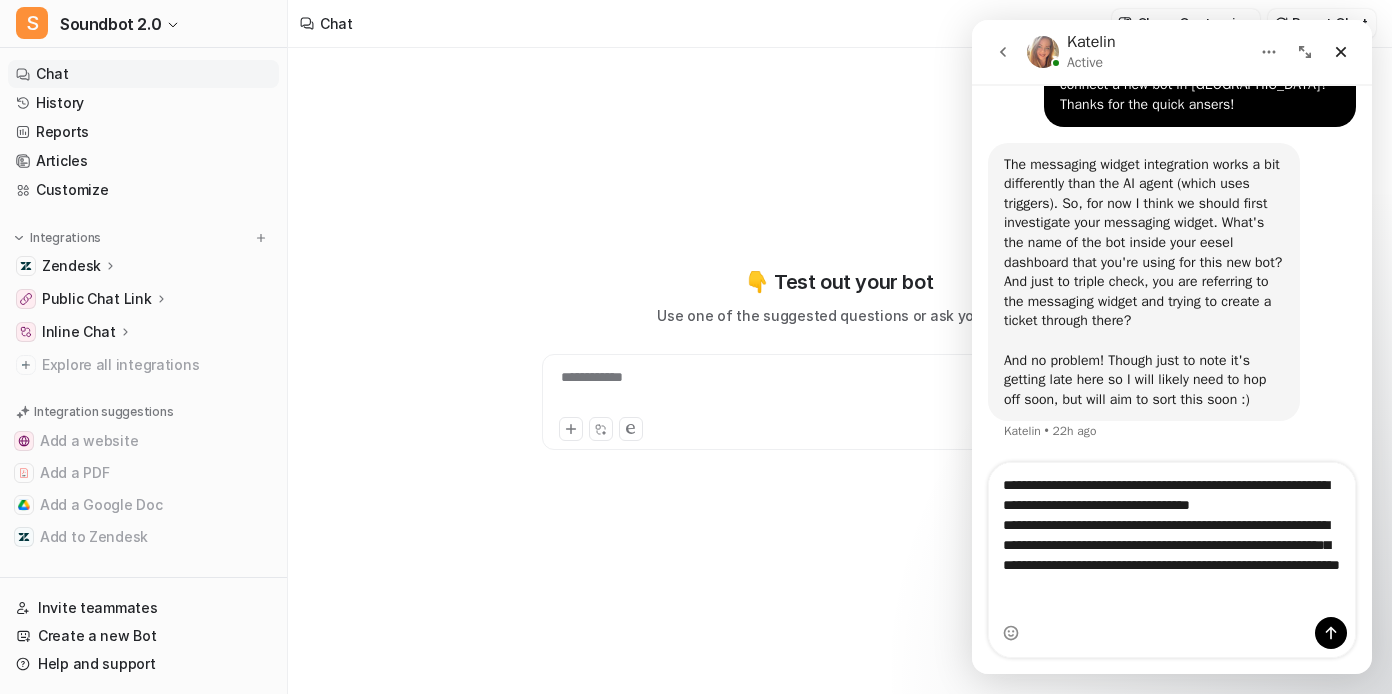 type on "**********" 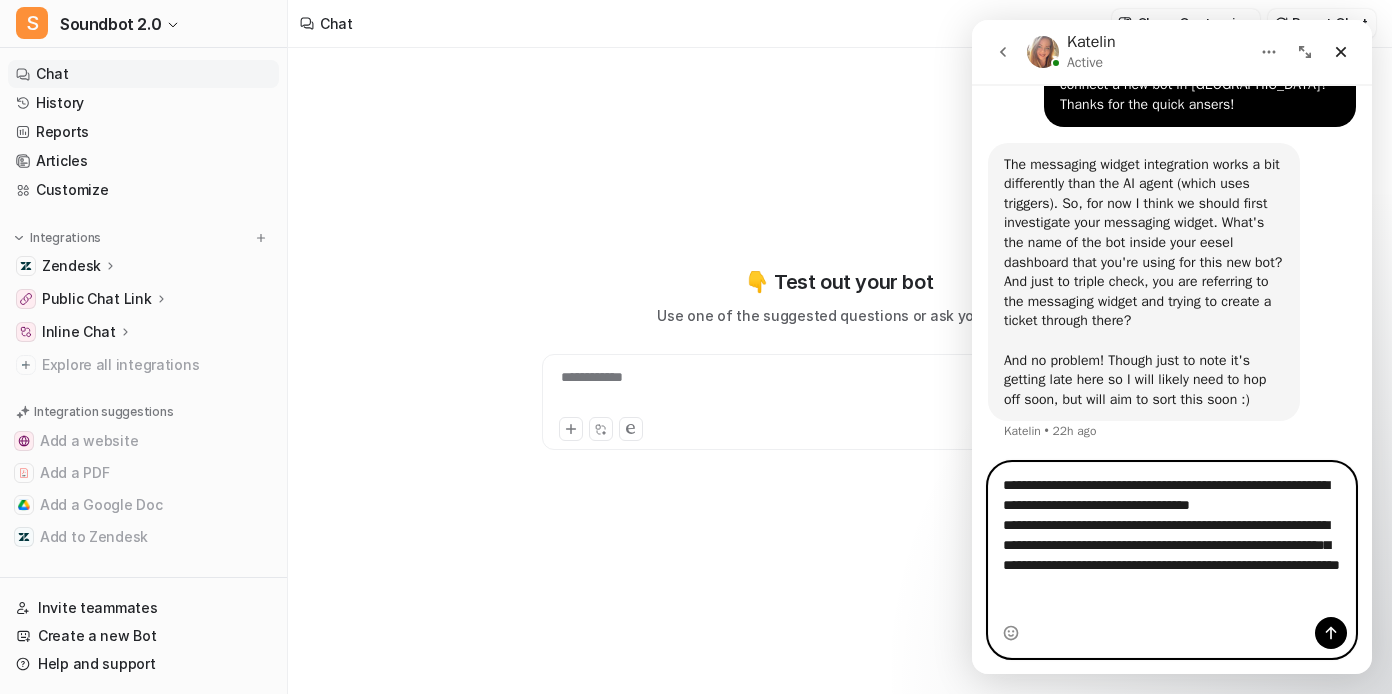 scroll, scrollTop: 181, scrollLeft: 0, axis: vertical 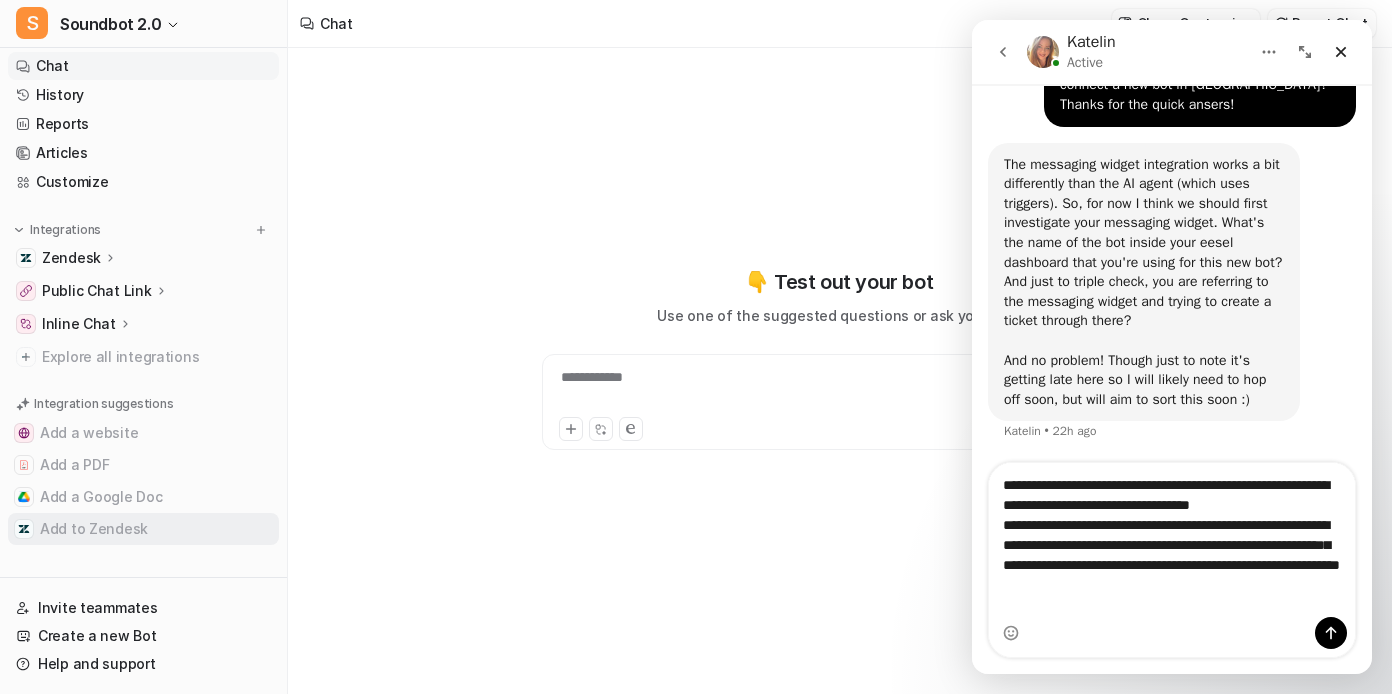 click on "Add to Zendesk" at bounding box center (143, 529) 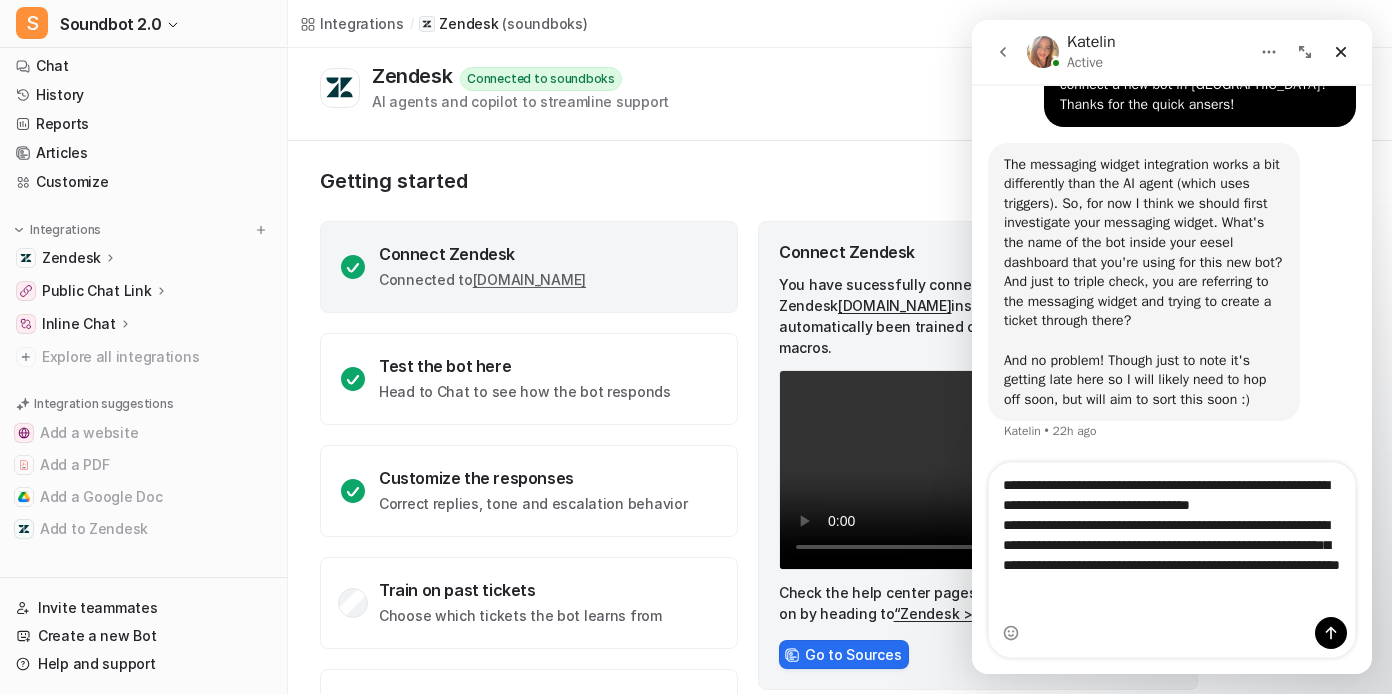click 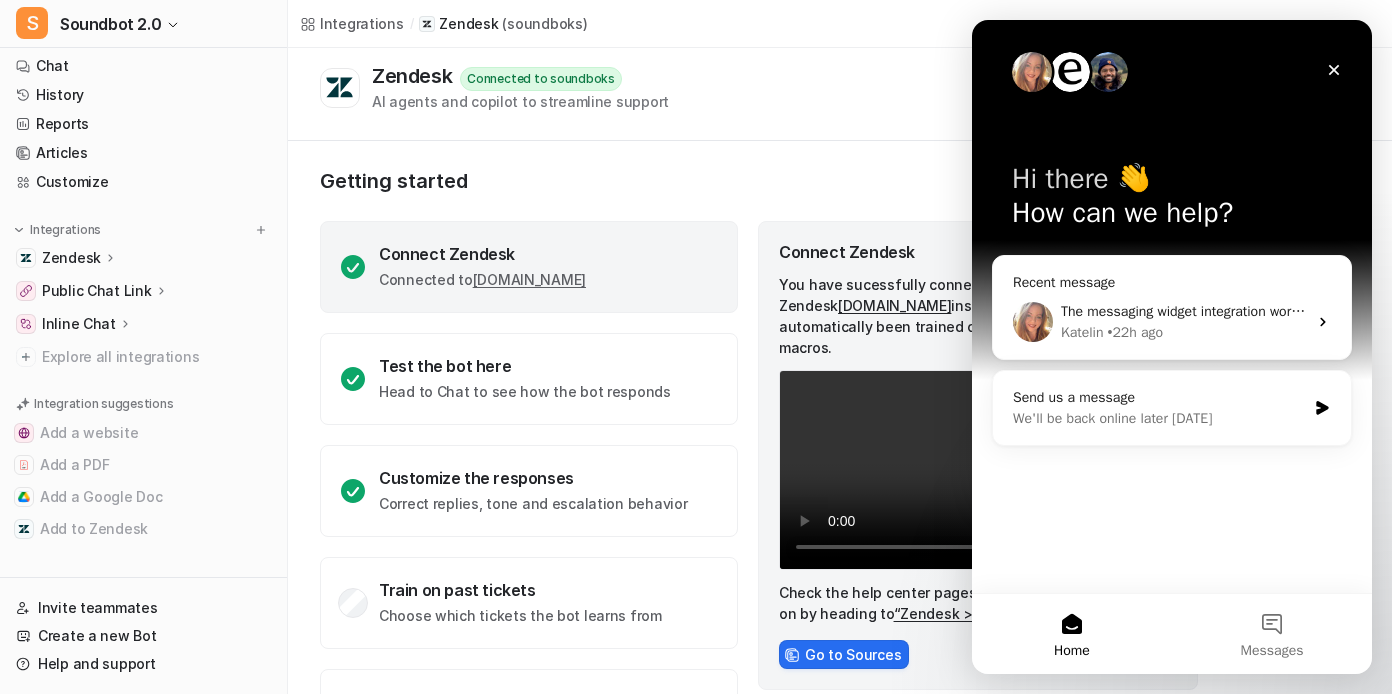 scroll, scrollTop: 0, scrollLeft: 0, axis: both 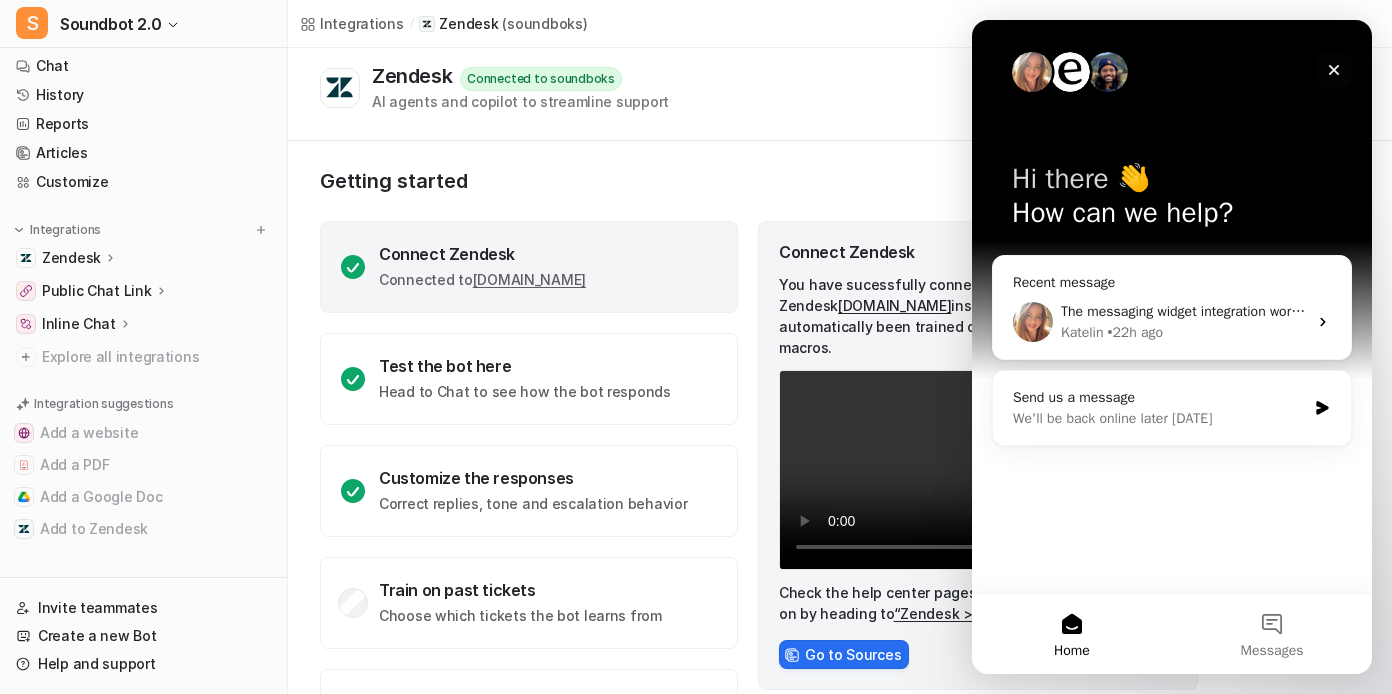 click 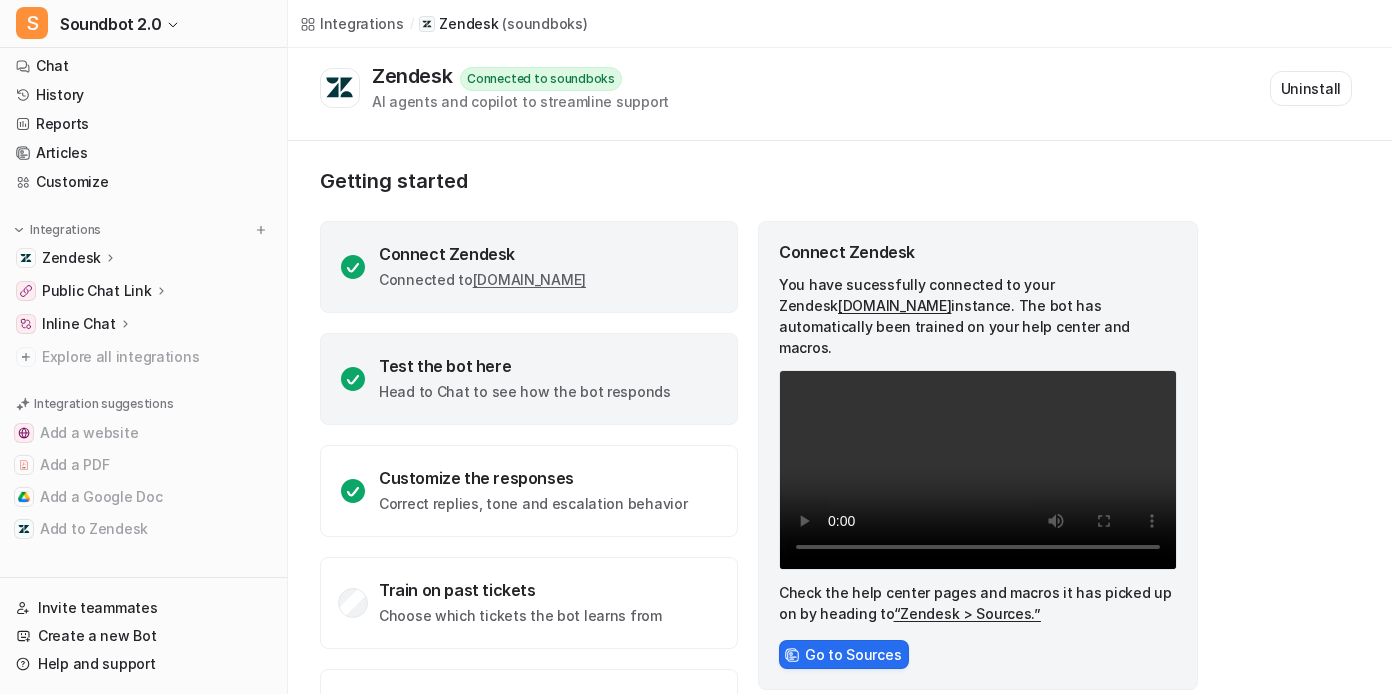 scroll, scrollTop: 0, scrollLeft: 0, axis: both 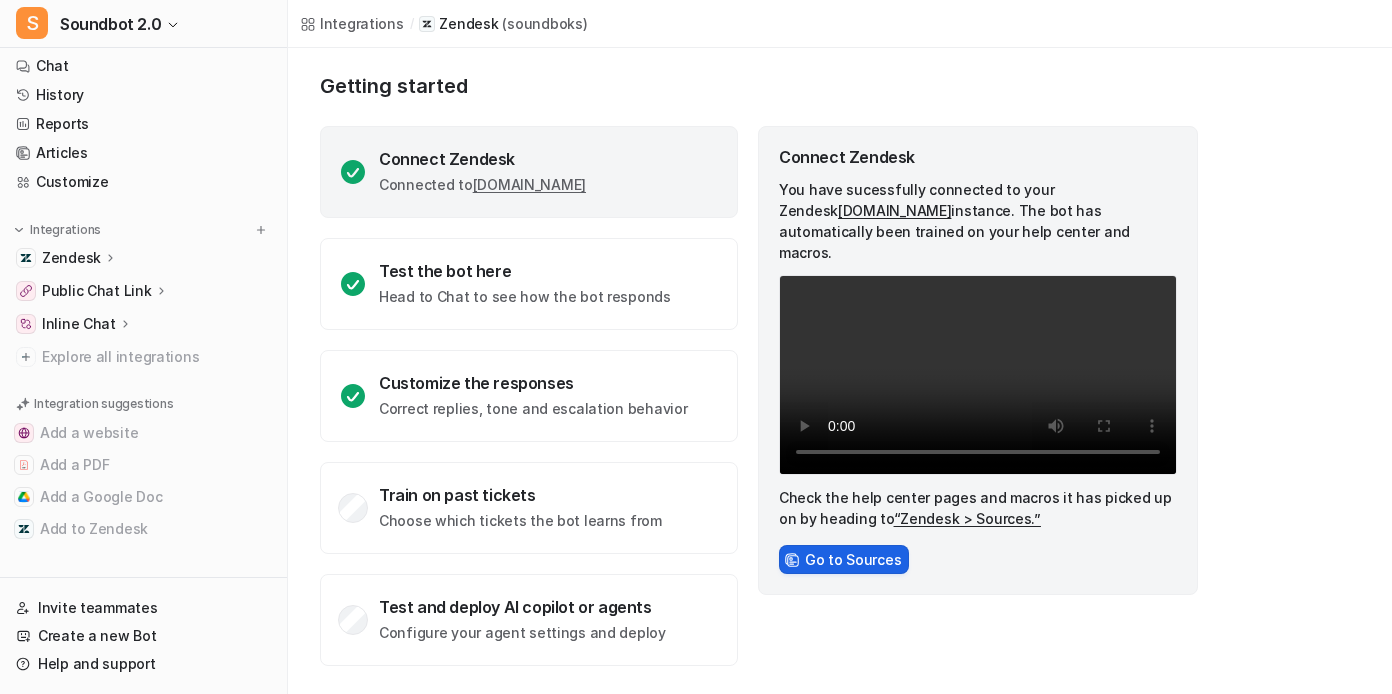 click on "Go to Sources" at bounding box center [844, 559] 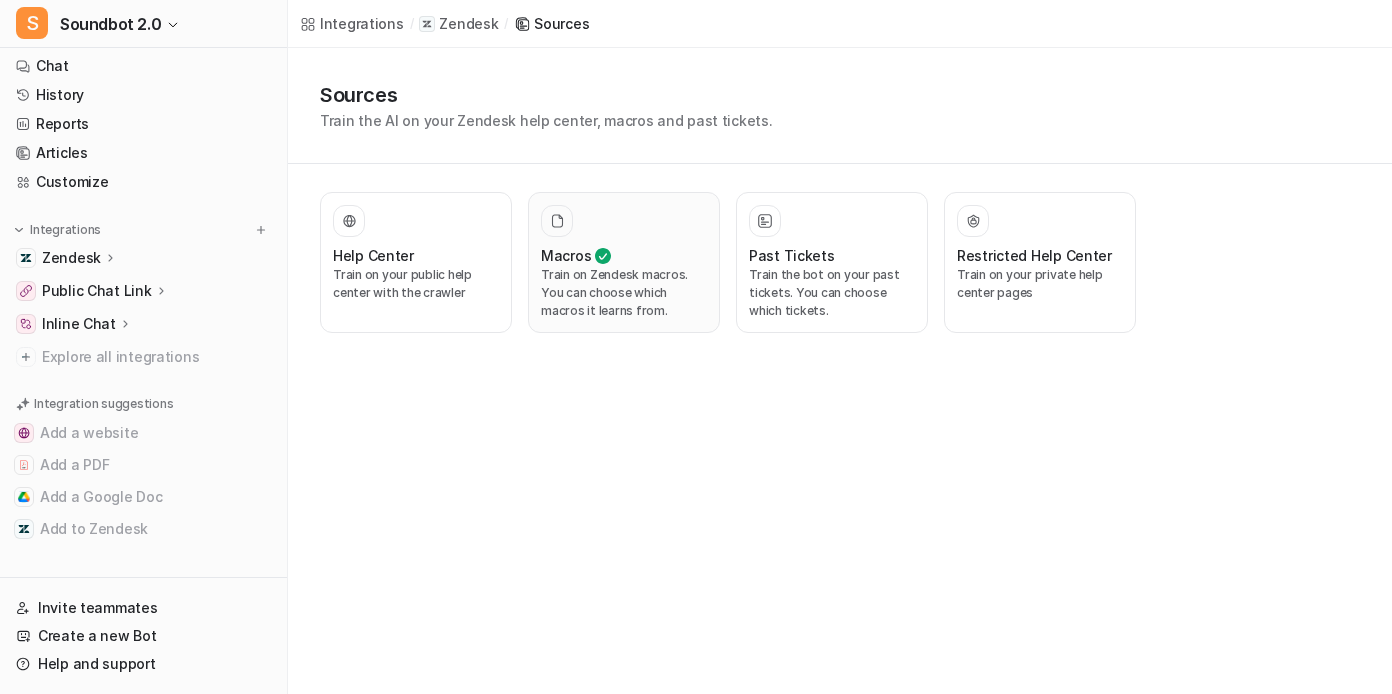 click on "Train on Zendesk macros. You can choose which macros it learns from." at bounding box center (624, 293) 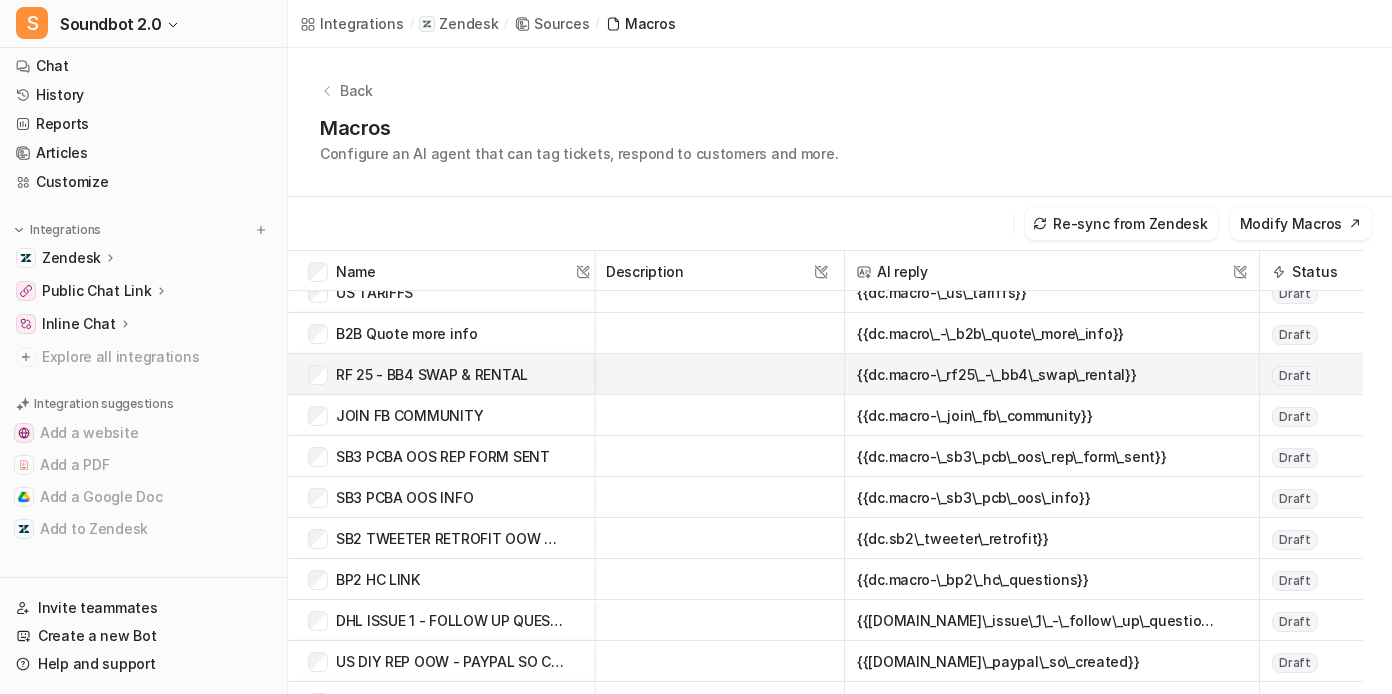 scroll, scrollTop: 0, scrollLeft: 0, axis: both 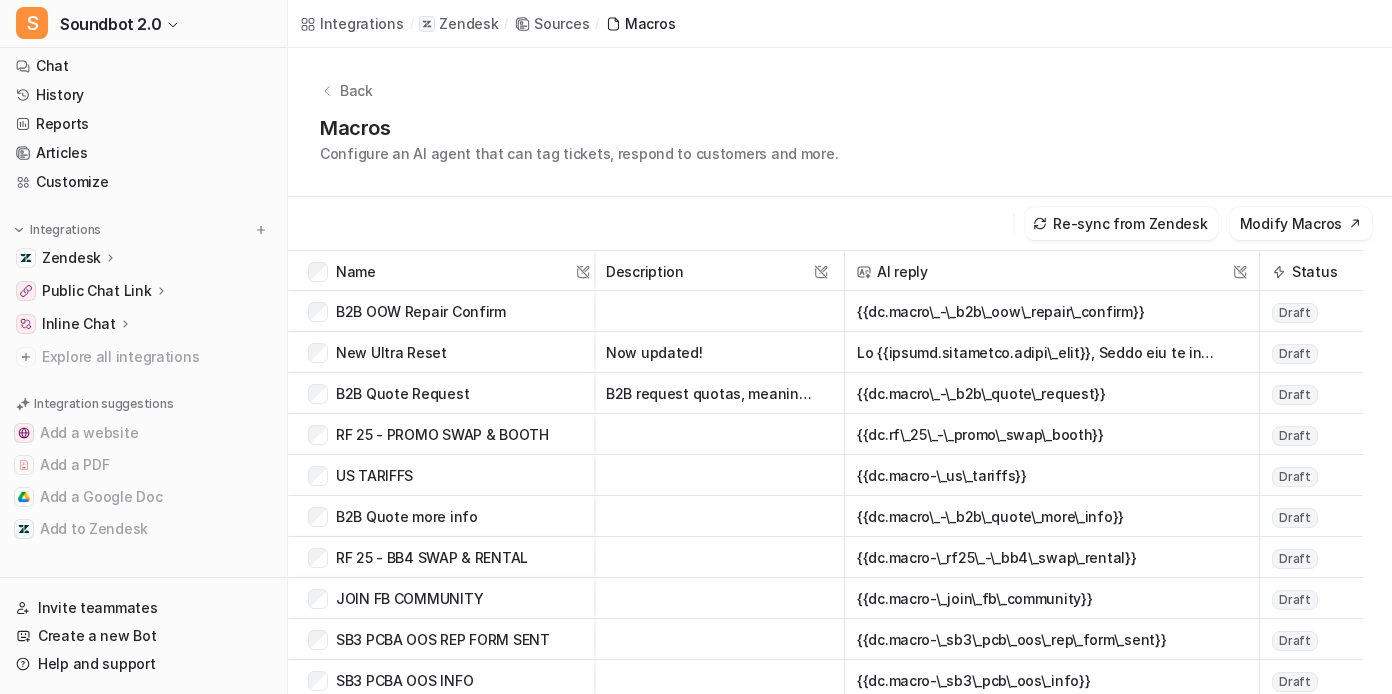 click on "Macros" at bounding box center (579, 128) 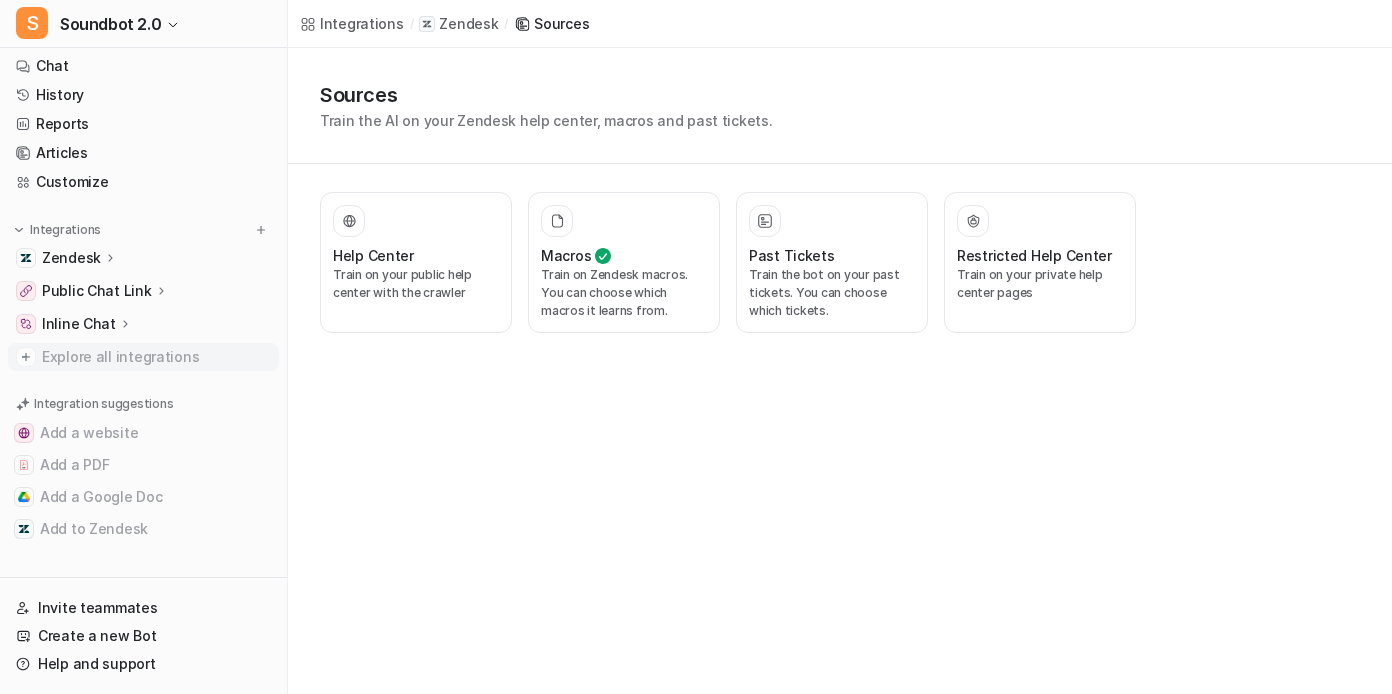 click on "Explore all integrations" at bounding box center [156, 357] 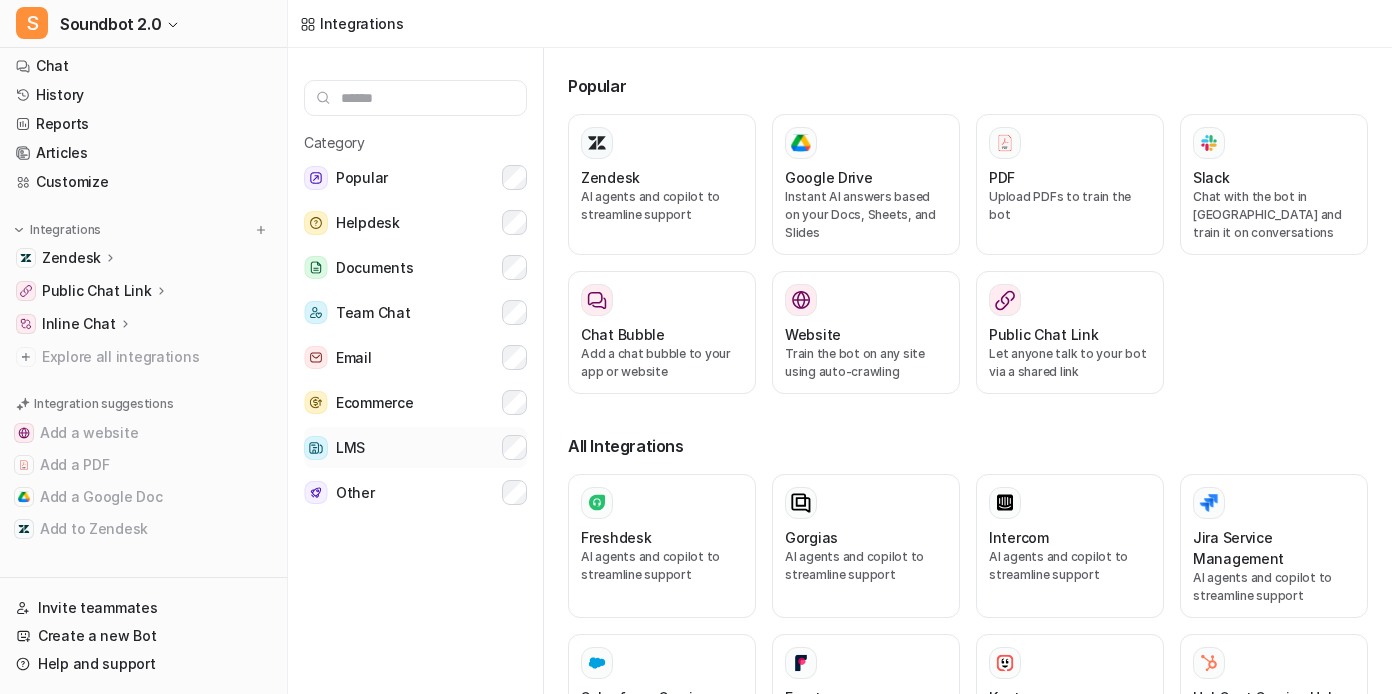 scroll, scrollTop: 20, scrollLeft: 0, axis: vertical 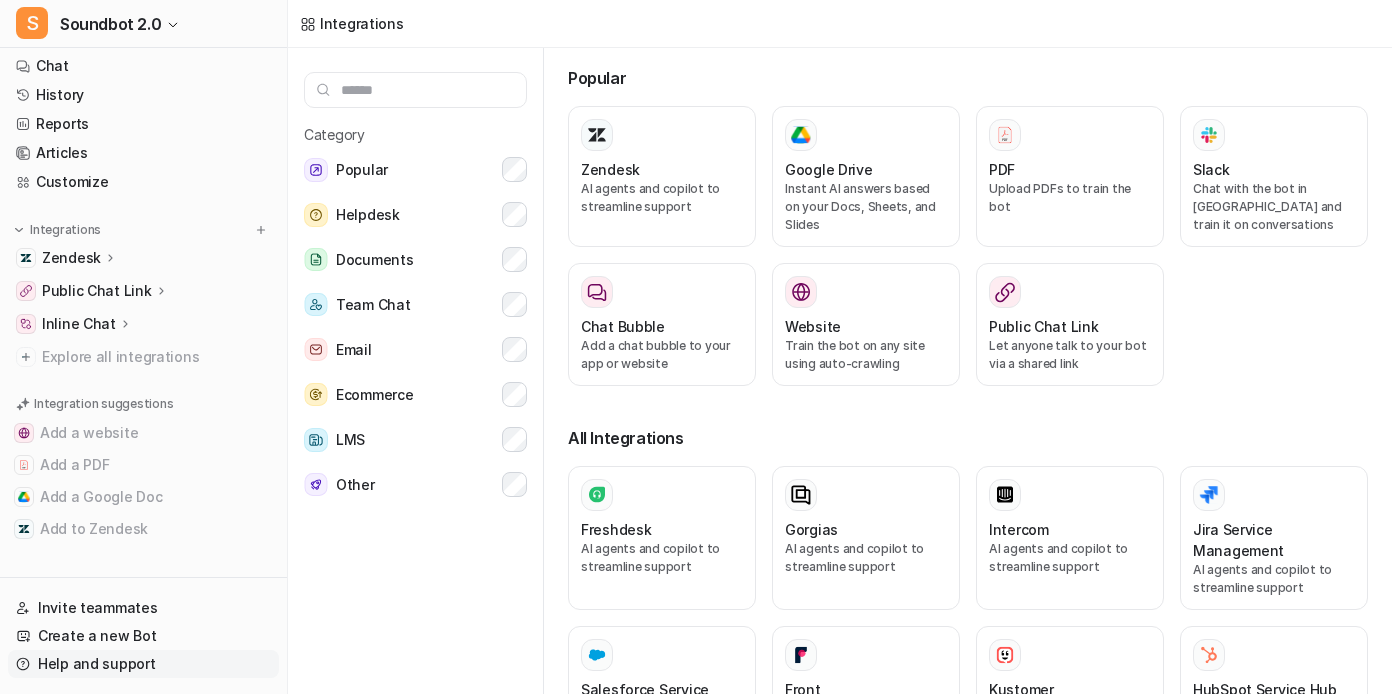 click on "Help and support" at bounding box center (143, 664) 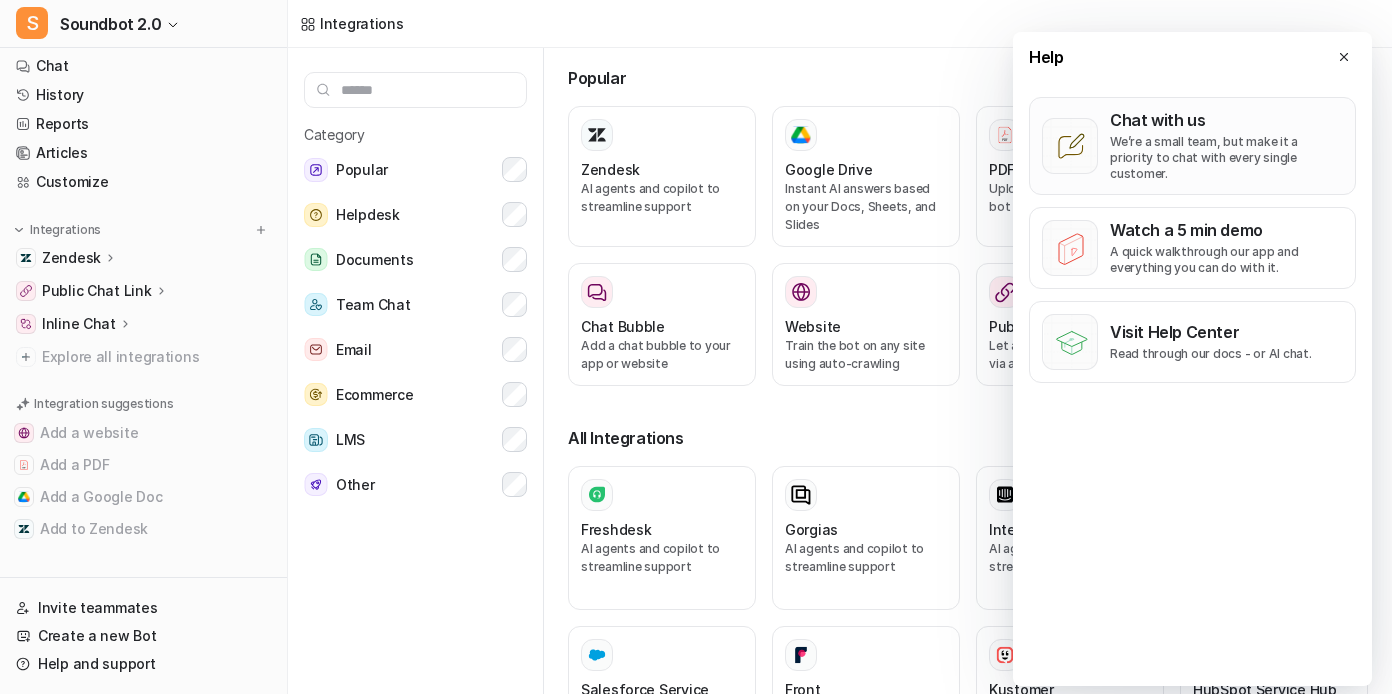 click on "Chat with us" at bounding box center (1226, 120) 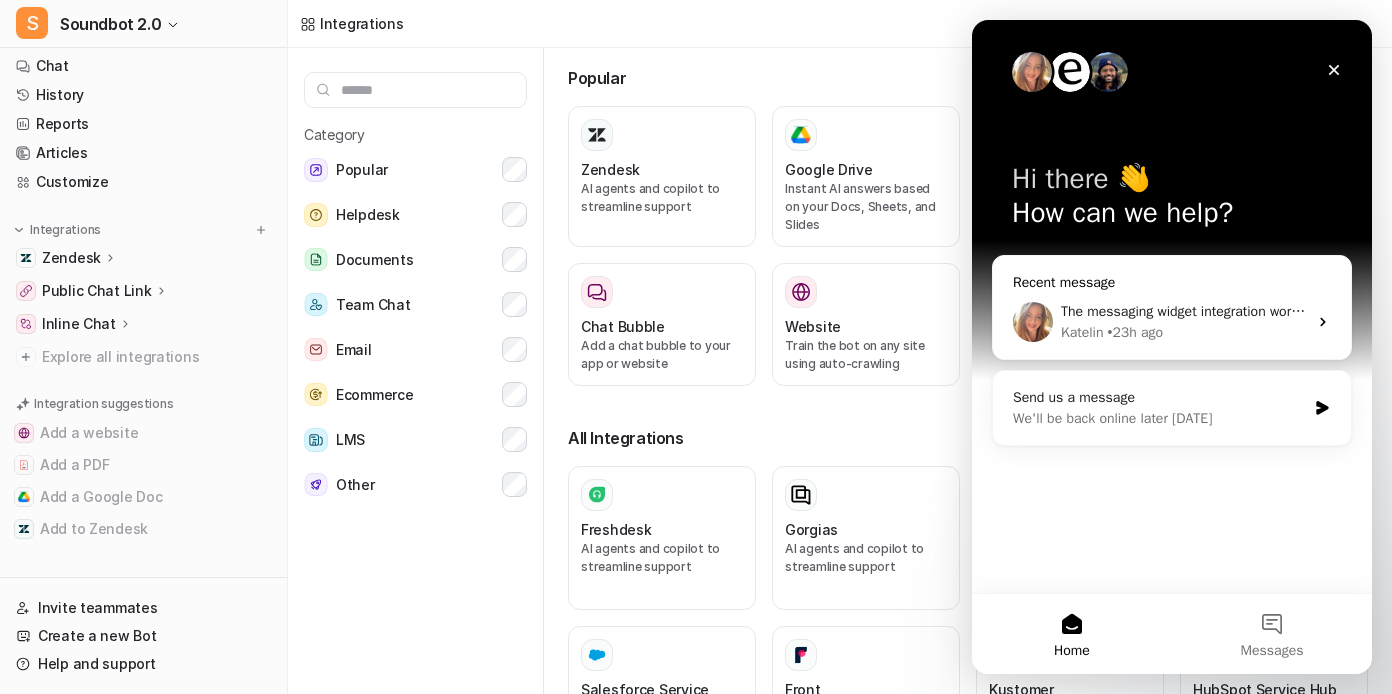 click on "Recent message" at bounding box center (1172, 282) 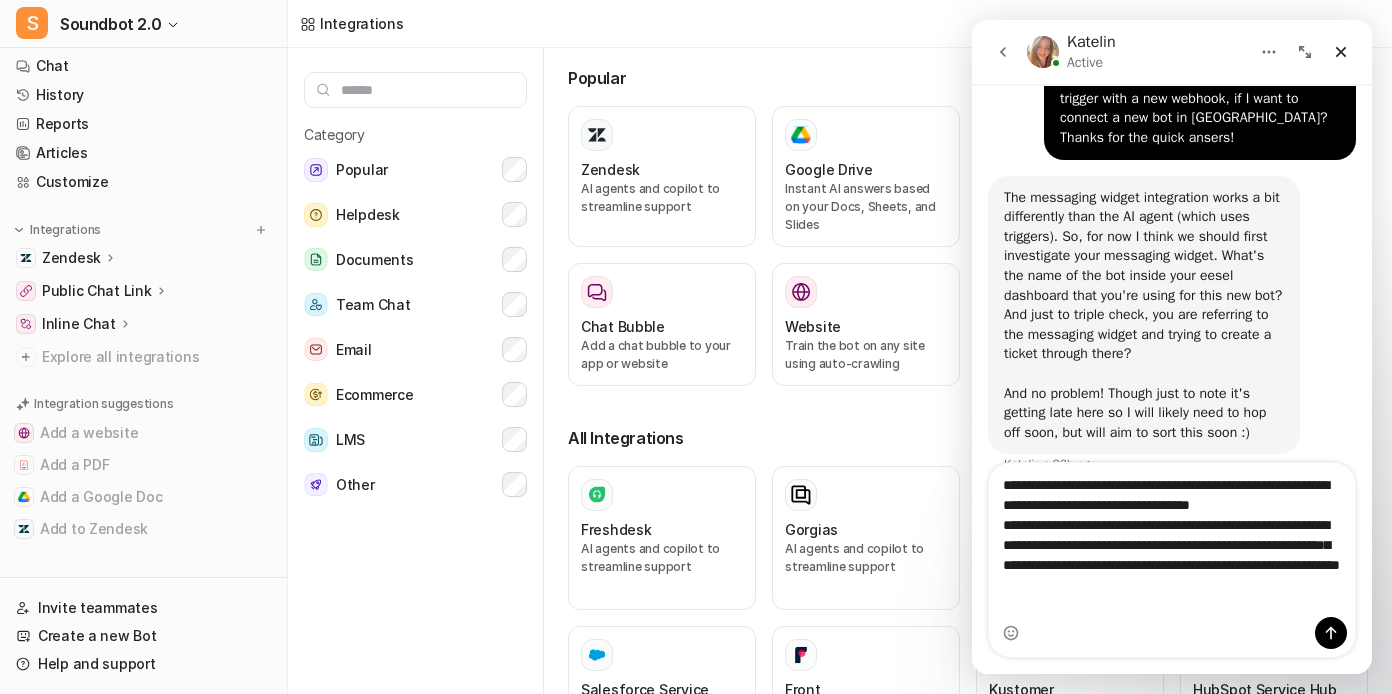 scroll, scrollTop: 3056, scrollLeft: 0, axis: vertical 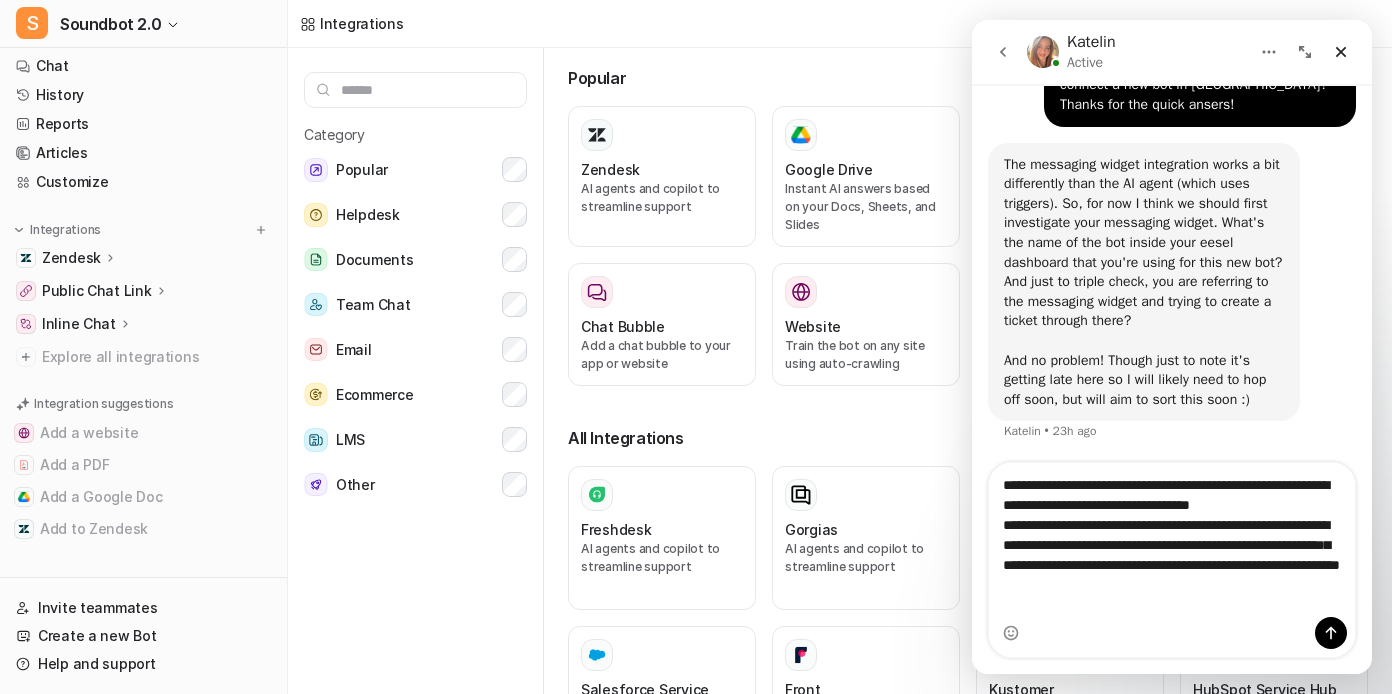 click on "**********" at bounding box center [1172, 540] 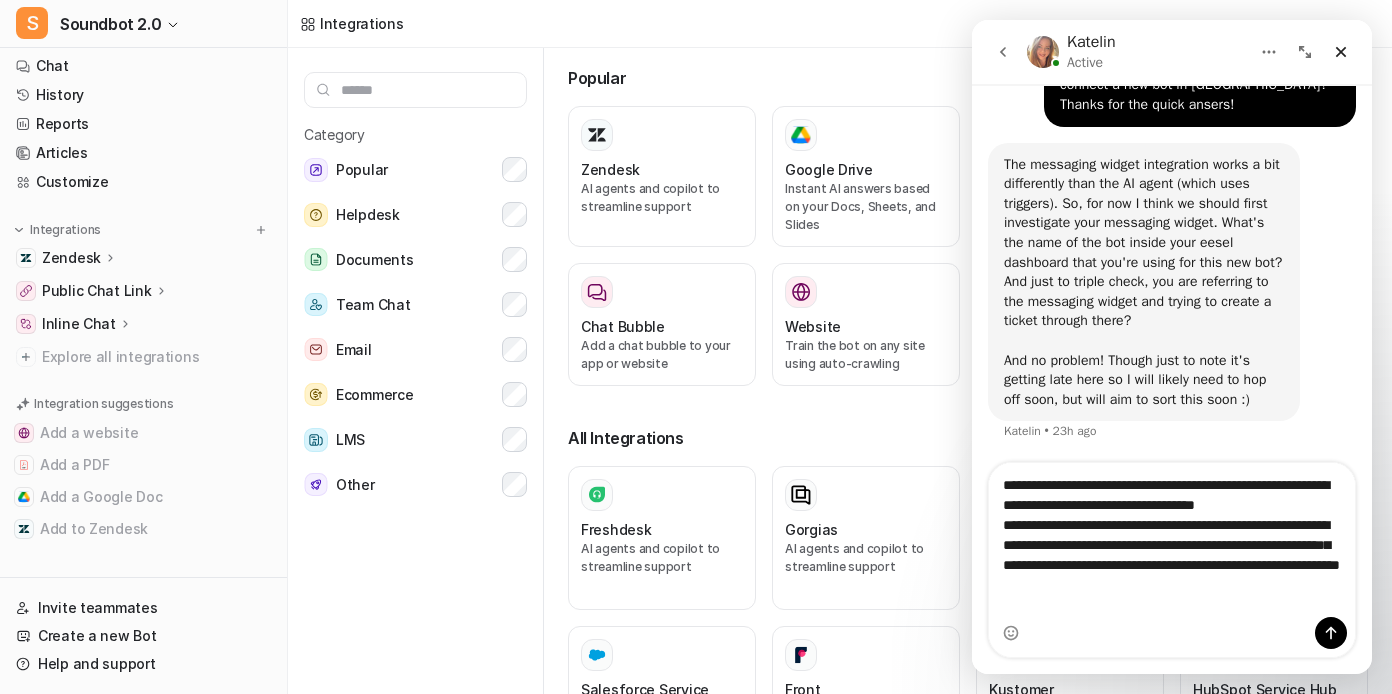 click on "**********" at bounding box center (1172, 540) 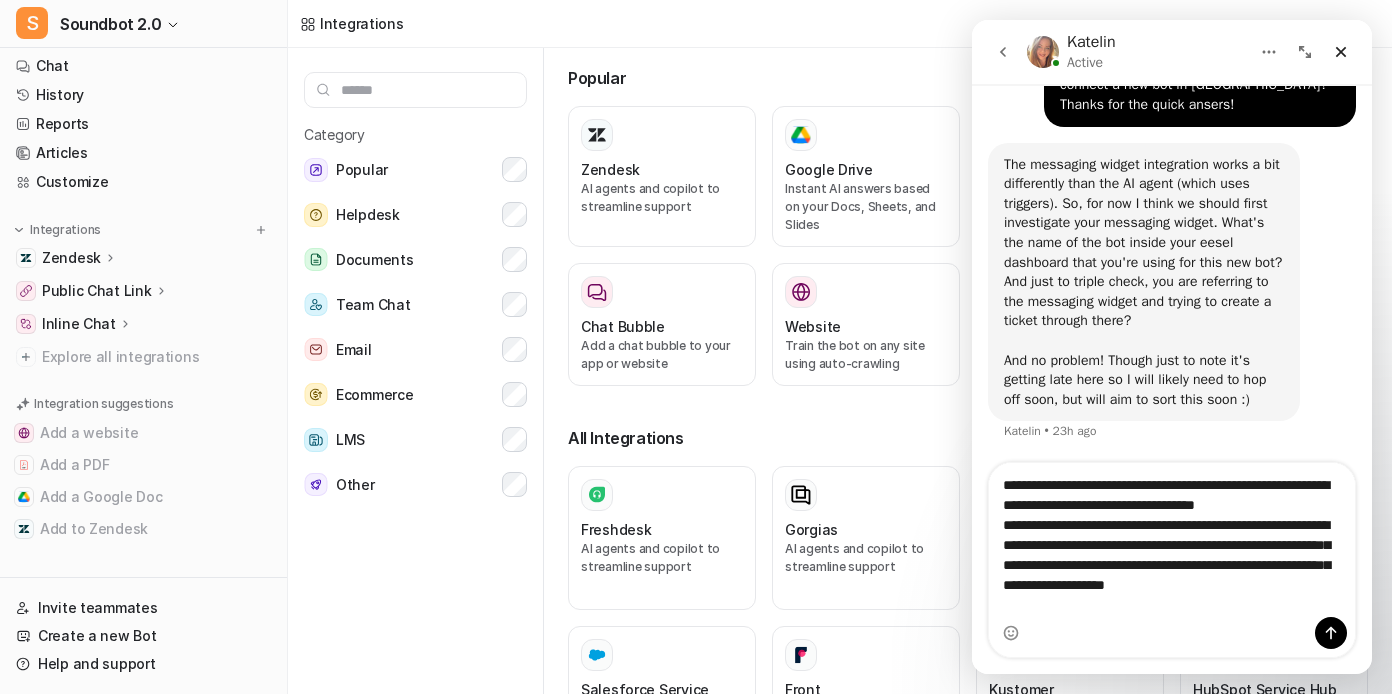 scroll, scrollTop: 12, scrollLeft: 0, axis: vertical 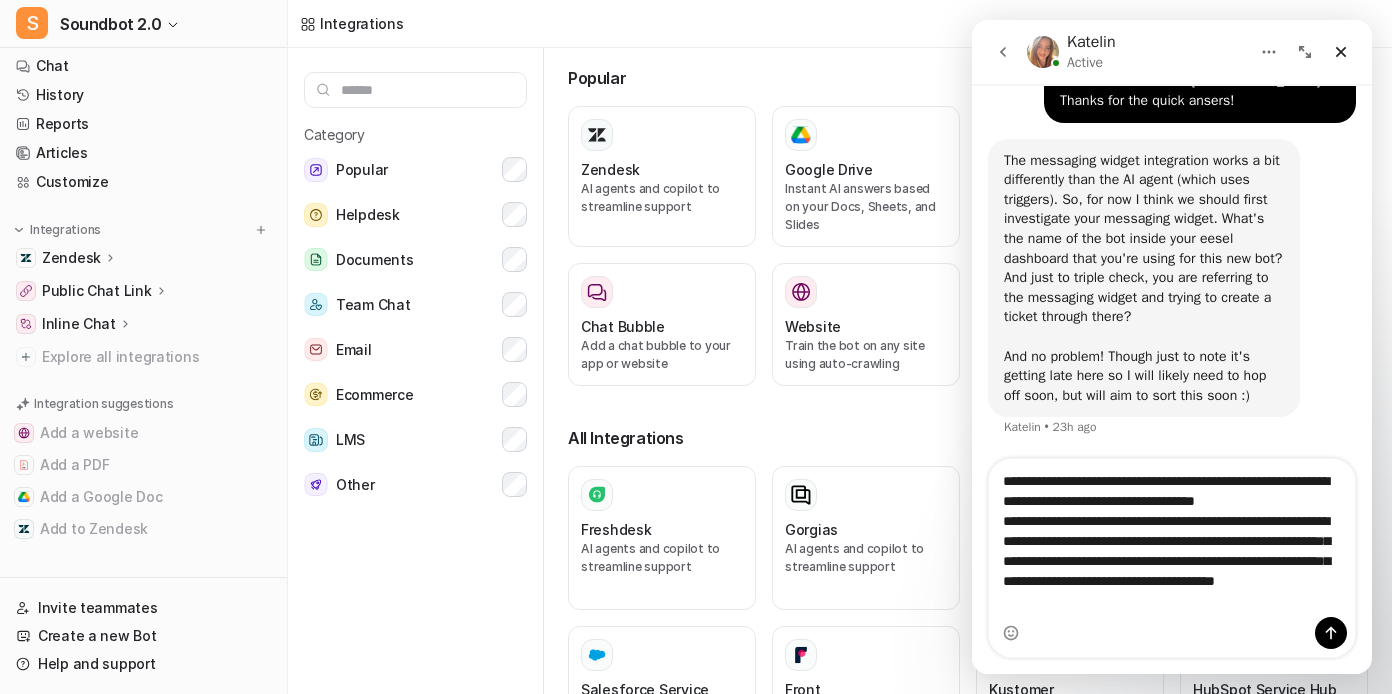 type on "**********" 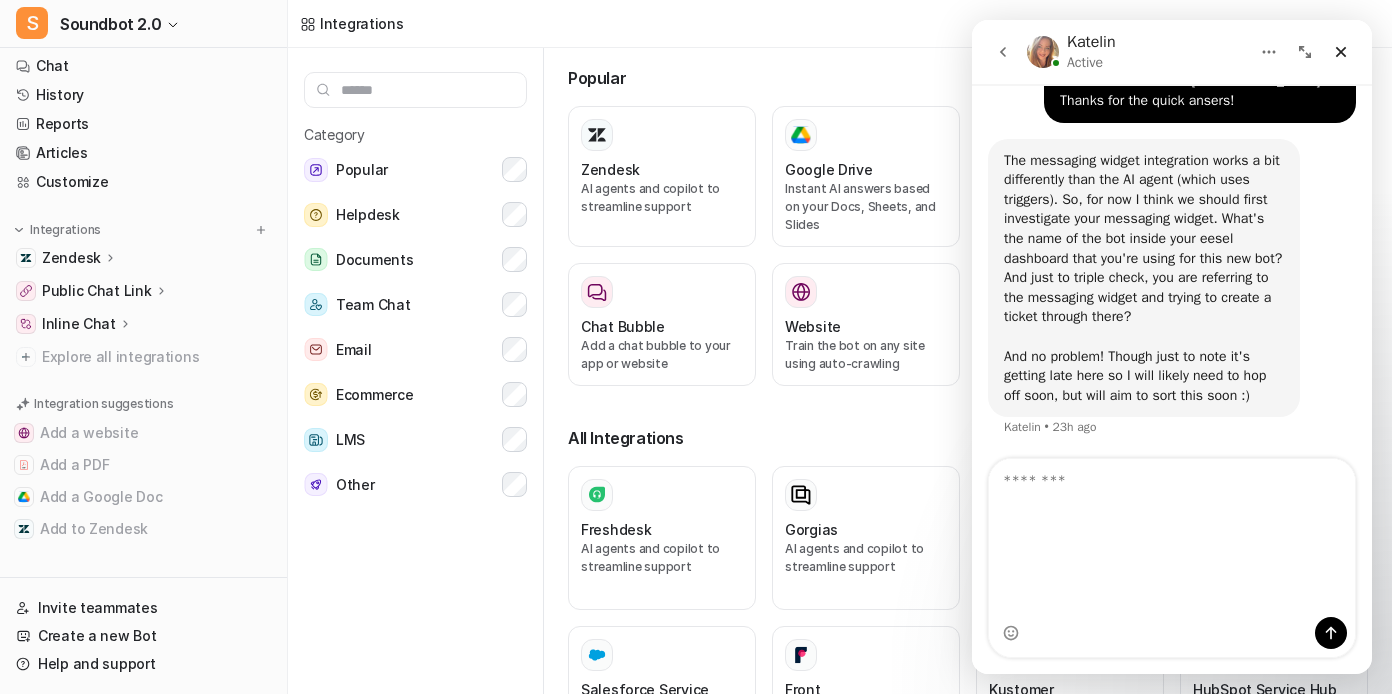 scroll, scrollTop: 0, scrollLeft: 0, axis: both 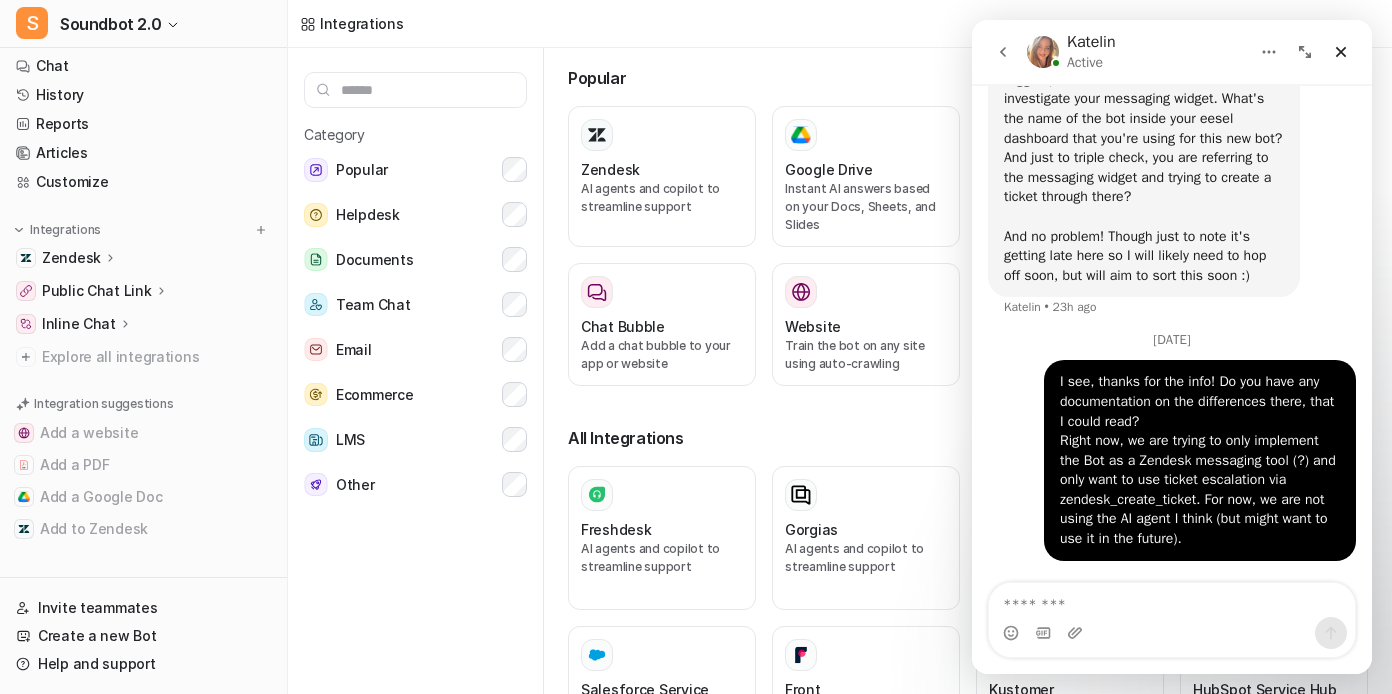 type 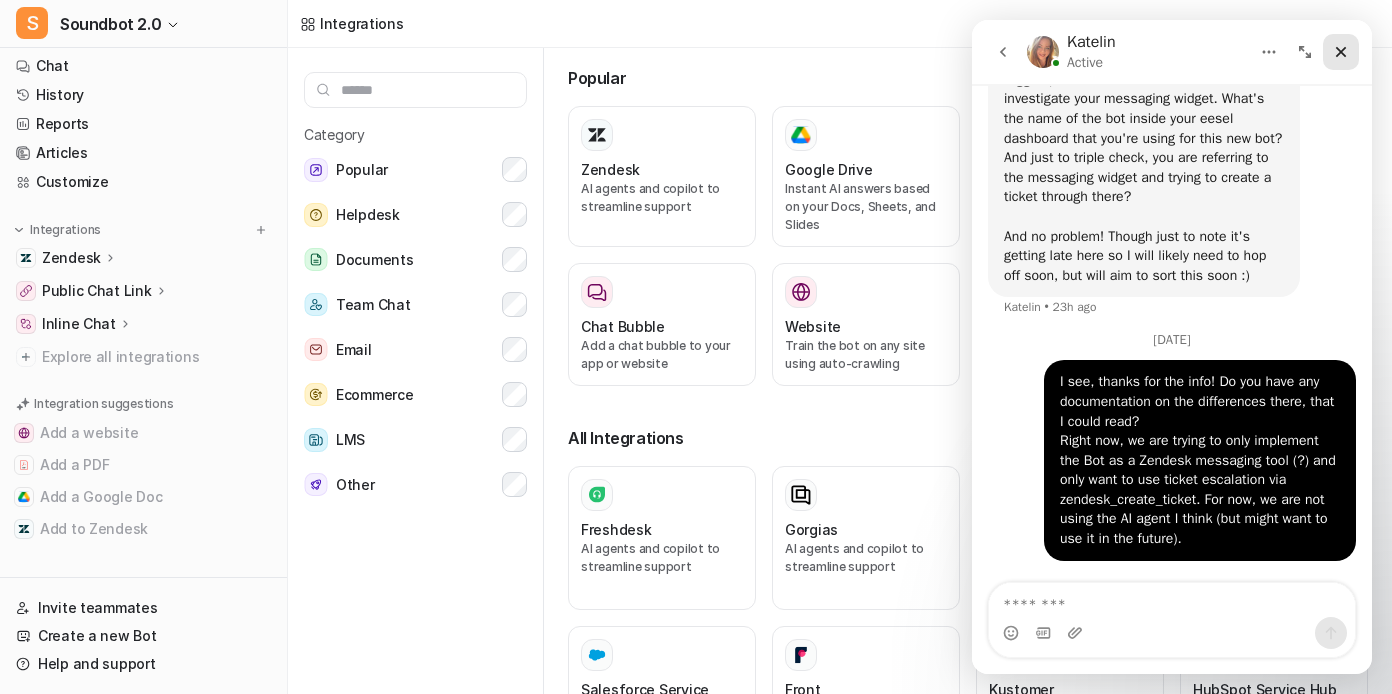 click 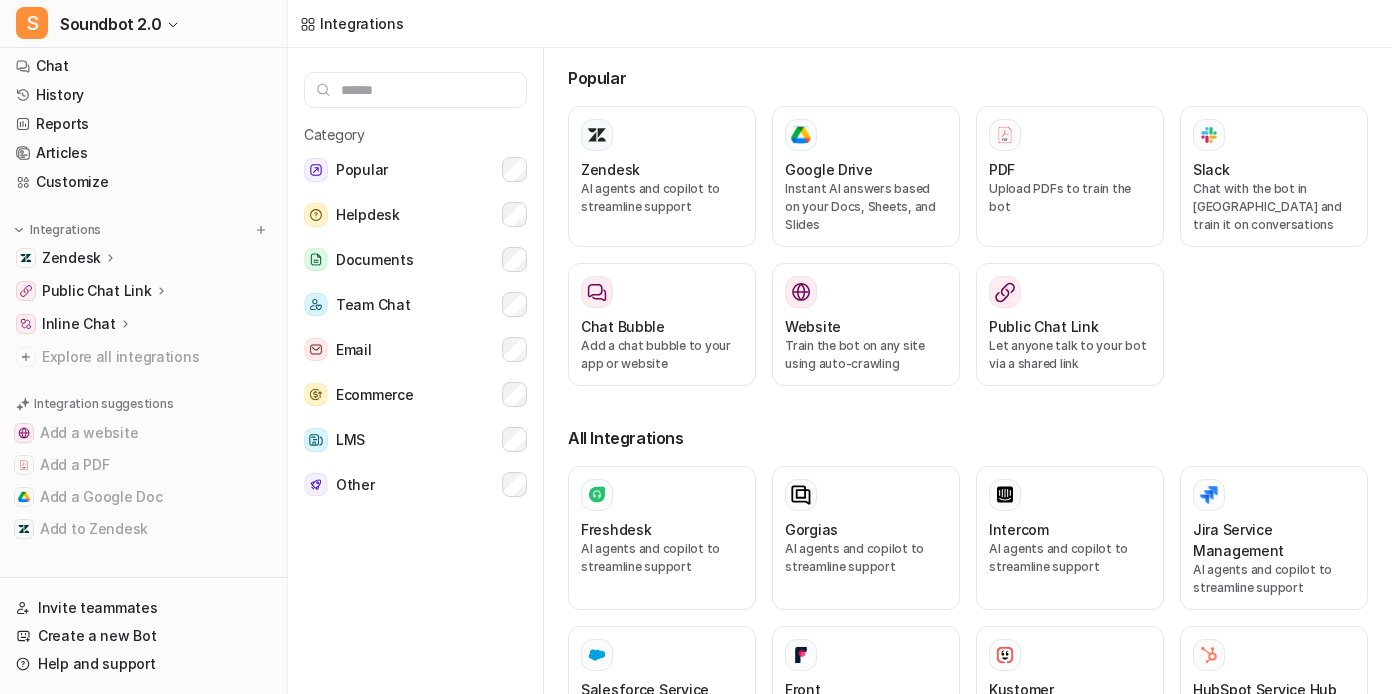 scroll, scrollTop: 3256, scrollLeft: 0, axis: vertical 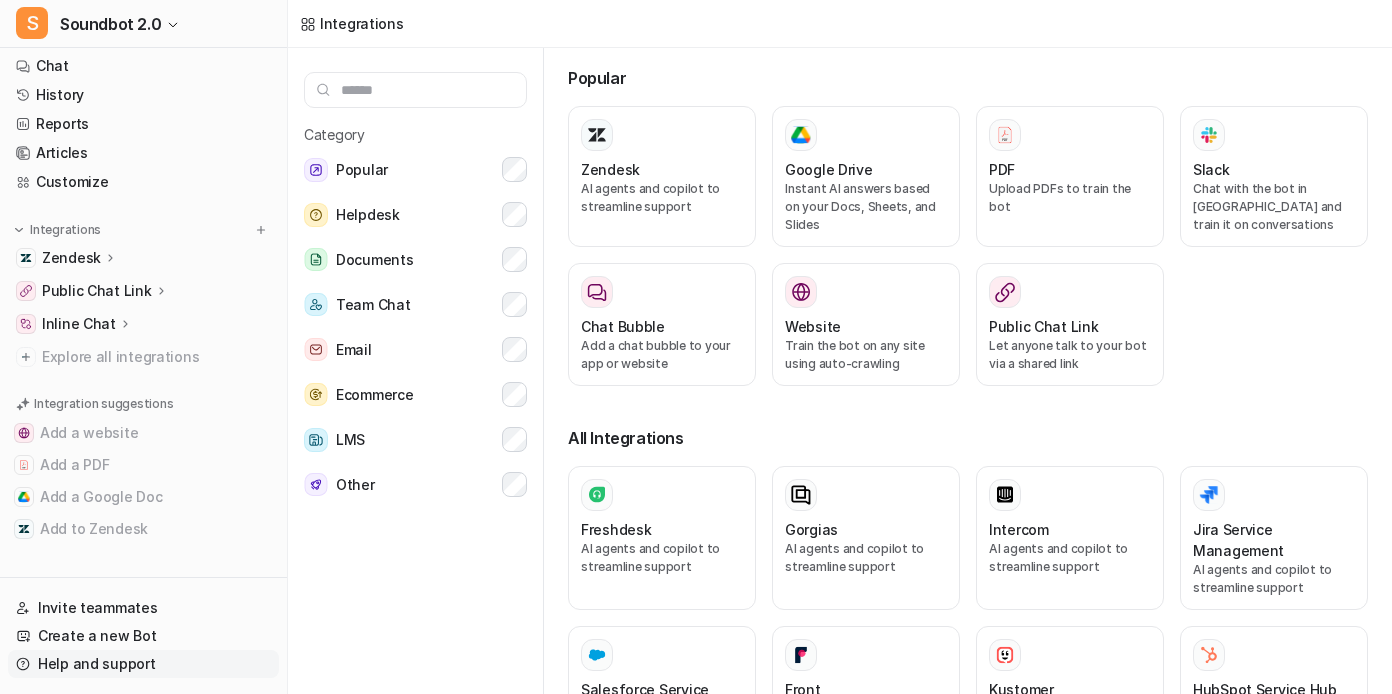 click on "Help and support" at bounding box center [143, 664] 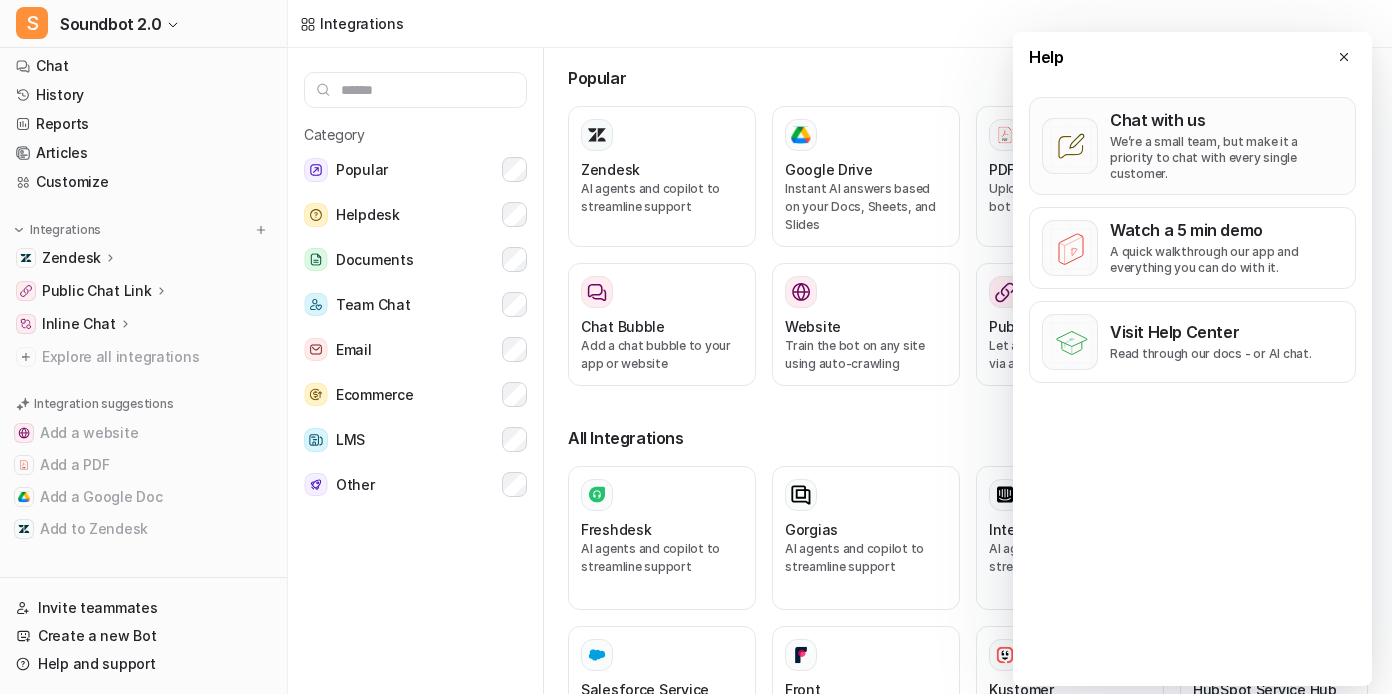 click on "Chat with us We’re a small team, but make it a priority to chat with every single customer." at bounding box center [1192, 146] 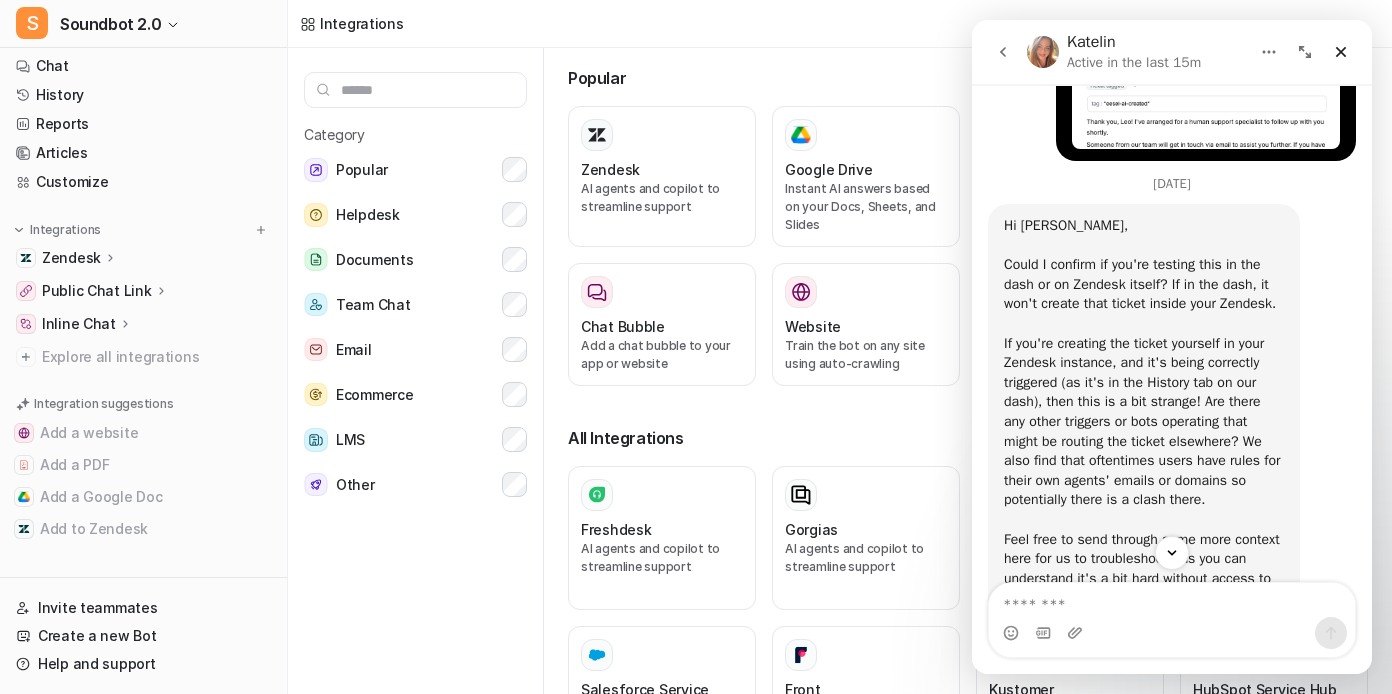 scroll, scrollTop: 996, scrollLeft: 0, axis: vertical 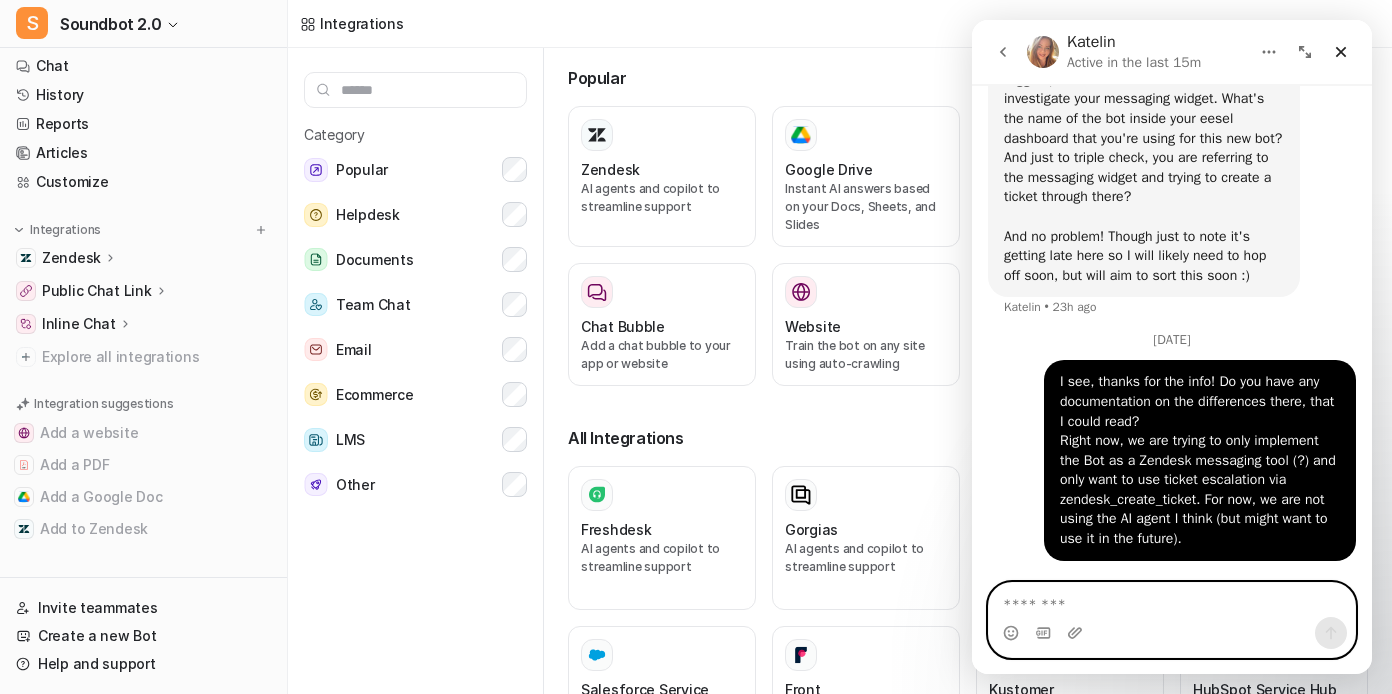 click at bounding box center (1172, 600) 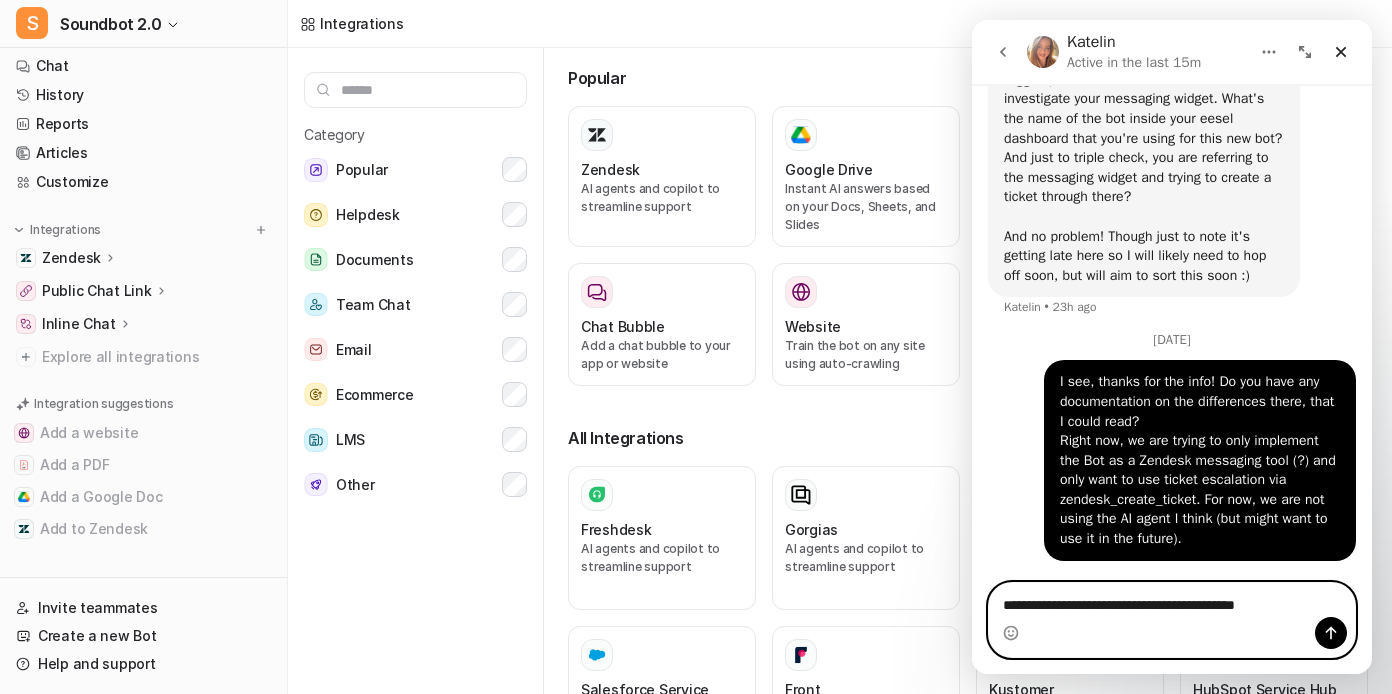 scroll, scrollTop: 3199, scrollLeft: 0, axis: vertical 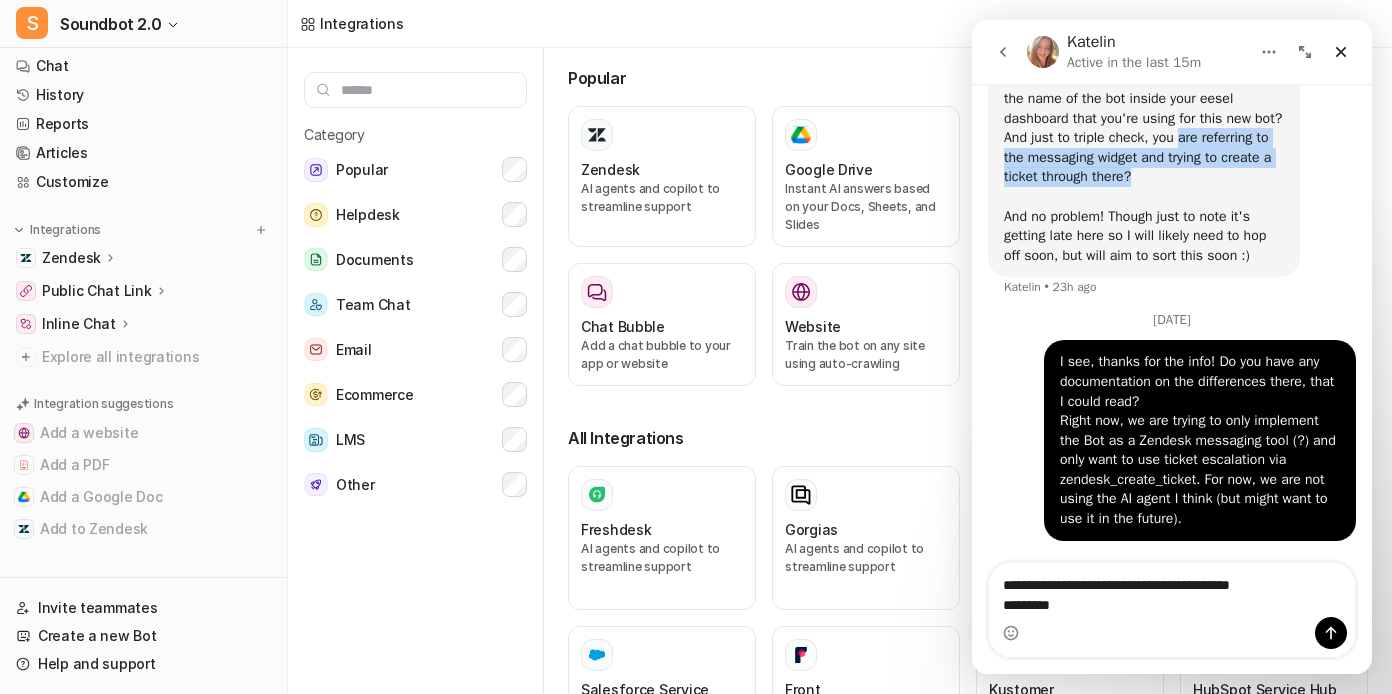 drag, startPoint x: 999, startPoint y: 157, endPoint x: 1264, endPoint y: 177, distance: 265.75363 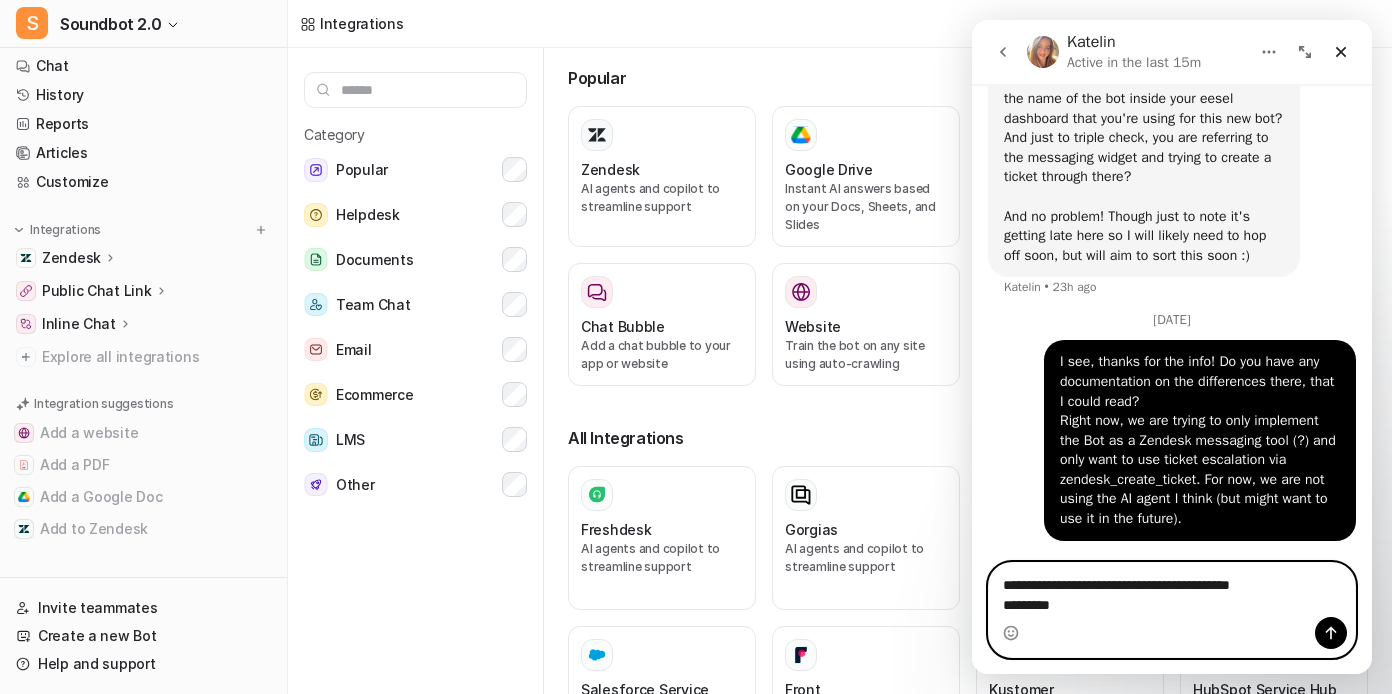 click on "**********" at bounding box center [1172, 590] 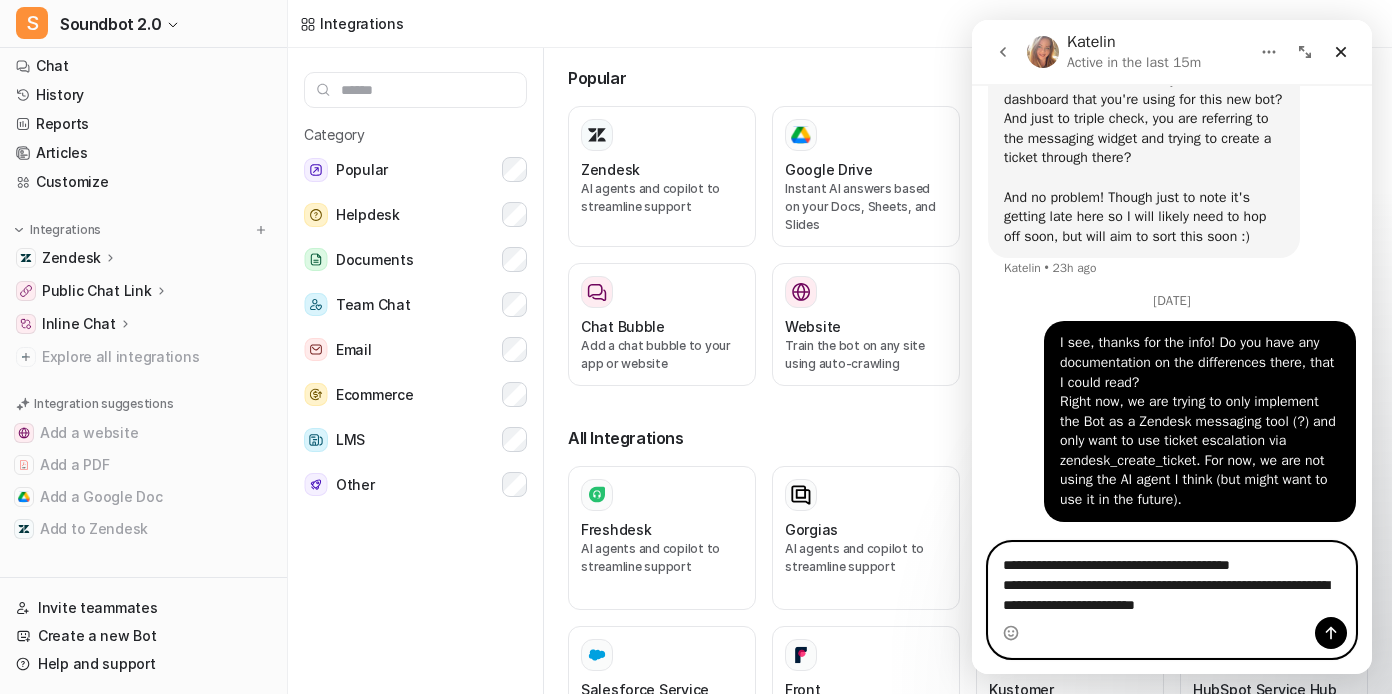 scroll, scrollTop: 3219, scrollLeft: 0, axis: vertical 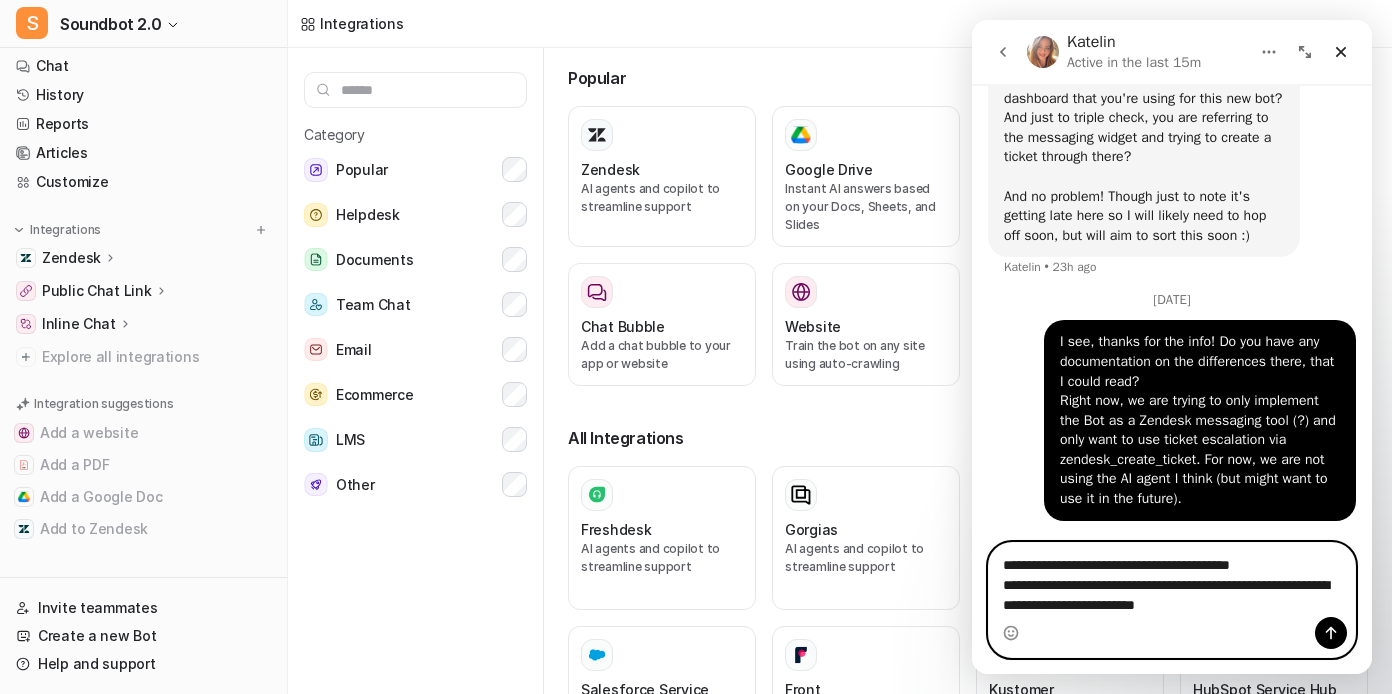 click on "**********" at bounding box center (1172, 580) 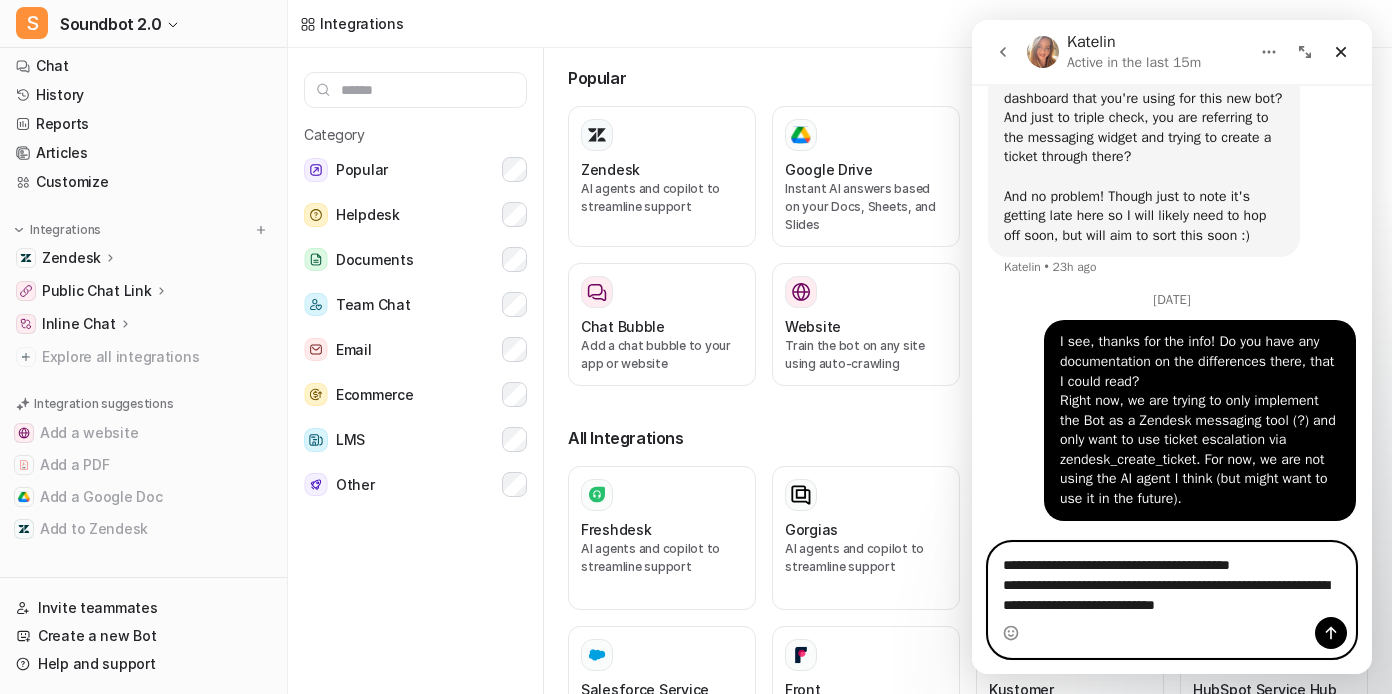 click on "**********" at bounding box center [1172, 580] 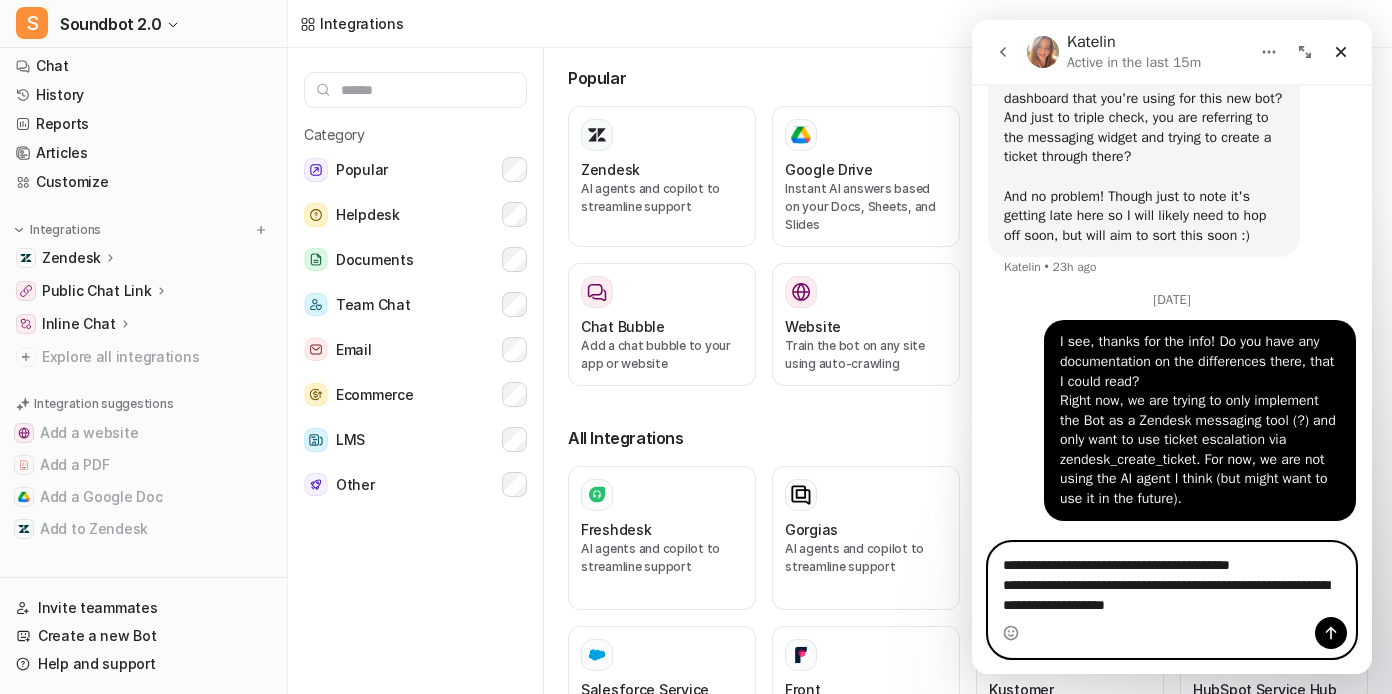 click on "**********" at bounding box center [1172, 580] 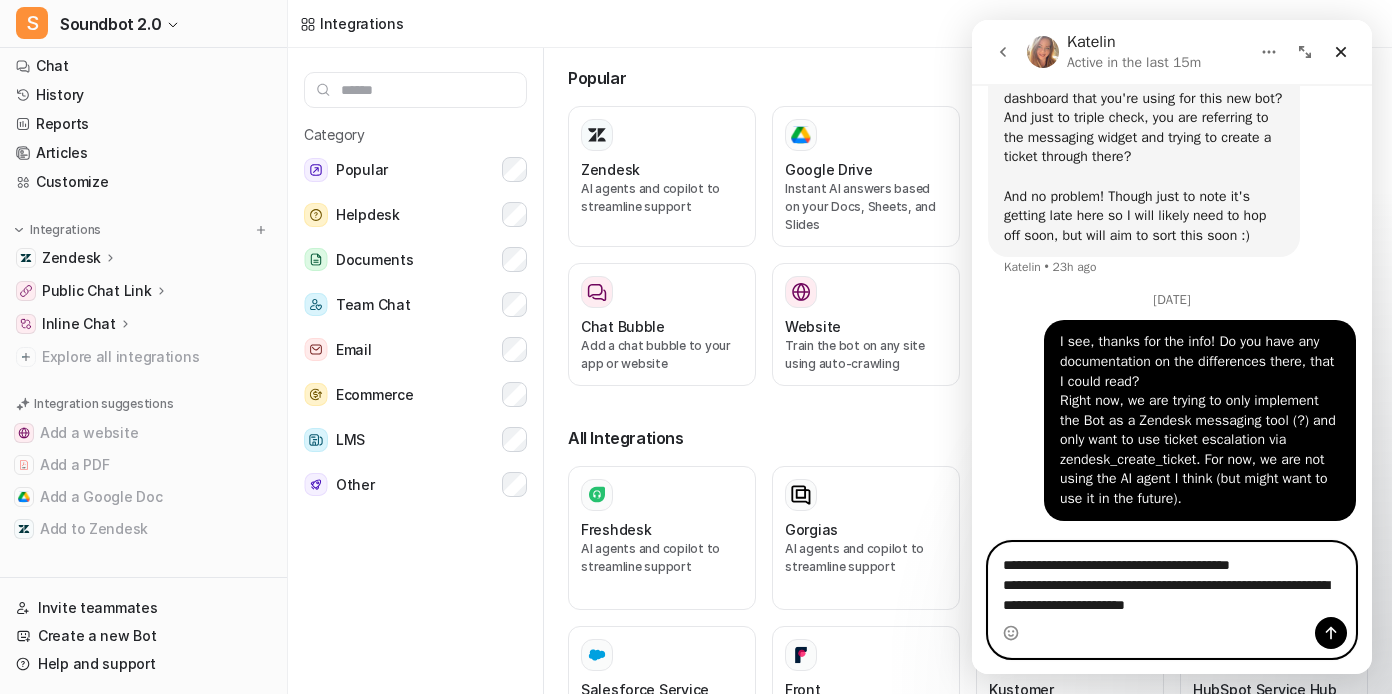click on "**********" at bounding box center (1172, 580) 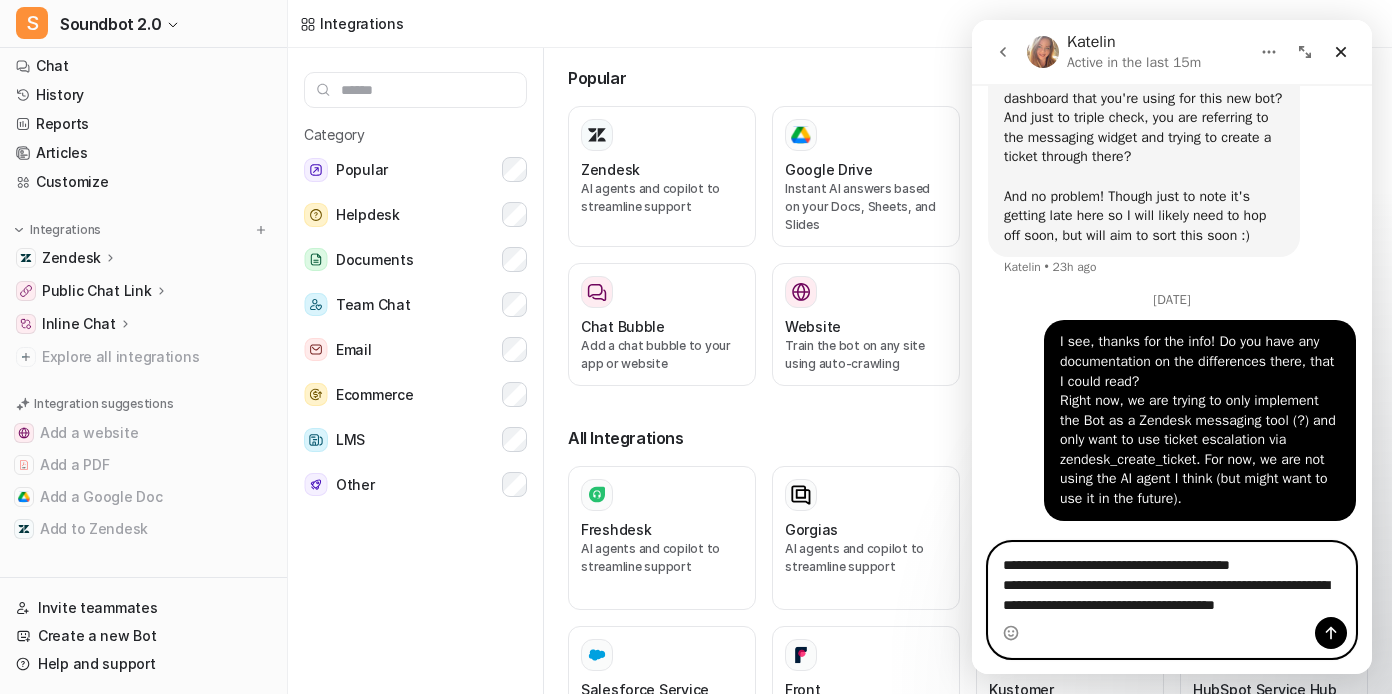 scroll, scrollTop: 3239, scrollLeft: 0, axis: vertical 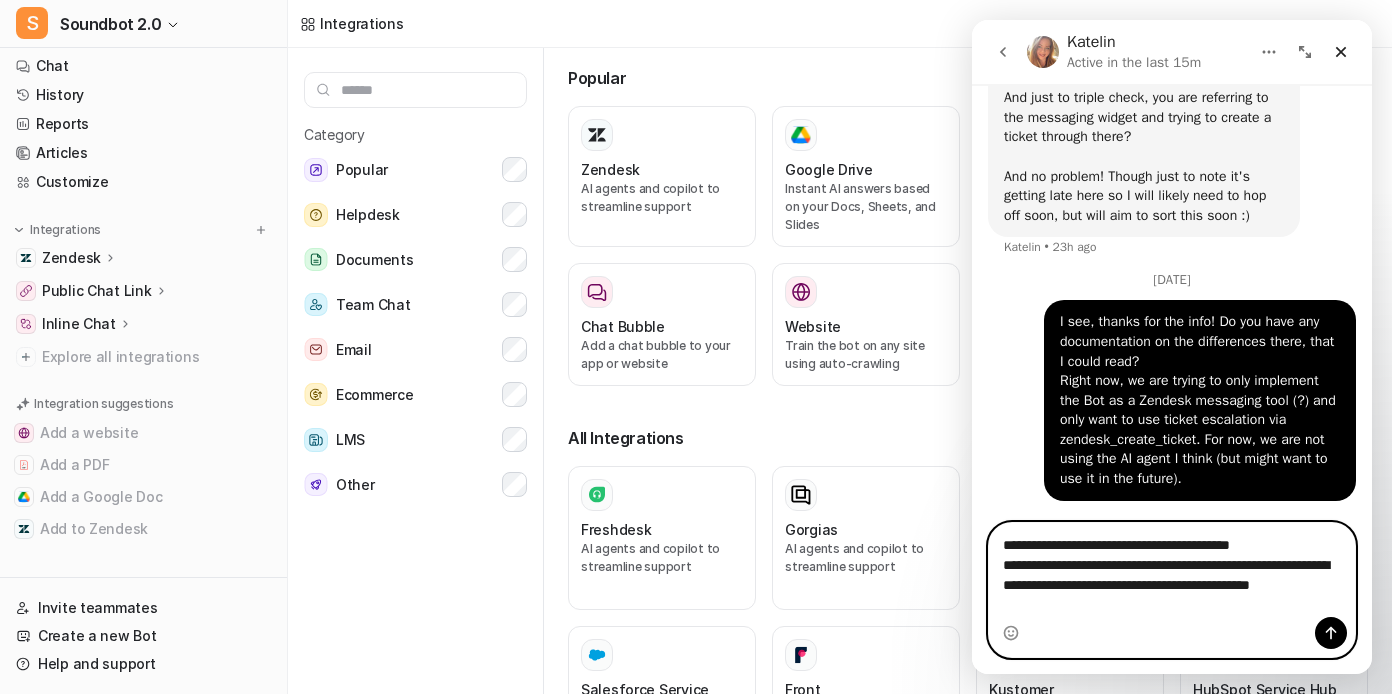 type on "**********" 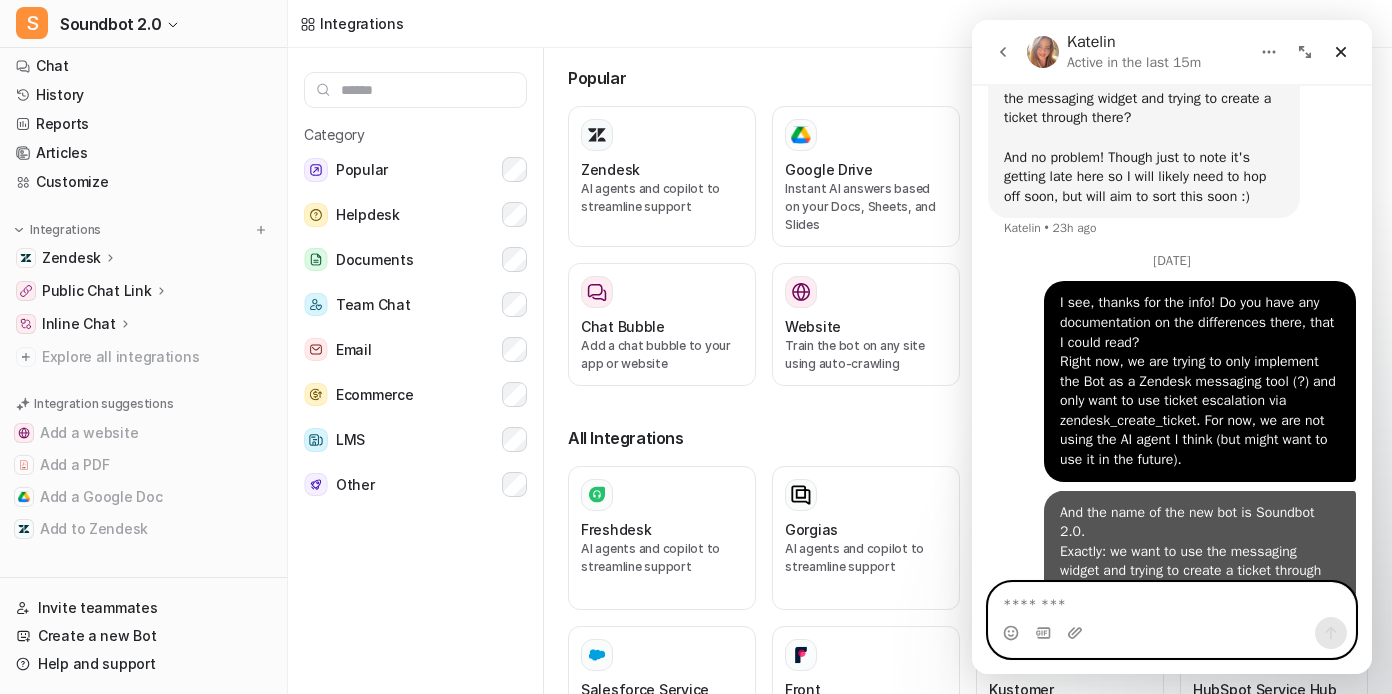 scroll, scrollTop: 3303, scrollLeft: 0, axis: vertical 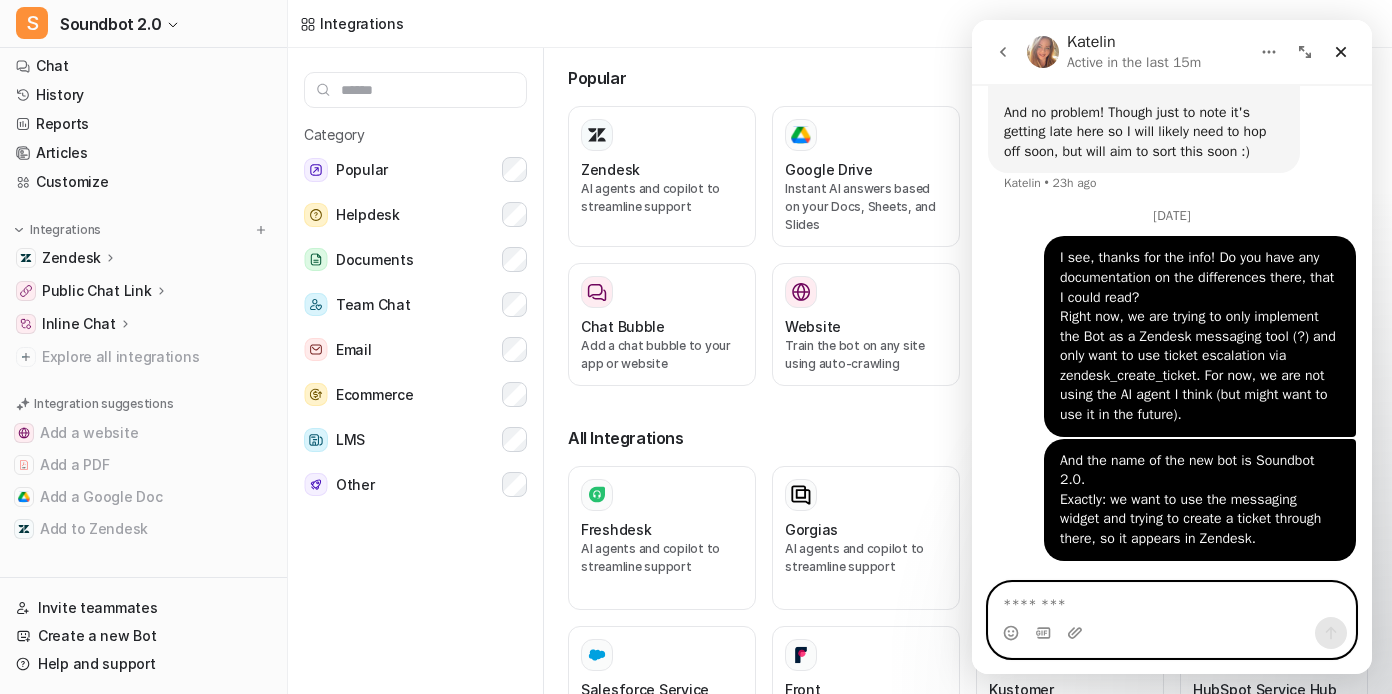 type 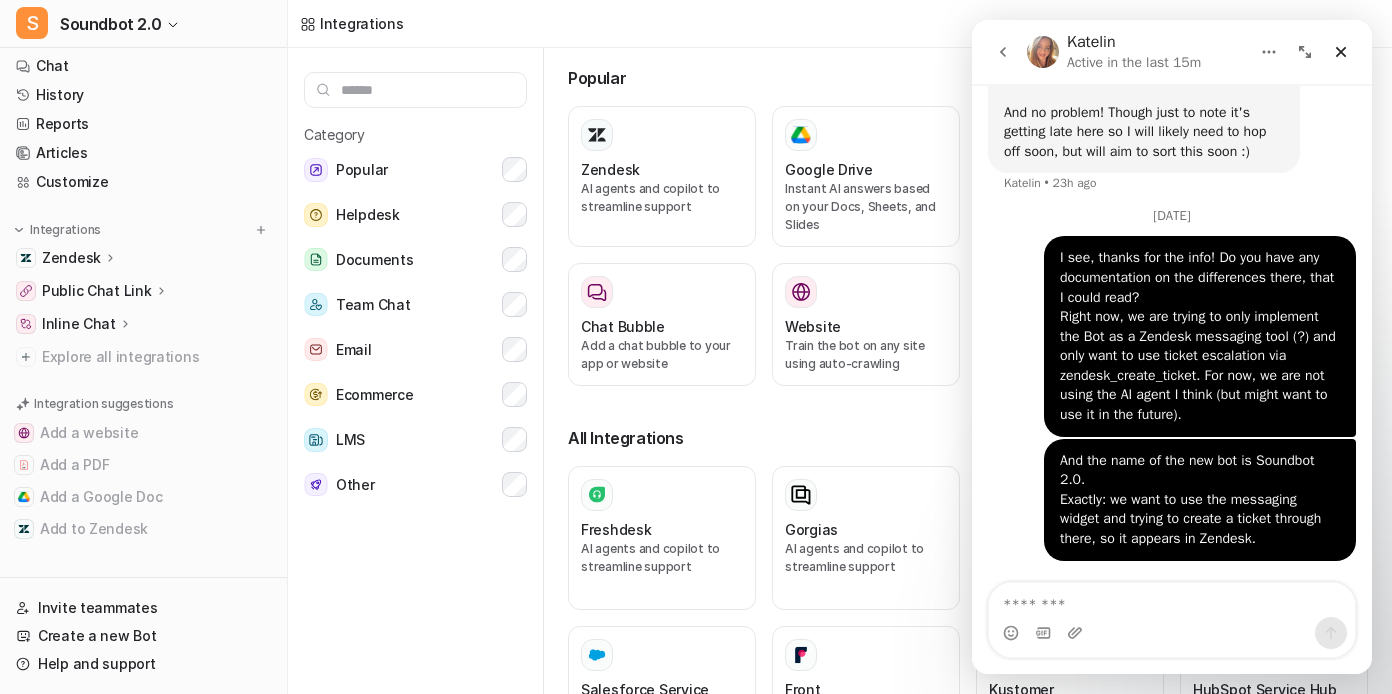 click 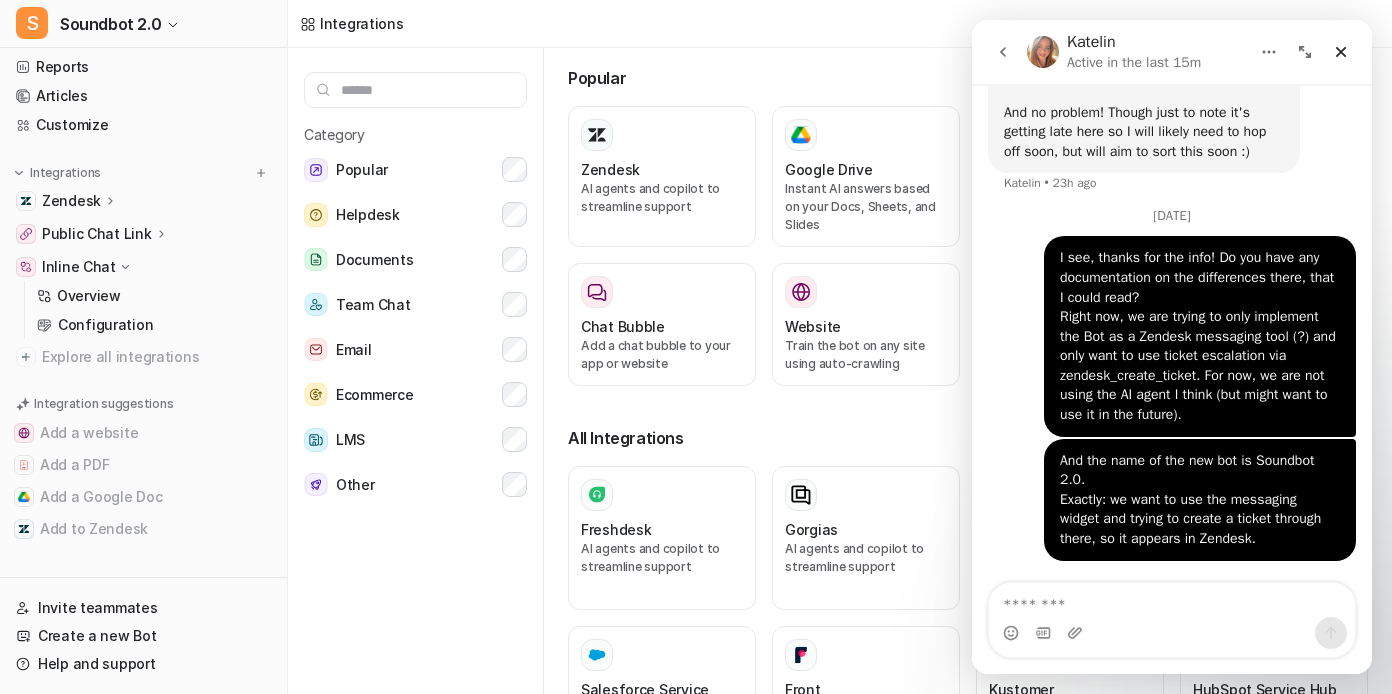 scroll, scrollTop: 109, scrollLeft: 0, axis: vertical 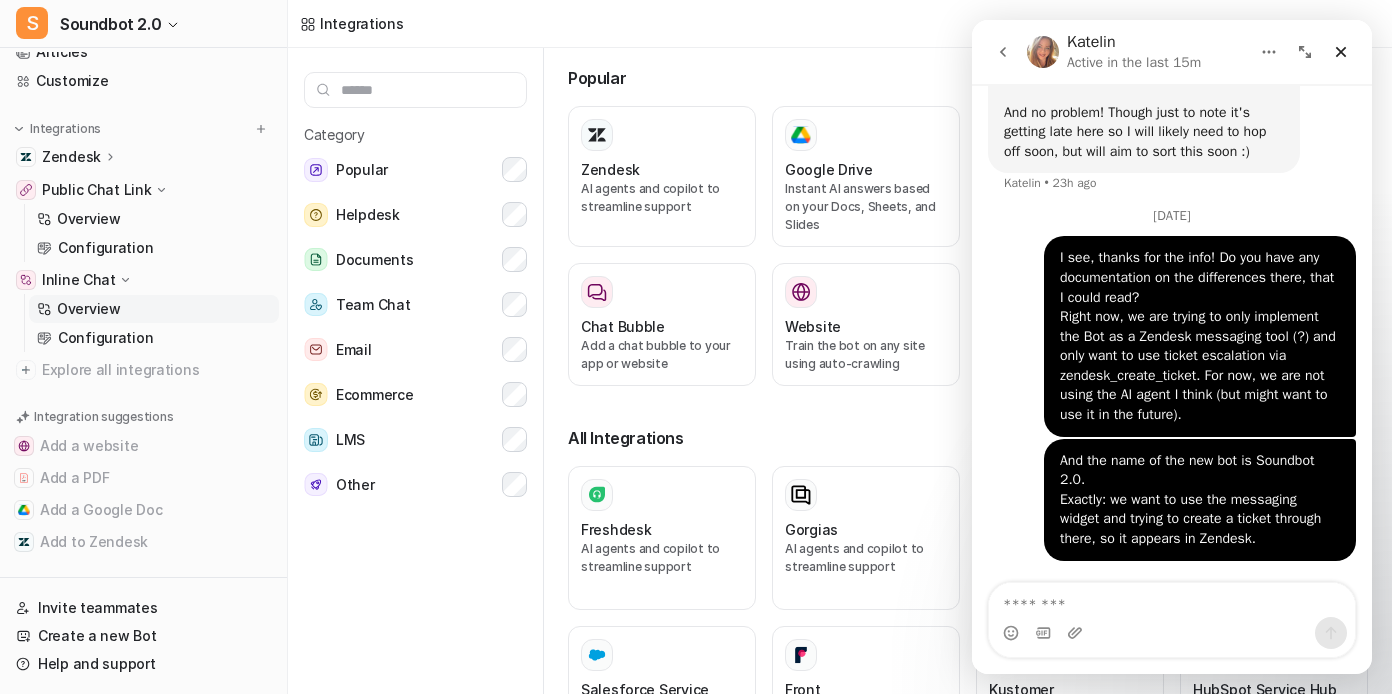 click on "Overview" at bounding box center (89, 309) 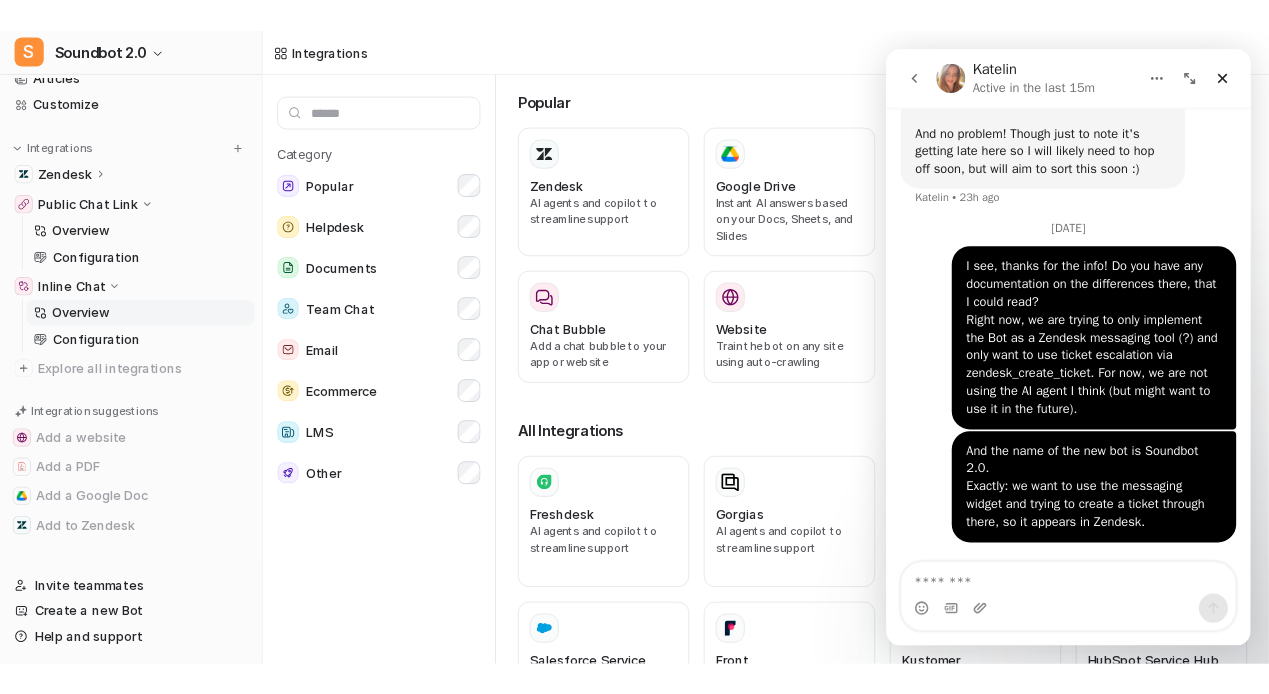 scroll, scrollTop: 0, scrollLeft: 0, axis: both 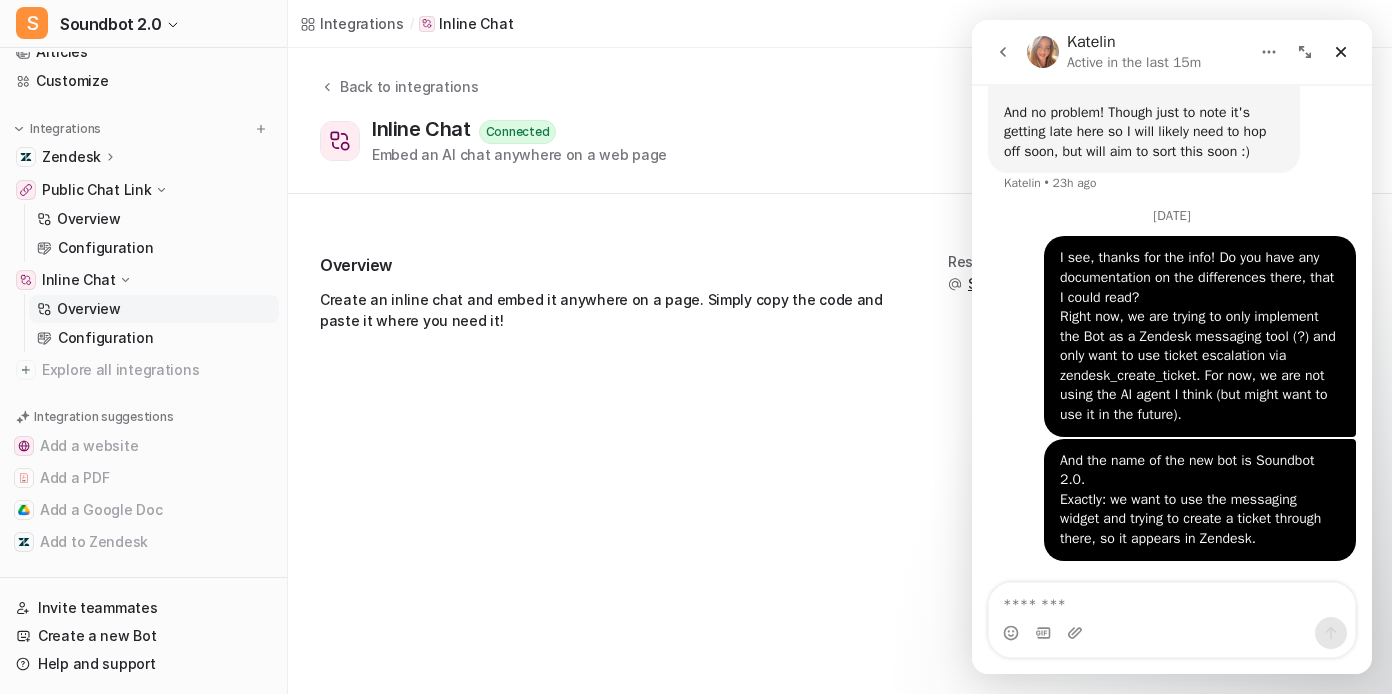 click 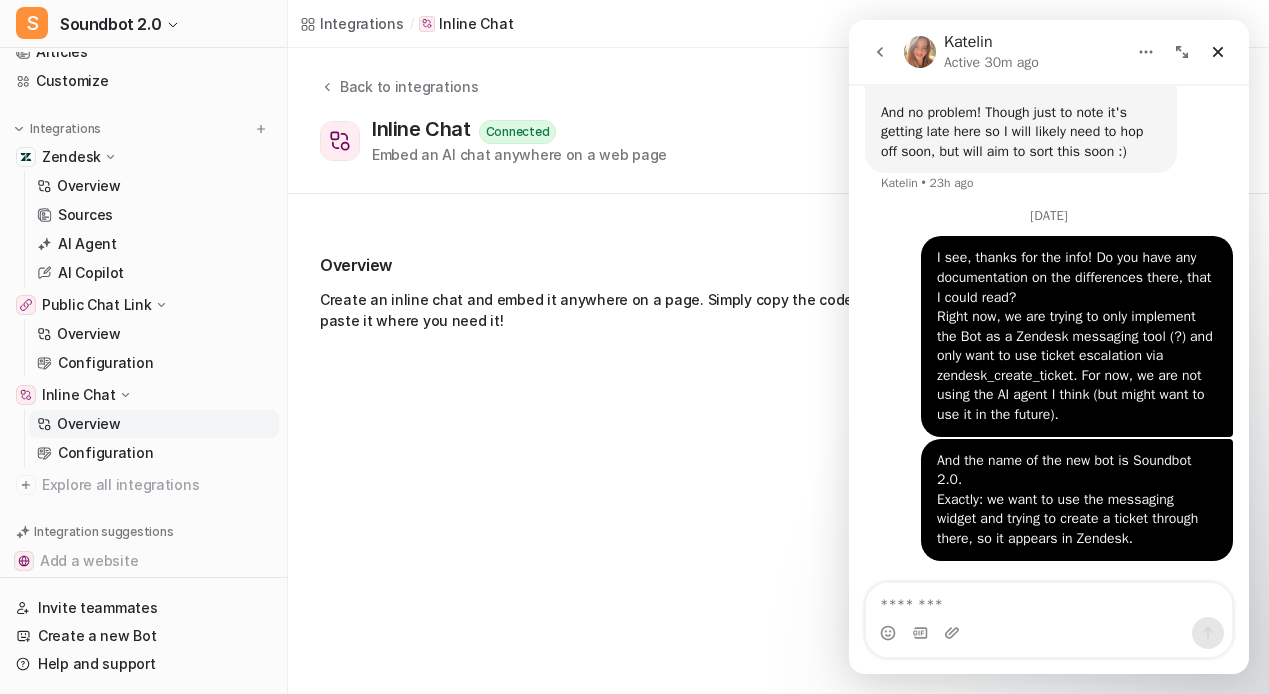click on "Overview Create an inline chat and embed it anywhere on a page. Simply copy the code and   paste it where you need it! Resources   Support" at bounding box center (778, 284) 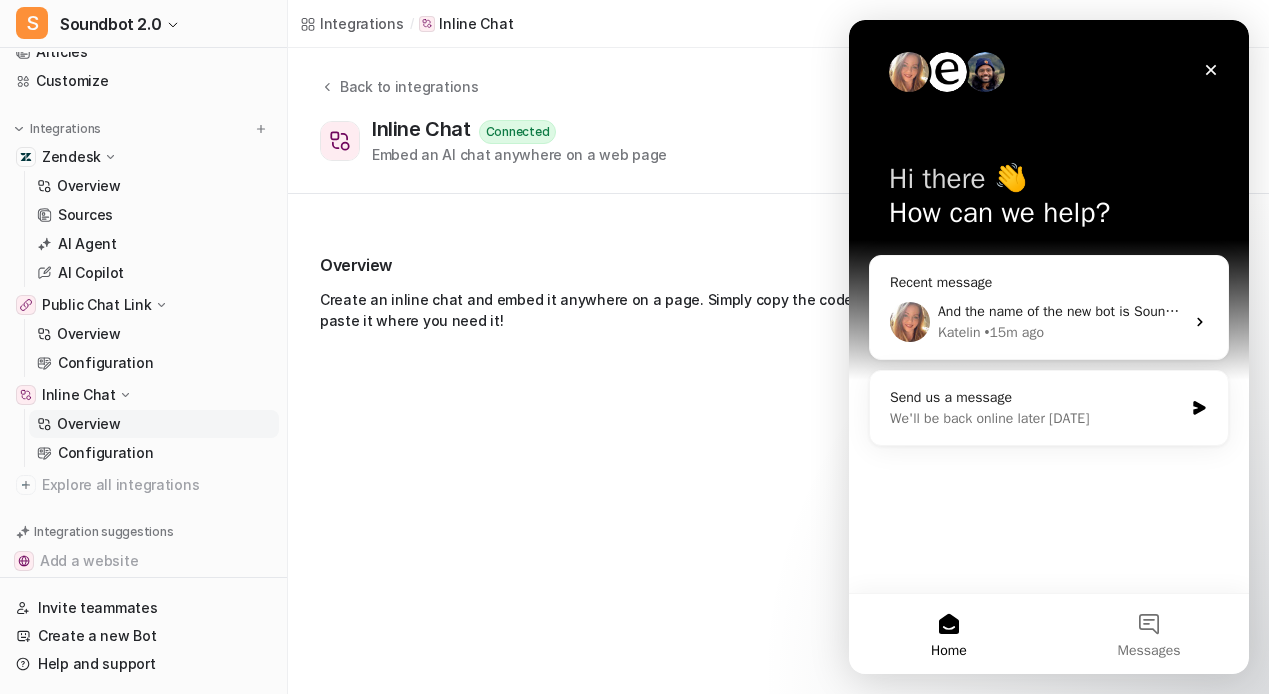 scroll, scrollTop: 0, scrollLeft: 0, axis: both 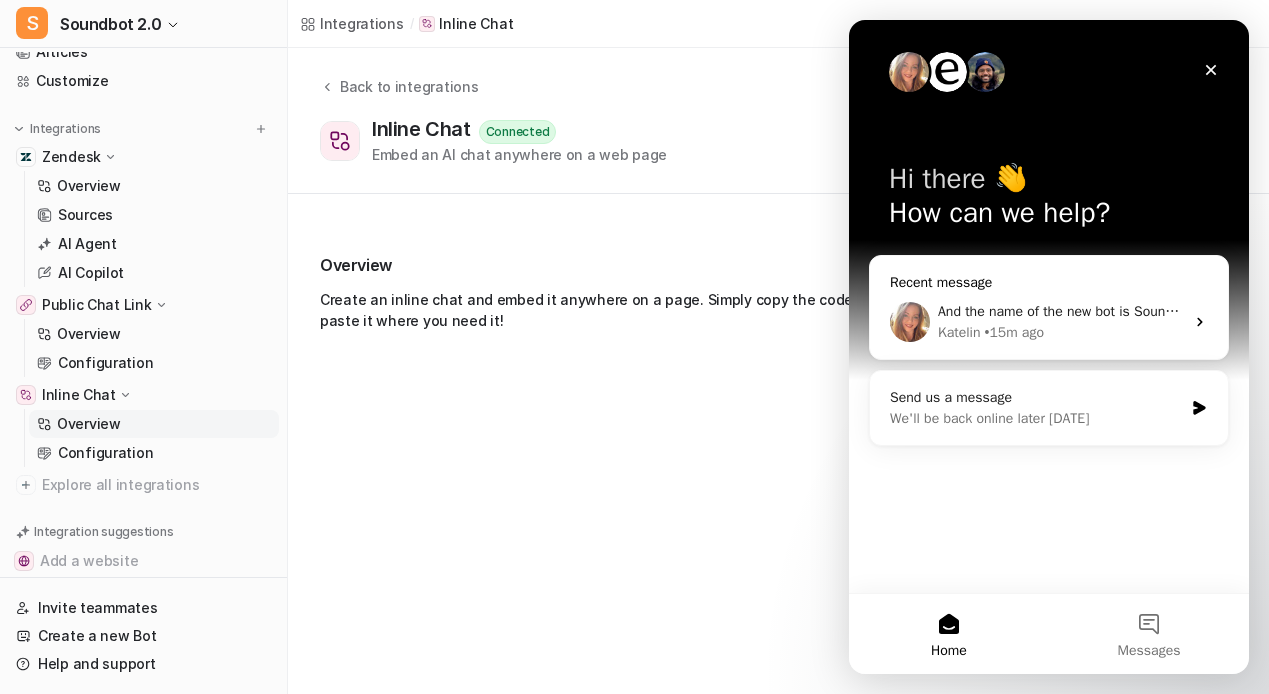 click on "And the name of the new bot is Soundbot 2.0.  Exactly: we want to use the messaging widget and trying to create a ticket through there, so it appears in Zendesk." at bounding box center [1061, 311] 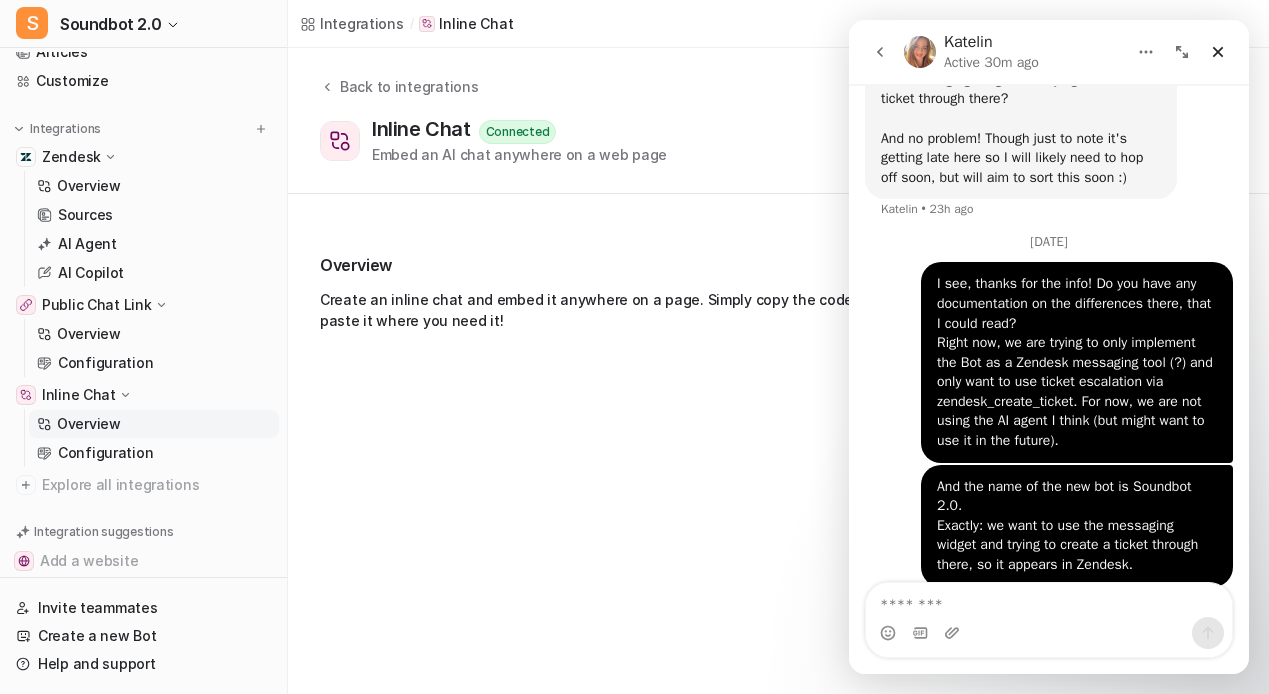 scroll, scrollTop: 3303, scrollLeft: 0, axis: vertical 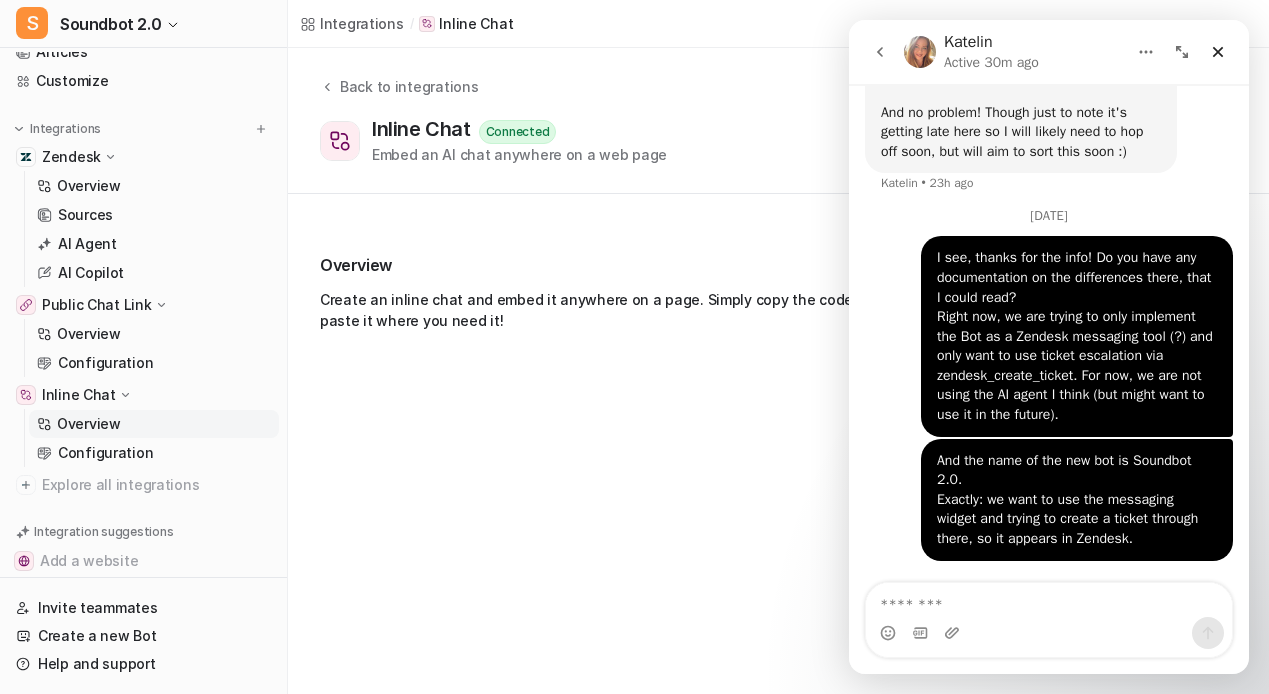 click at bounding box center (1049, 600) 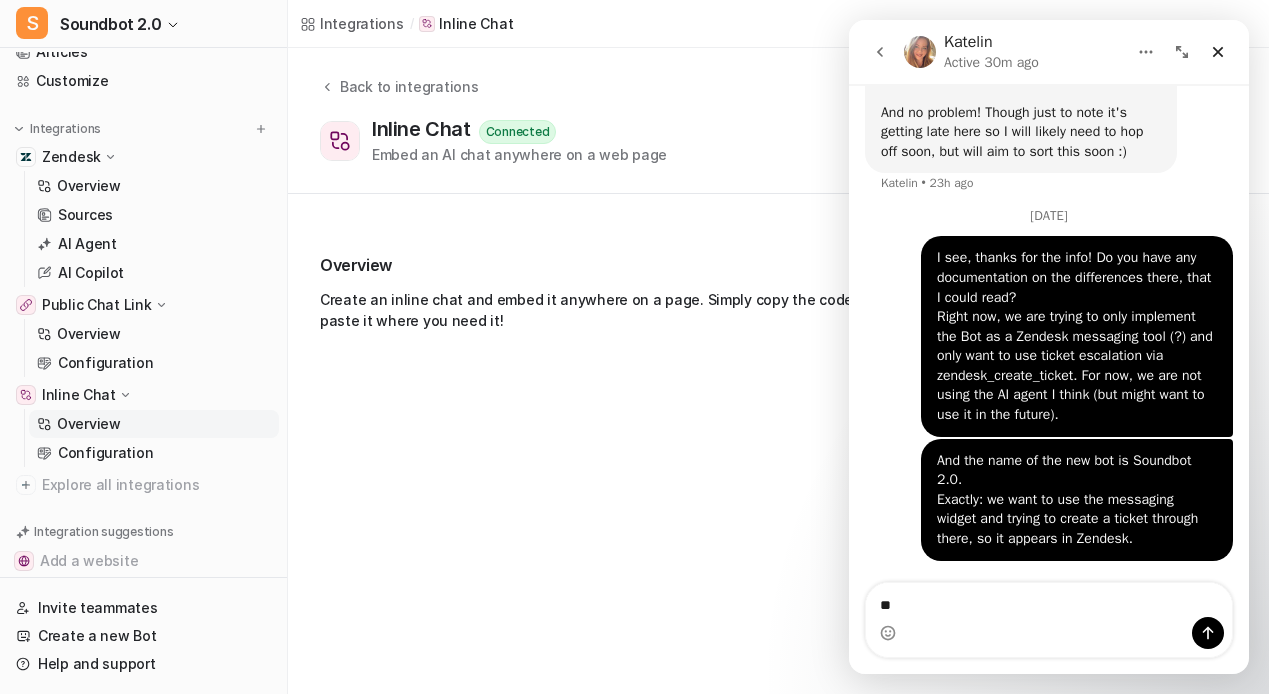 type on "*" 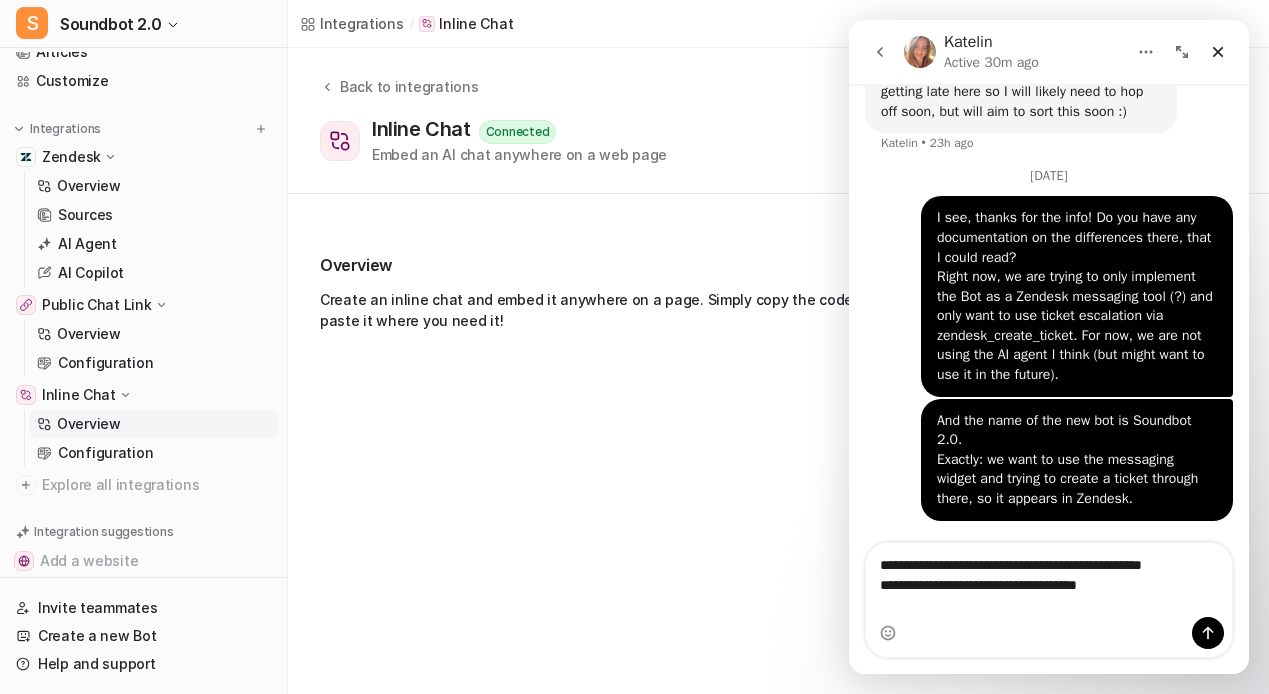 scroll, scrollTop: 3323, scrollLeft: 0, axis: vertical 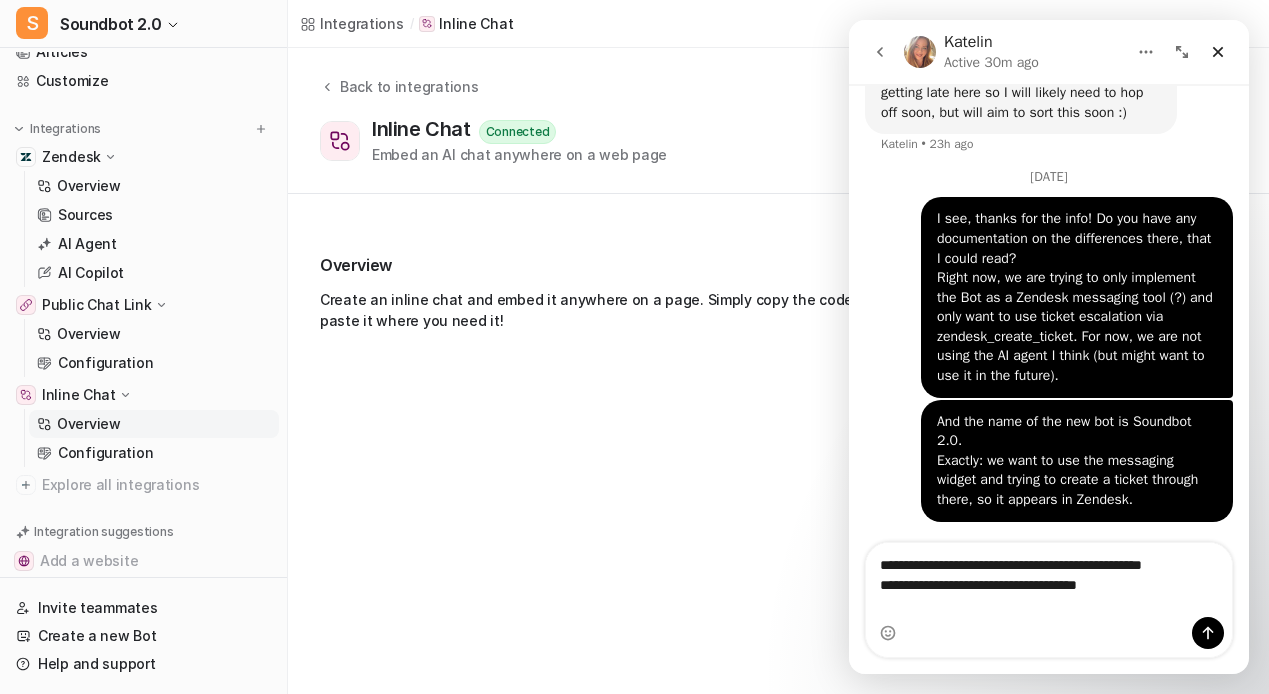 drag, startPoint x: 1071, startPoint y: 601, endPoint x: 1130, endPoint y: 601, distance: 59 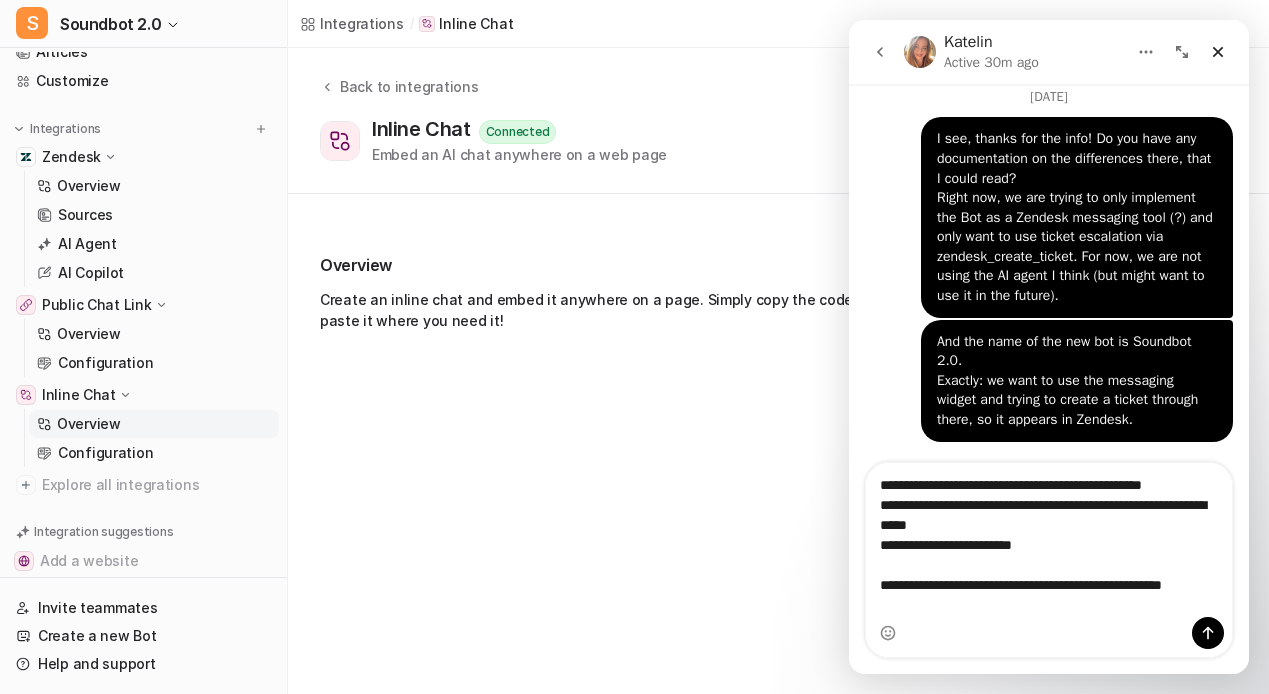 scroll, scrollTop: 3423, scrollLeft: 0, axis: vertical 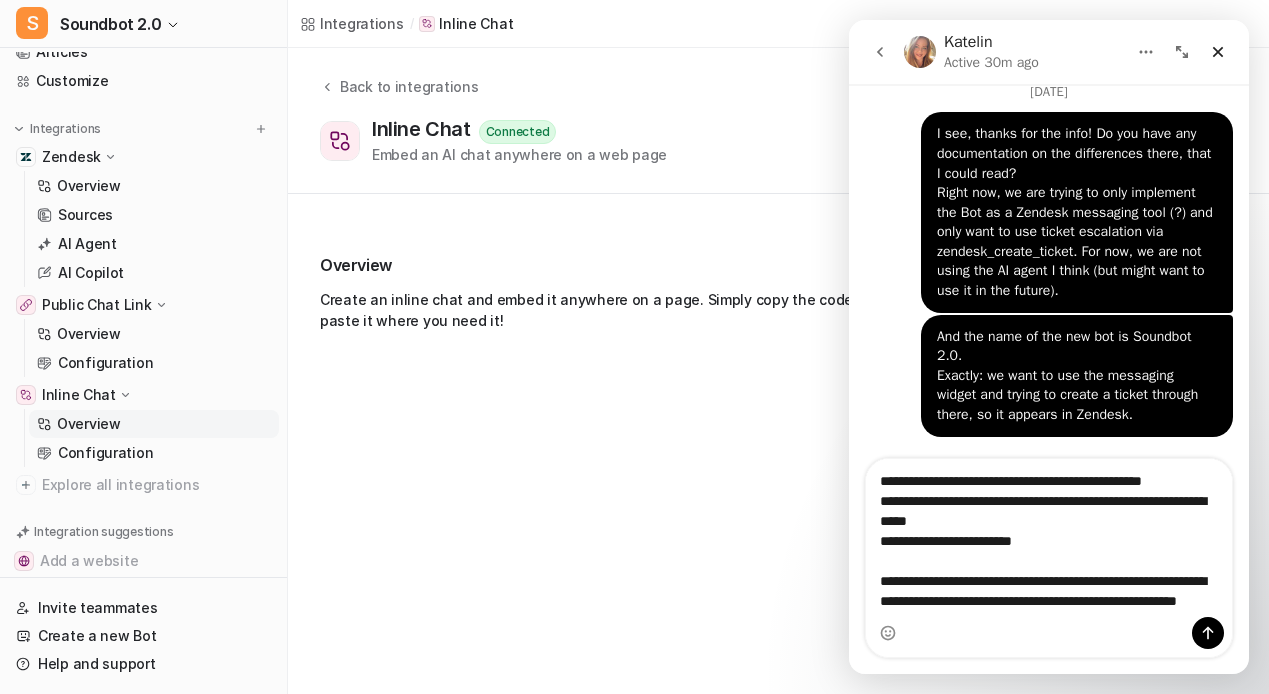 type on "**********" 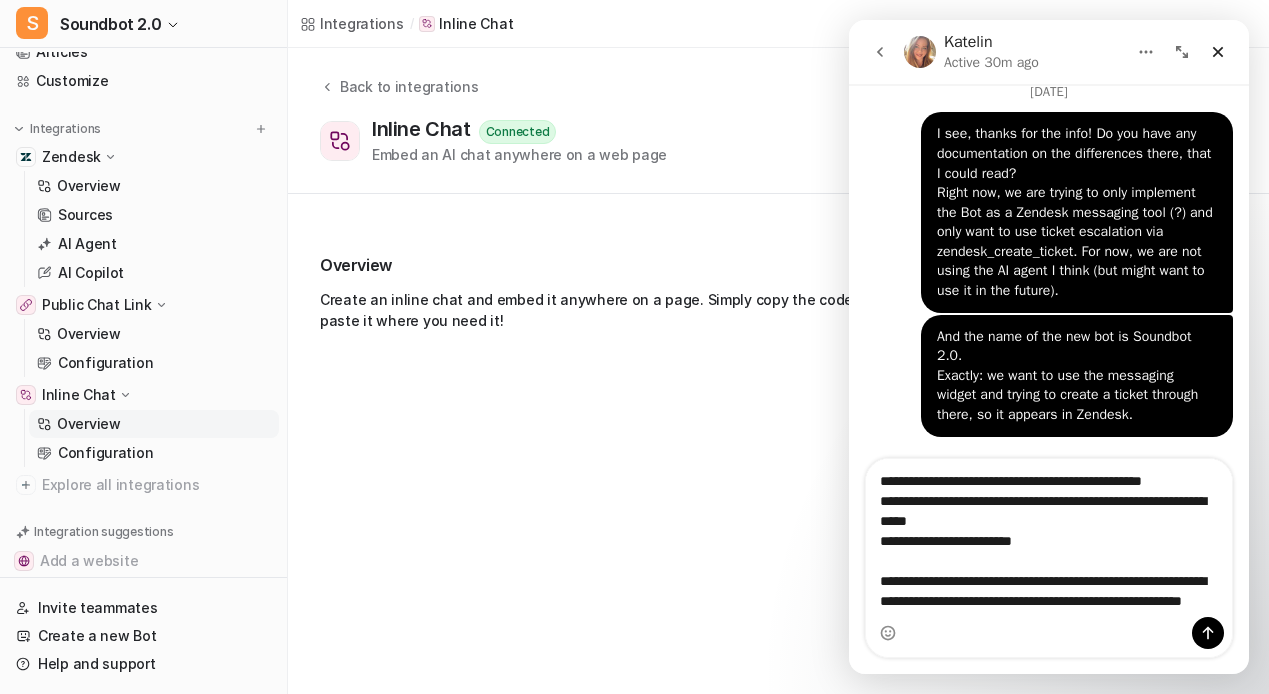 type 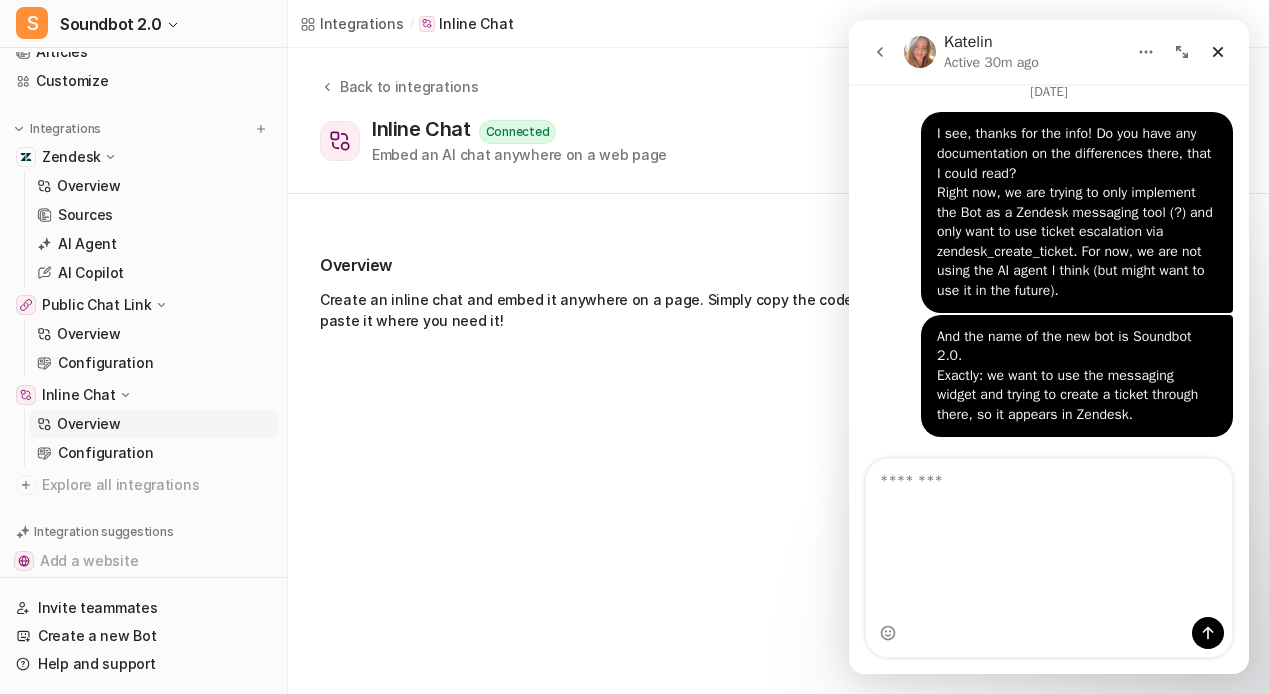 scroll, scrollTop: 0, scrollLeft: 0, axis: both 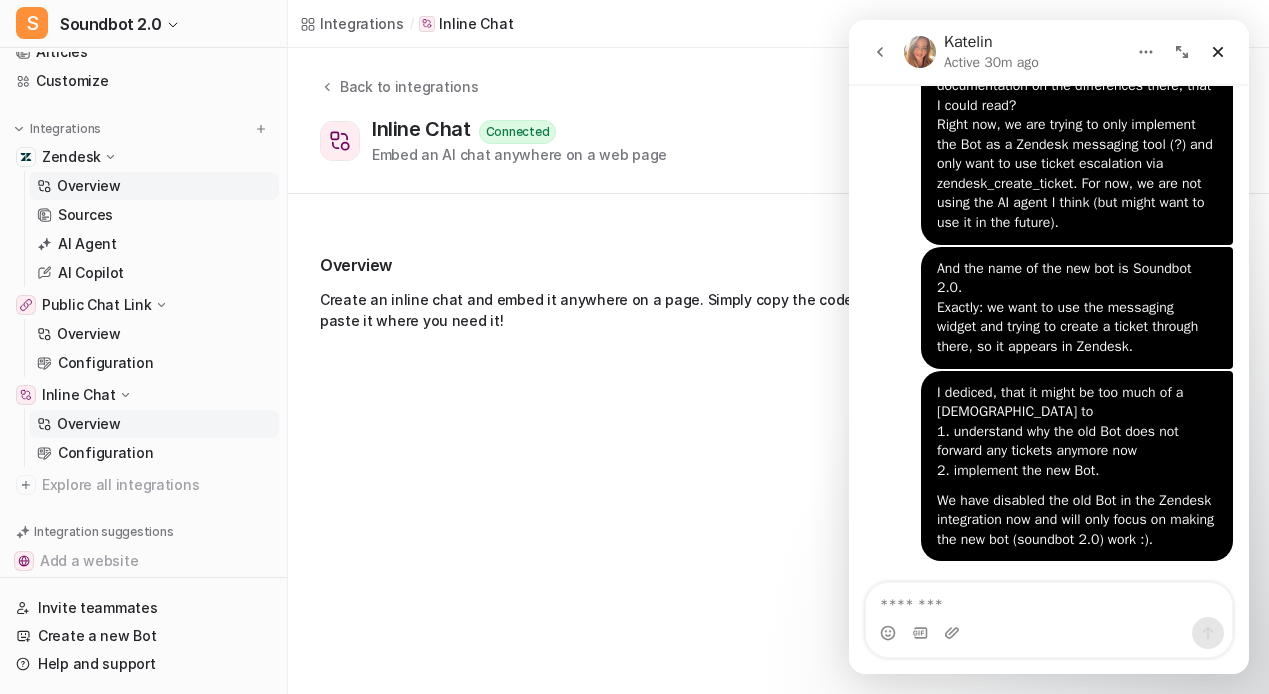 click on "Overview" at bounding box center (154, 186) 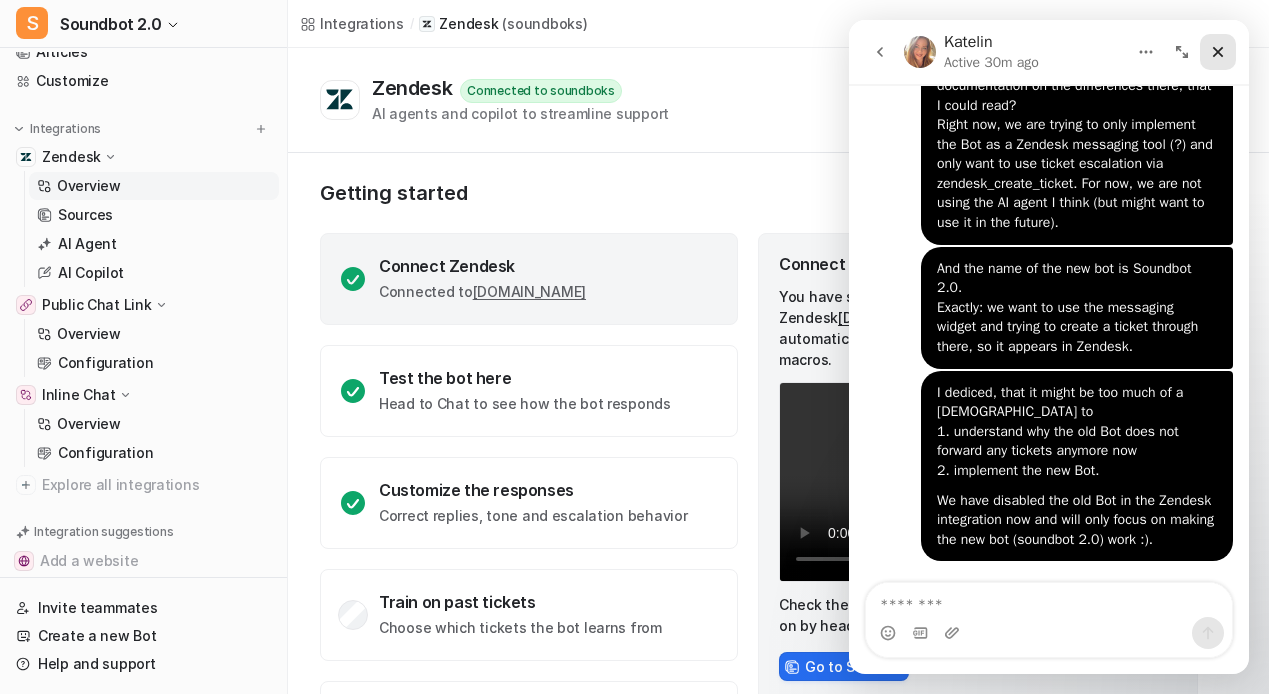 click 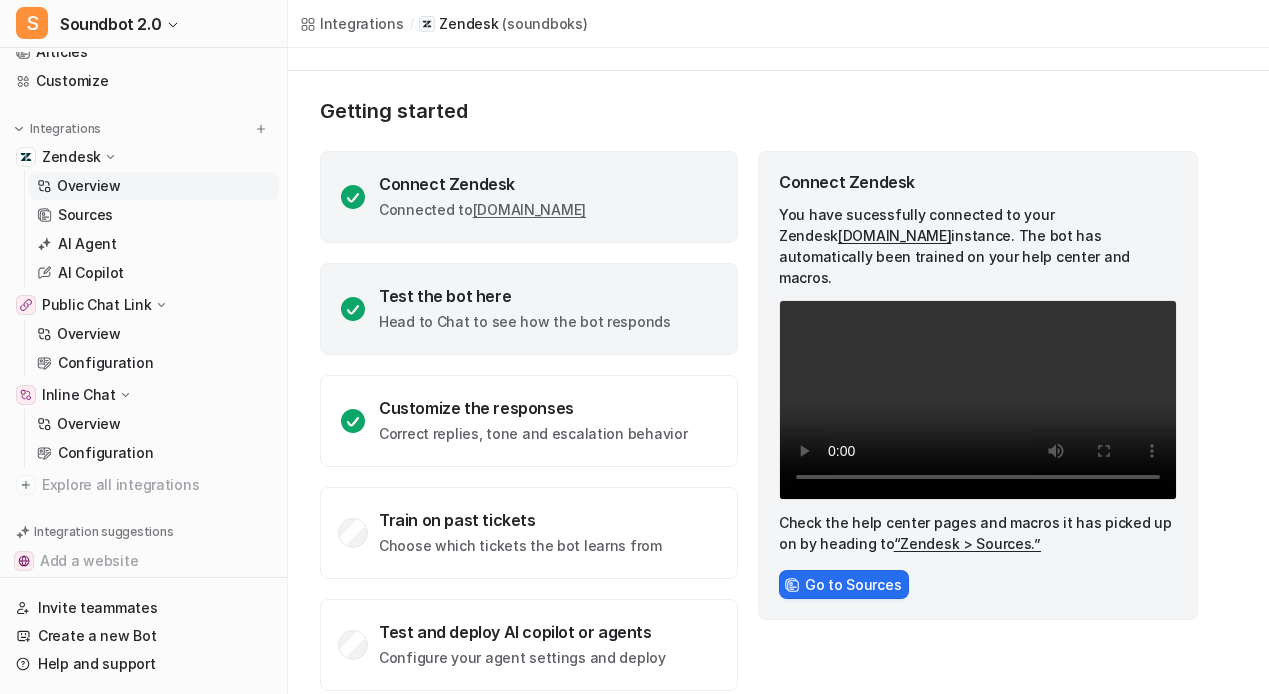 scroll, scrollTop: 0, scrollLeft: 0, axis: both 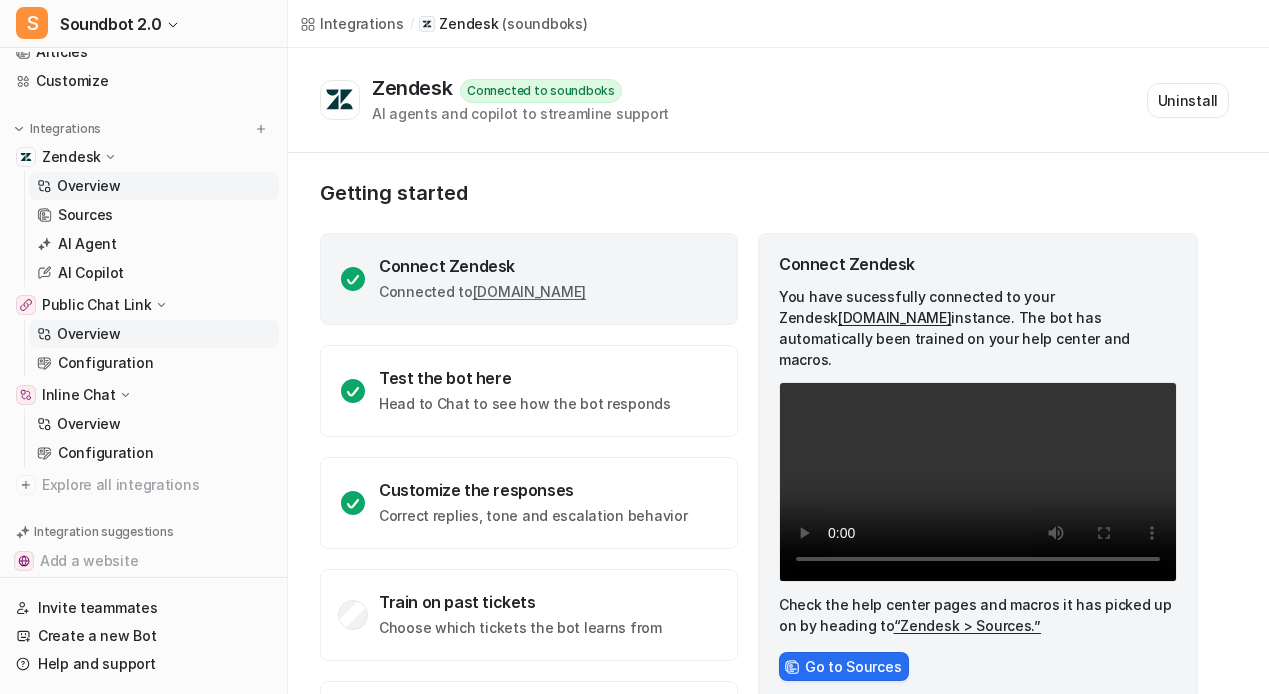 click on "Overview" at bounding box center (89, 334) 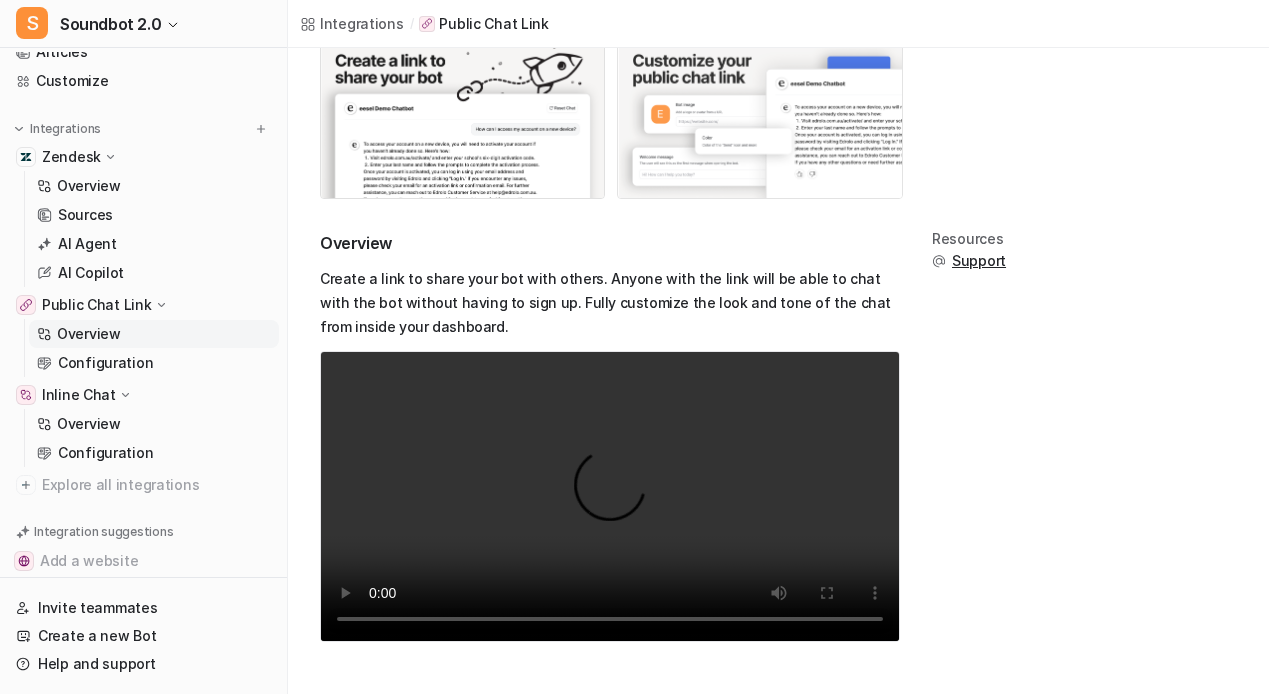 scroll, scrollTop: 364, scrollLeft: 0, axis: vertical 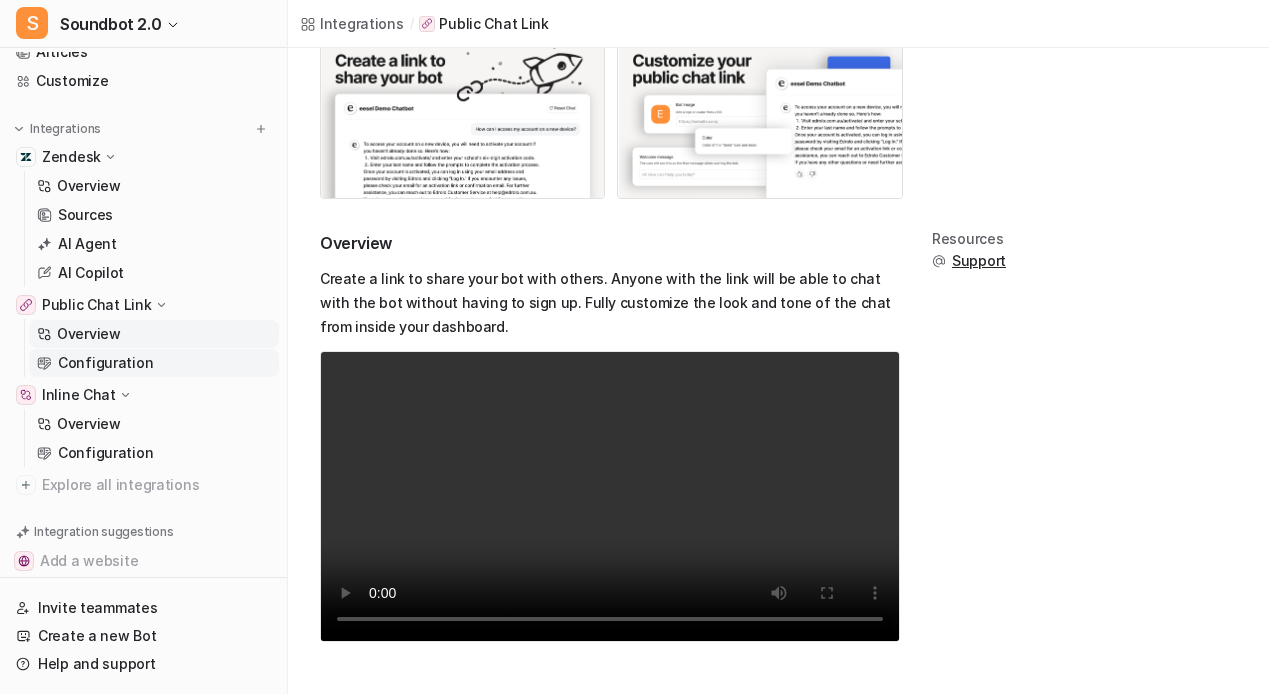click on "Configuration" at bounding box center (105, 363) 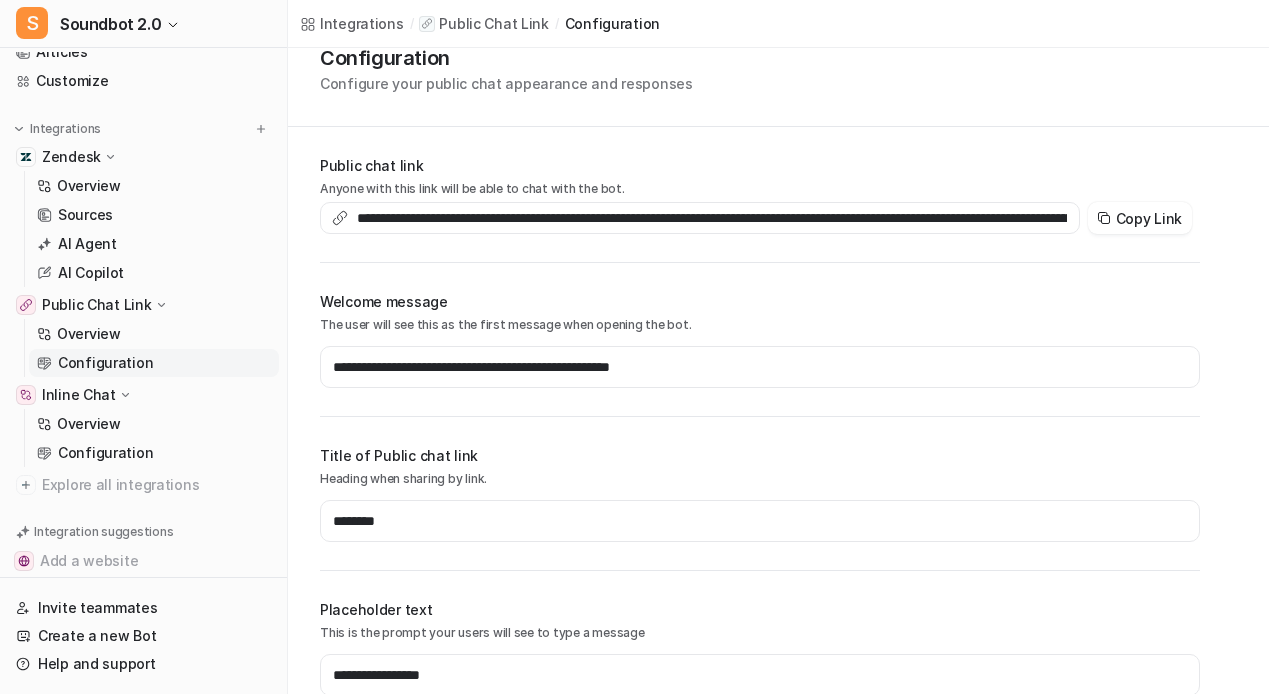 scroll, scrollTop: 0, scrollLeft: 11, axis: horizontal 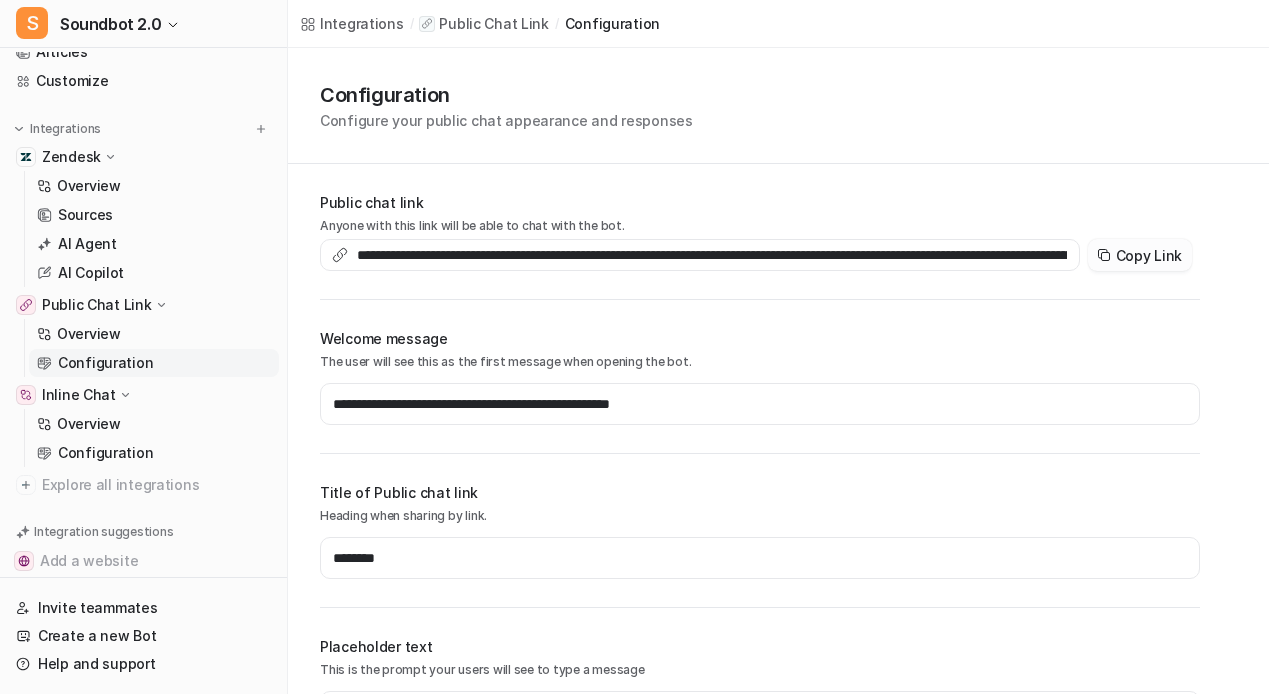 click on "Copy Link" at bounding box center (1140, 255) 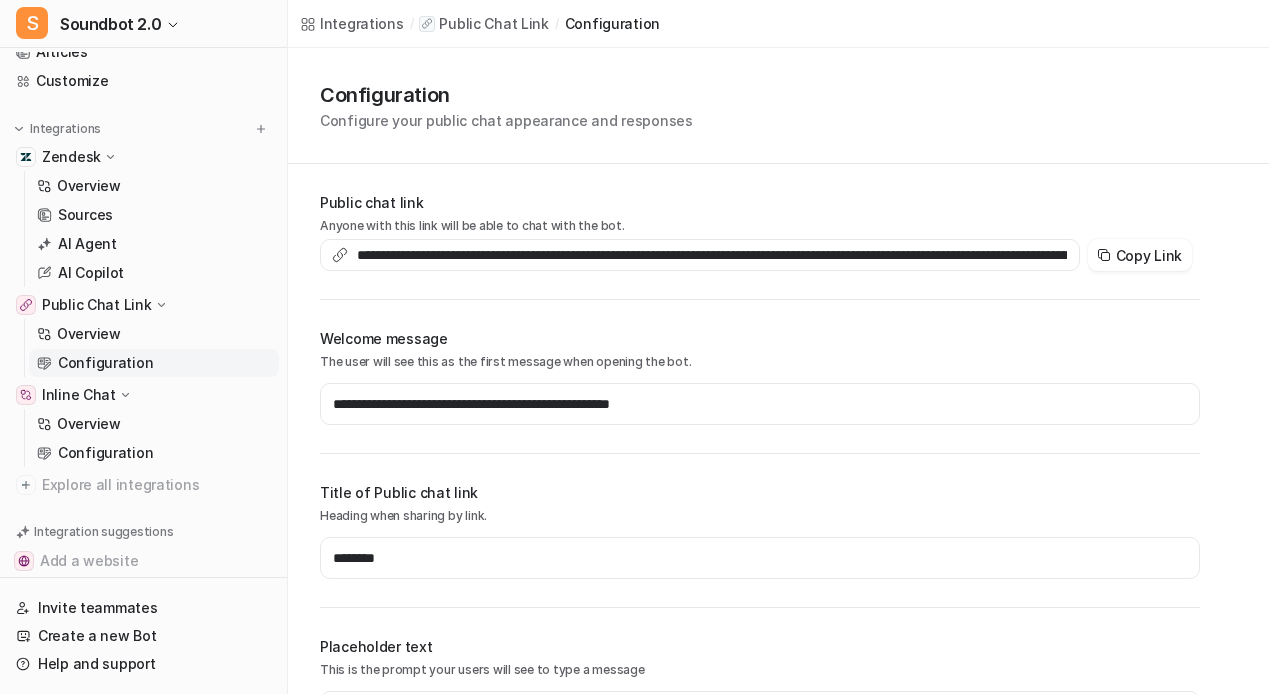 type 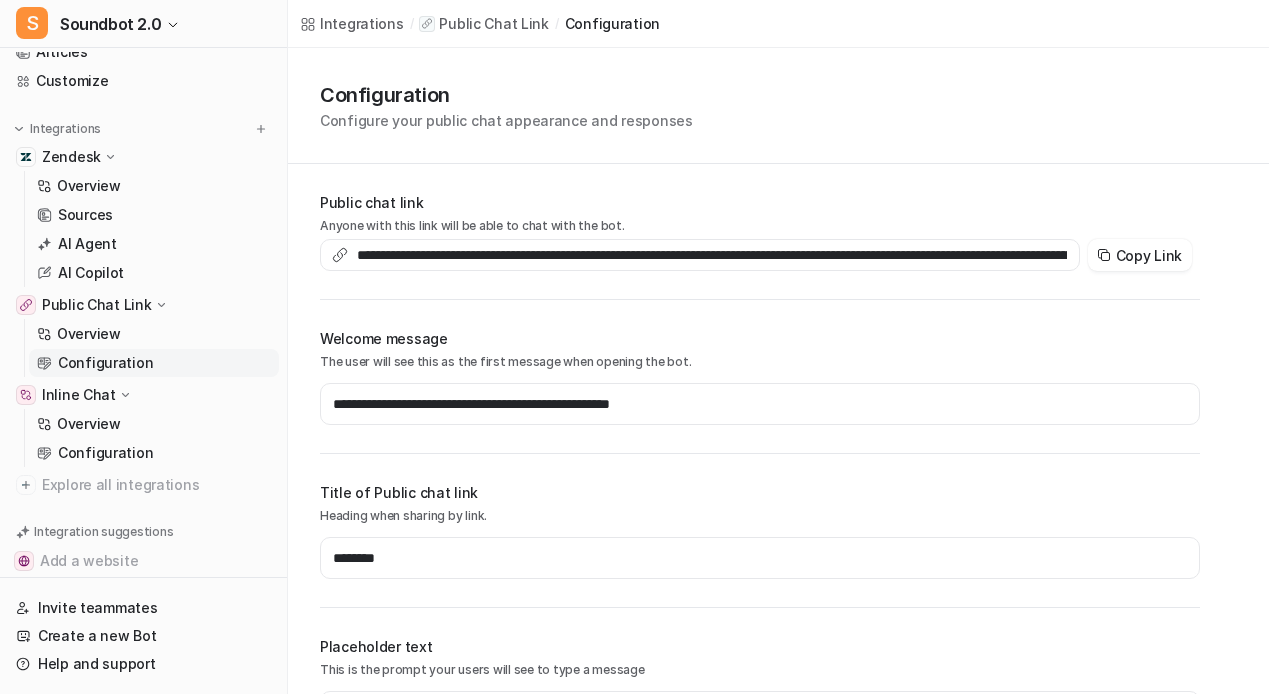 scroll, scrollTop: 0, scrollLeft: 0, axis: both 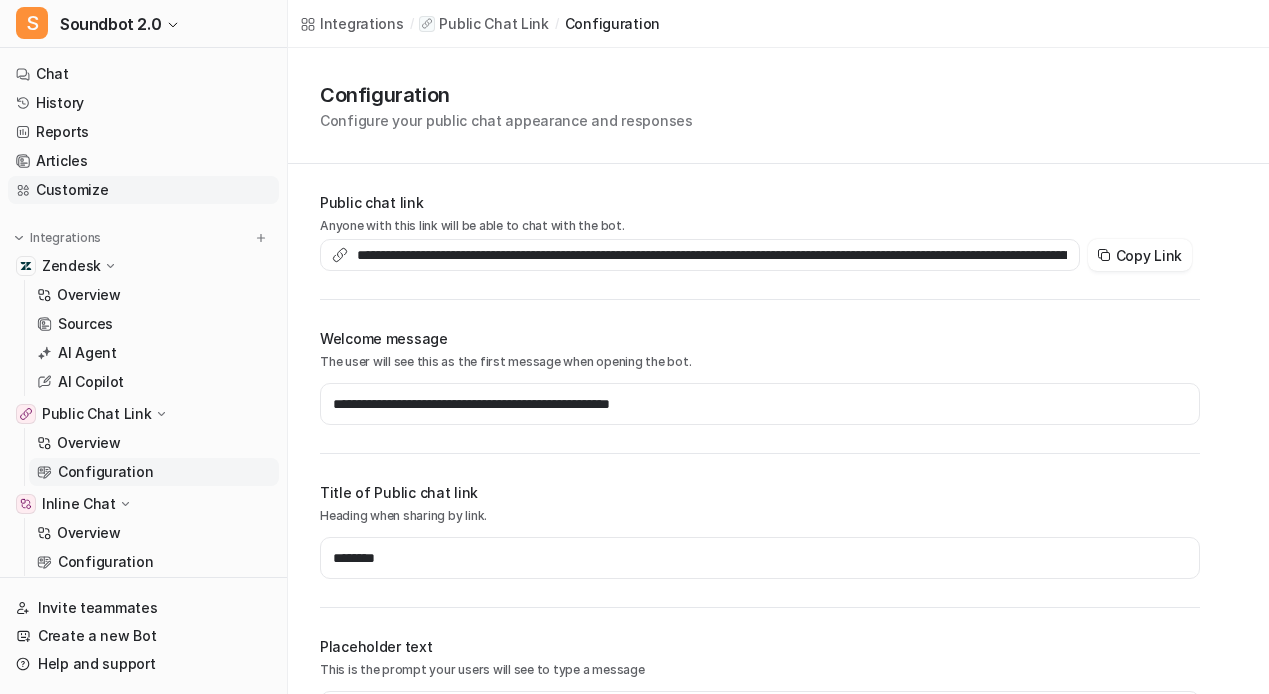click on "Customize" at bounding box center (143, 190) 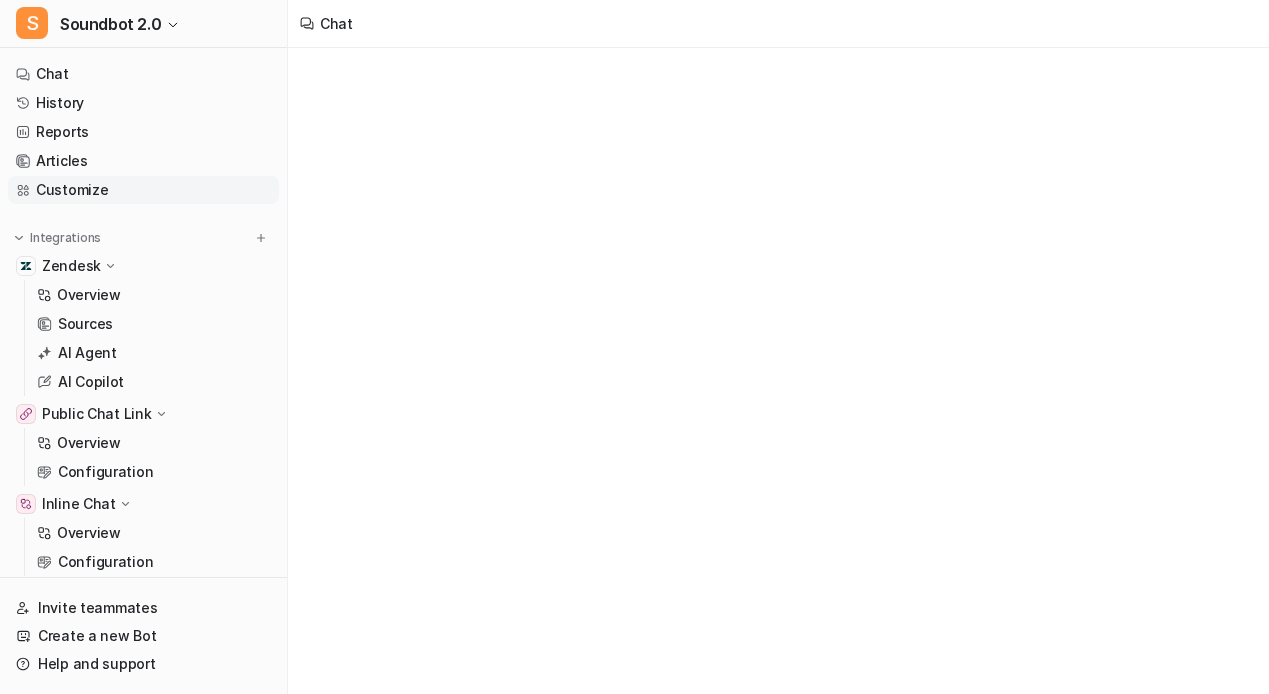 scroll, scrollTop: 0, scrollLeft: 0, axis: both 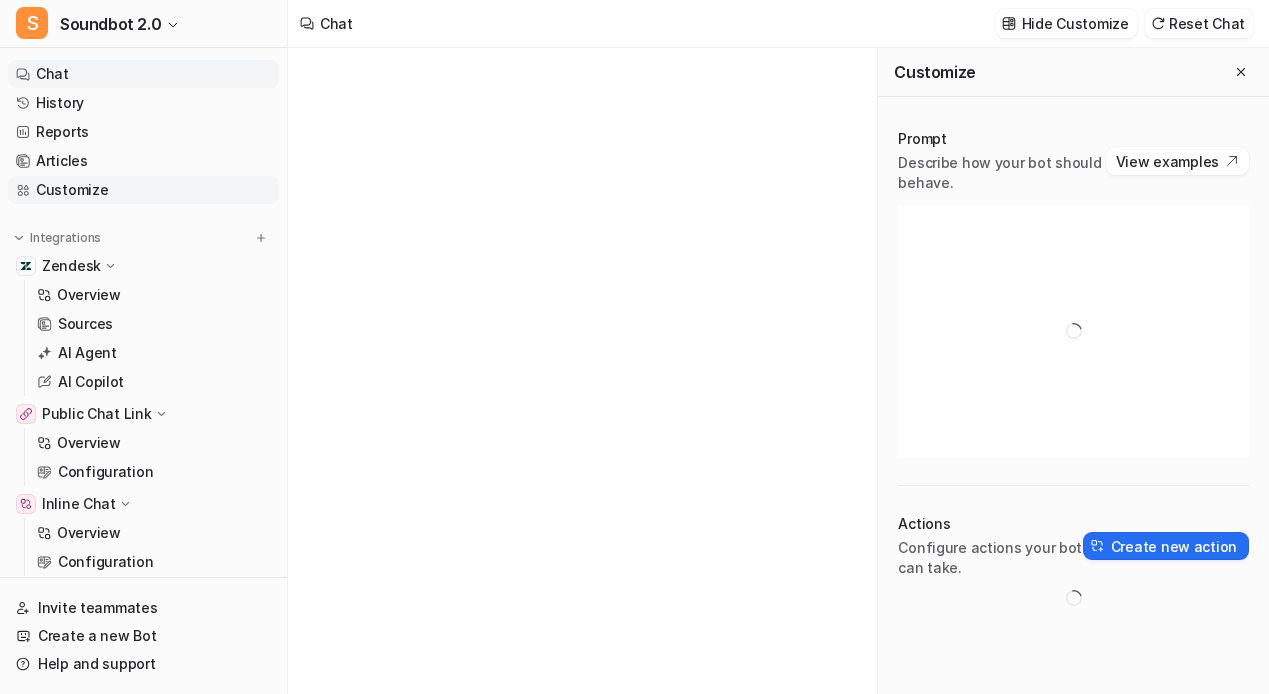type on "**********" 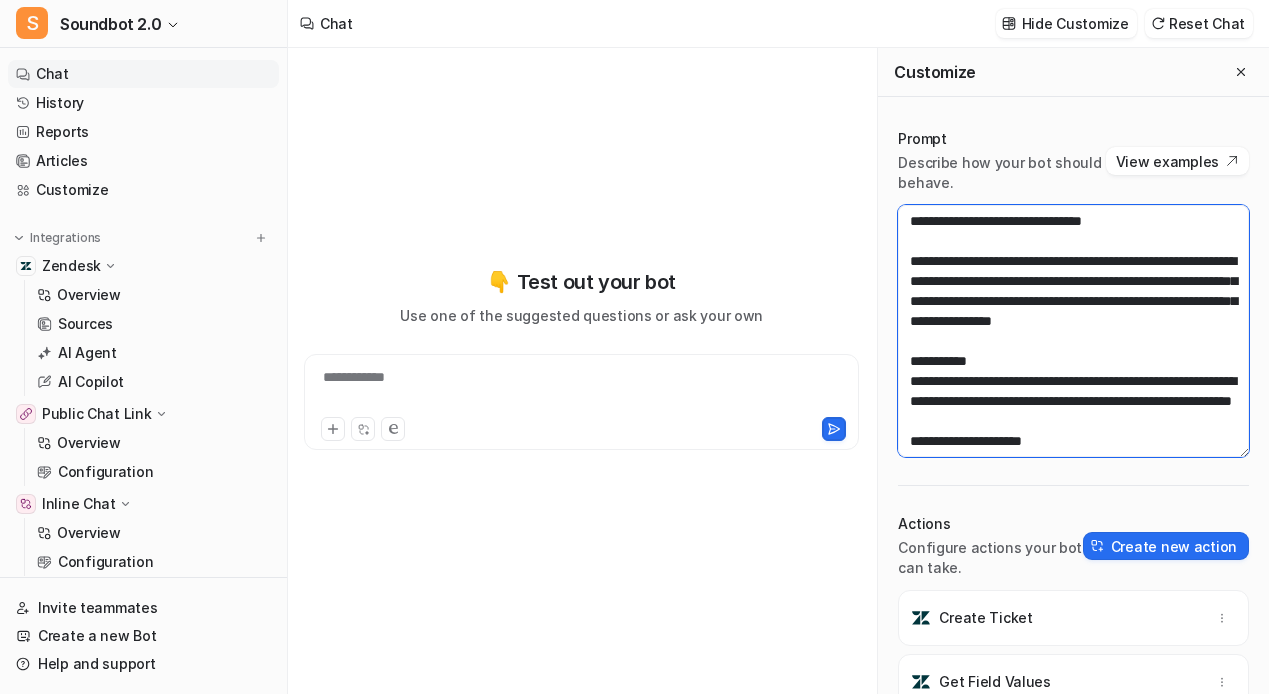 click at bounding box center [1073, 331] 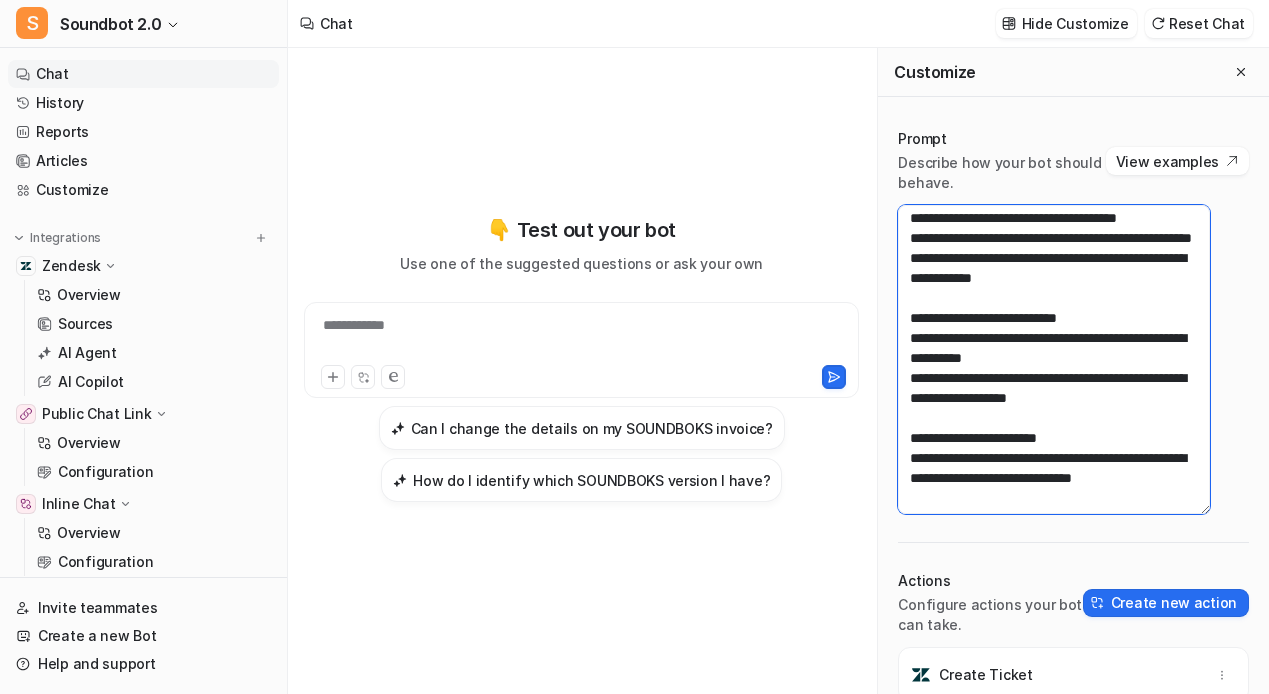 scroll, scrollTop: 4875, scrollLeft: 0, axis: vertical 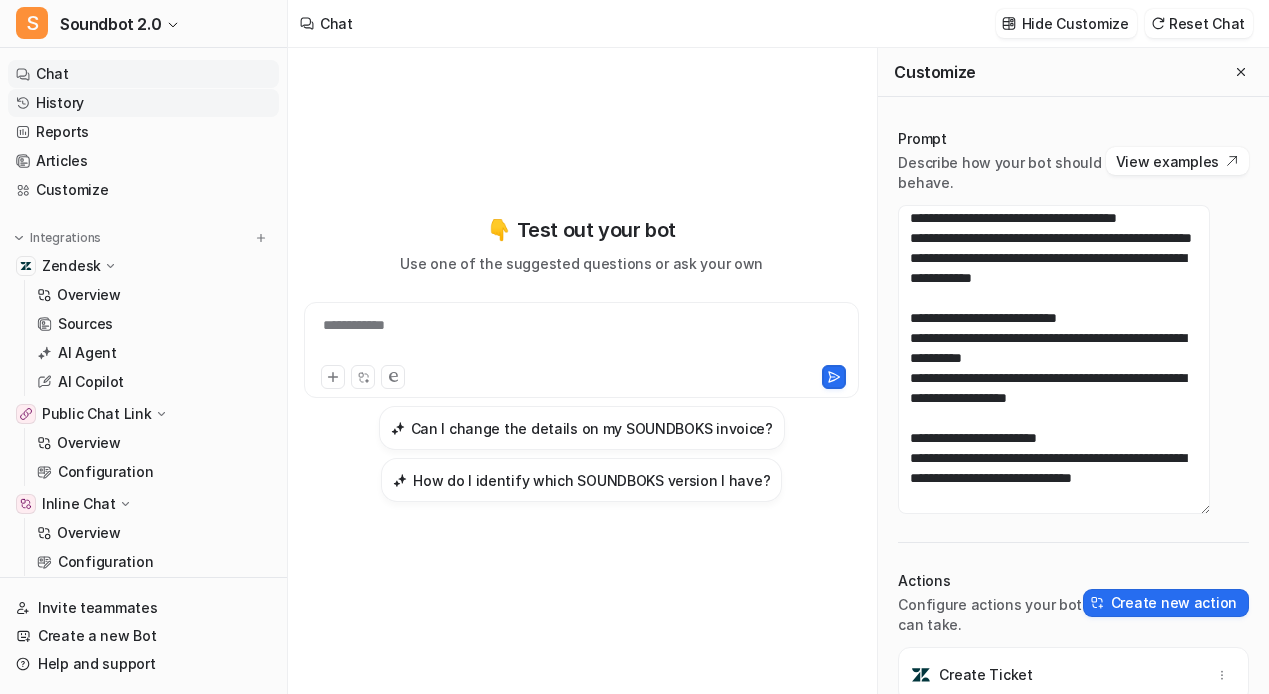 click on "History" at bounding box center (143, 103) 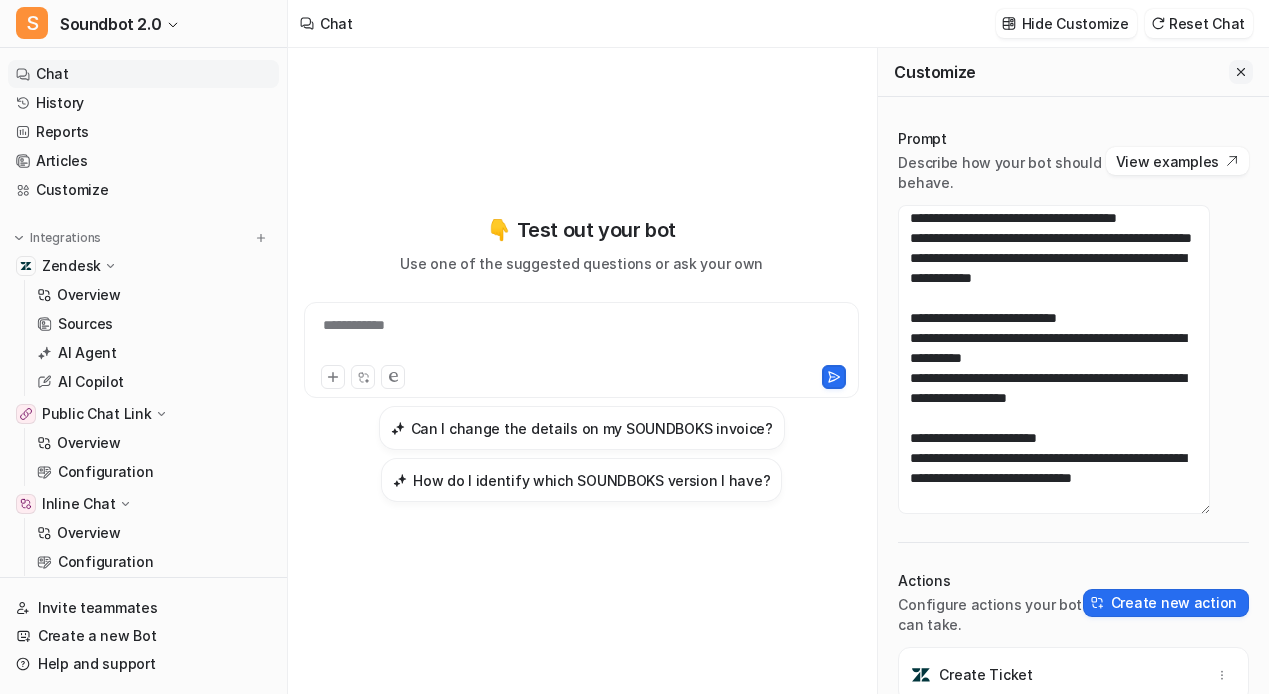 click 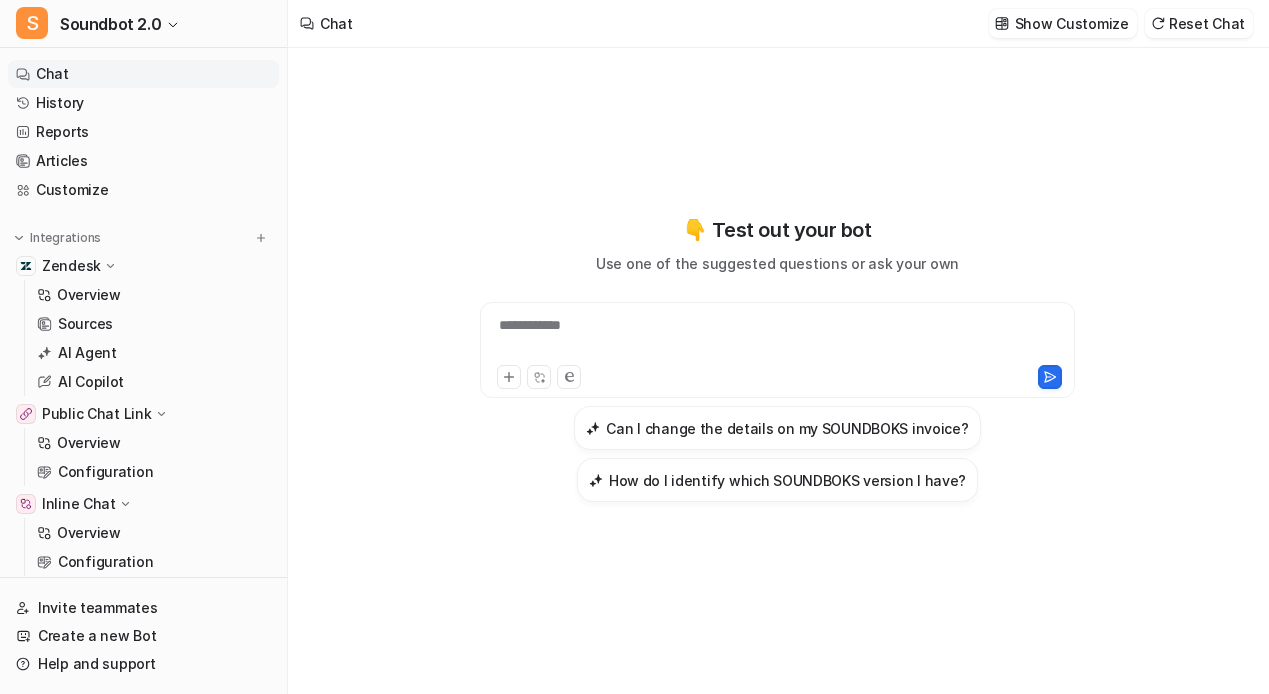 scroll, scrollTop: 92950, scrollLeft: 0, axis: vertical 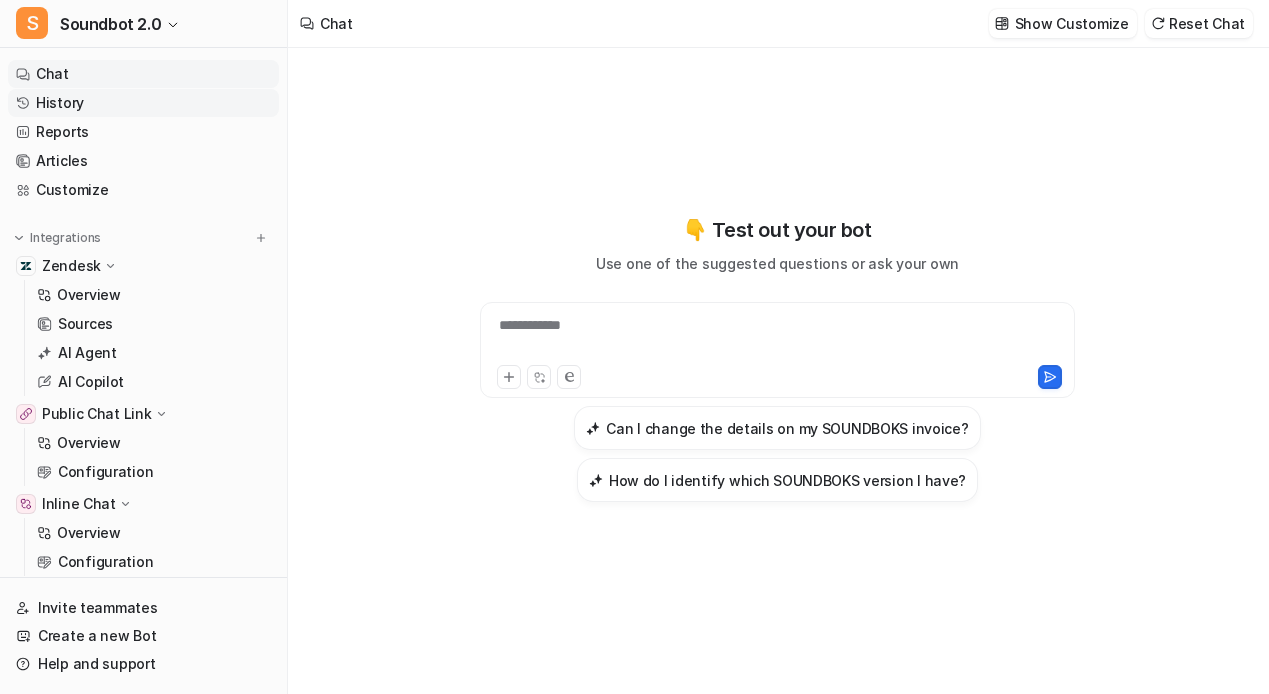 click on "History" at bounding box center (143, 103) 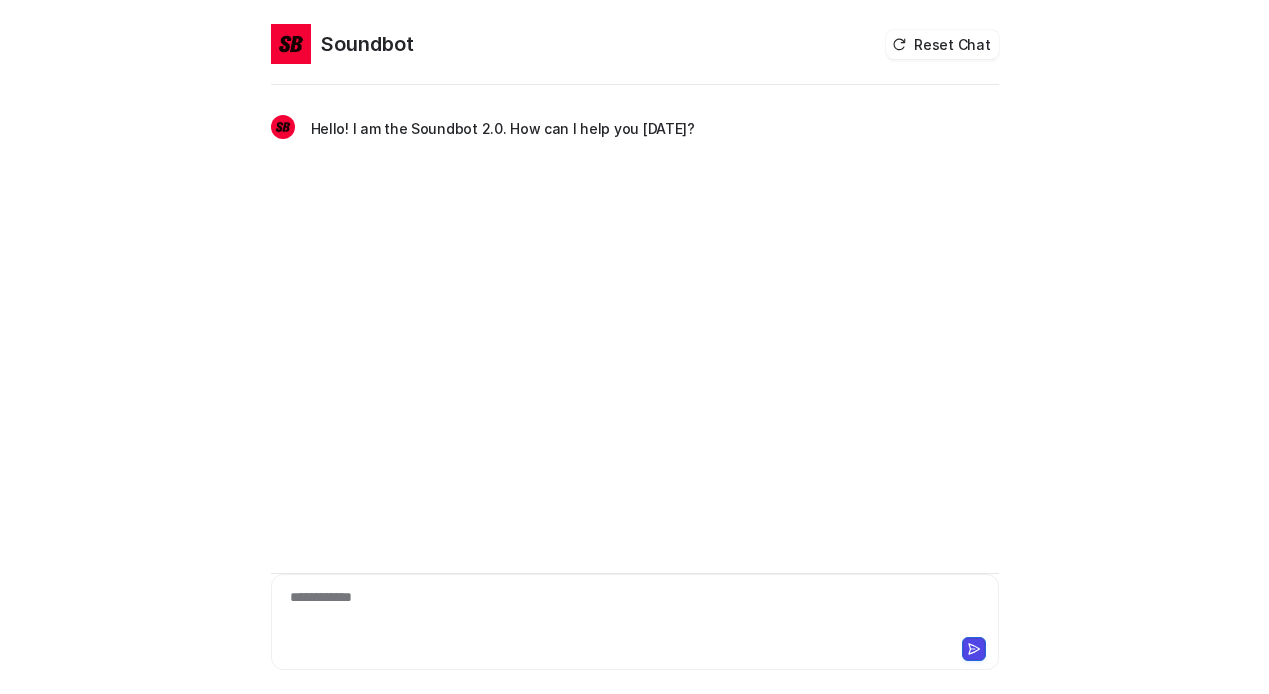 scroll, scrollTop: 0, scrollLeft: 0, axis: both 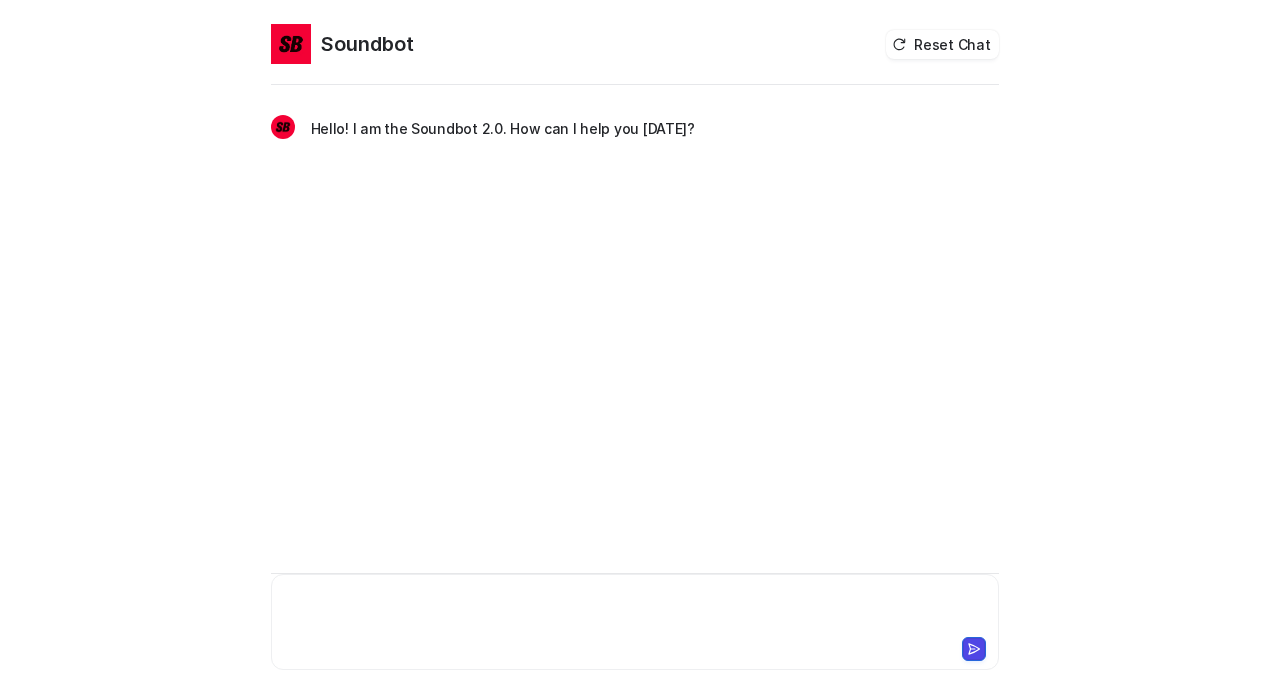 click at bounding box center (630, 610) 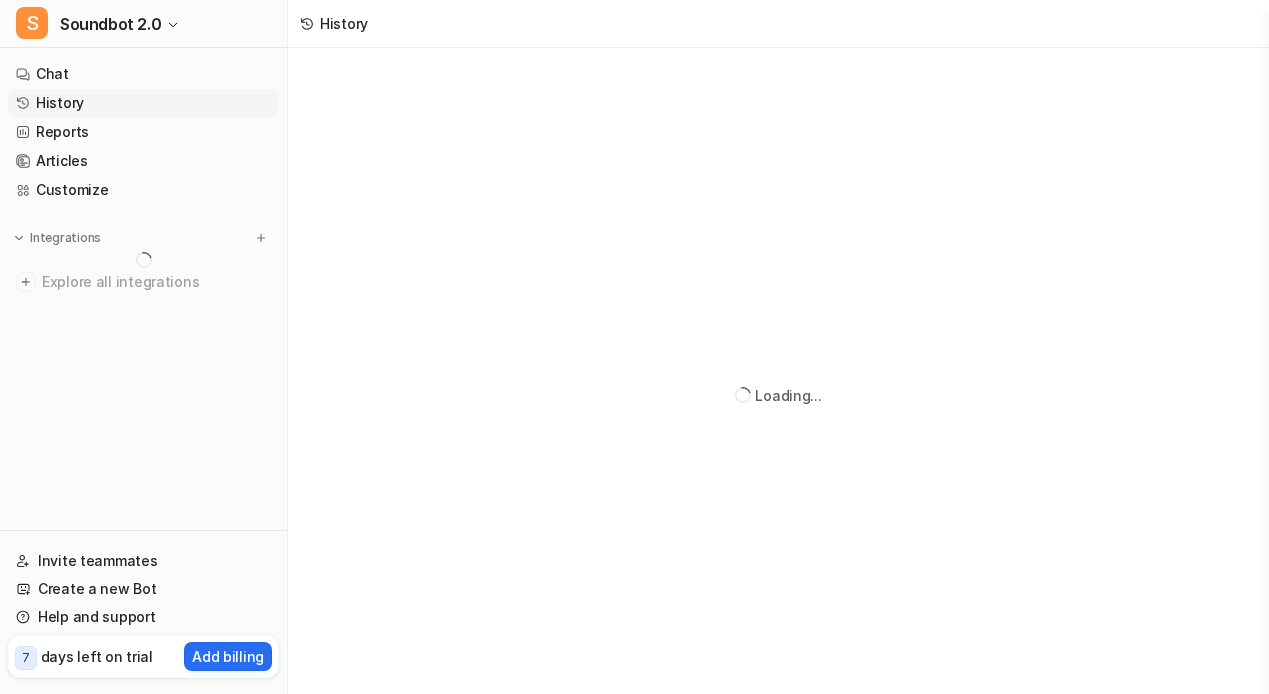 scroll, scrollTop: 0, scrollLeft: 0, axis: both 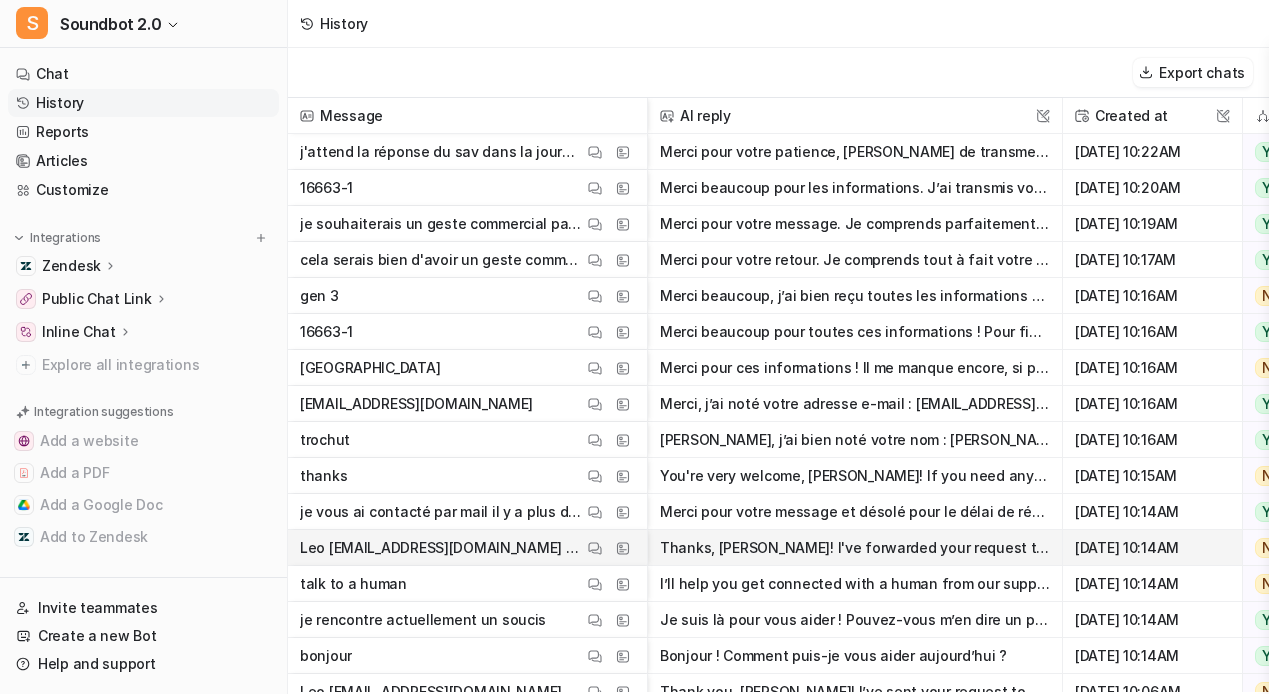 click on "Leo
leonie@soundboks.com
Germany" at bounding box center (441, 548) 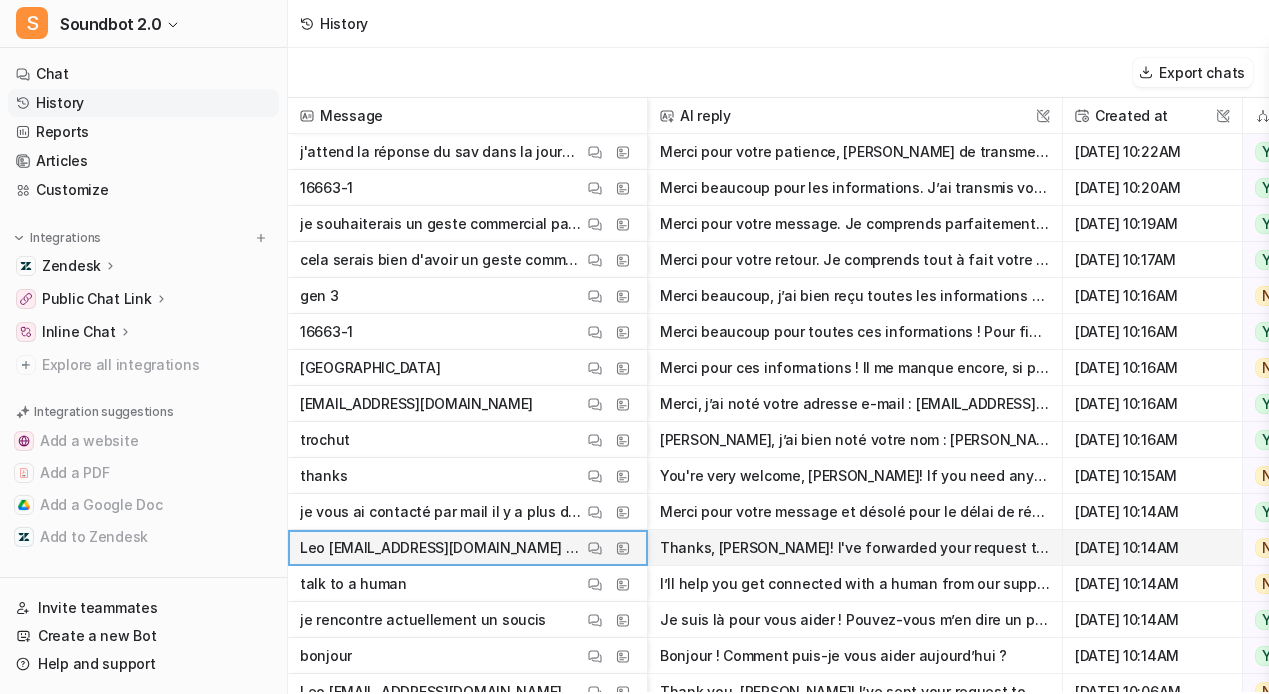 click on "Thanks, Leo! I've forwarded your request to our human support team.
A member of our team will reach out to you as soon as possible. If you have any other details or questions, feel free to add them h" at bounding box center [855, 548] 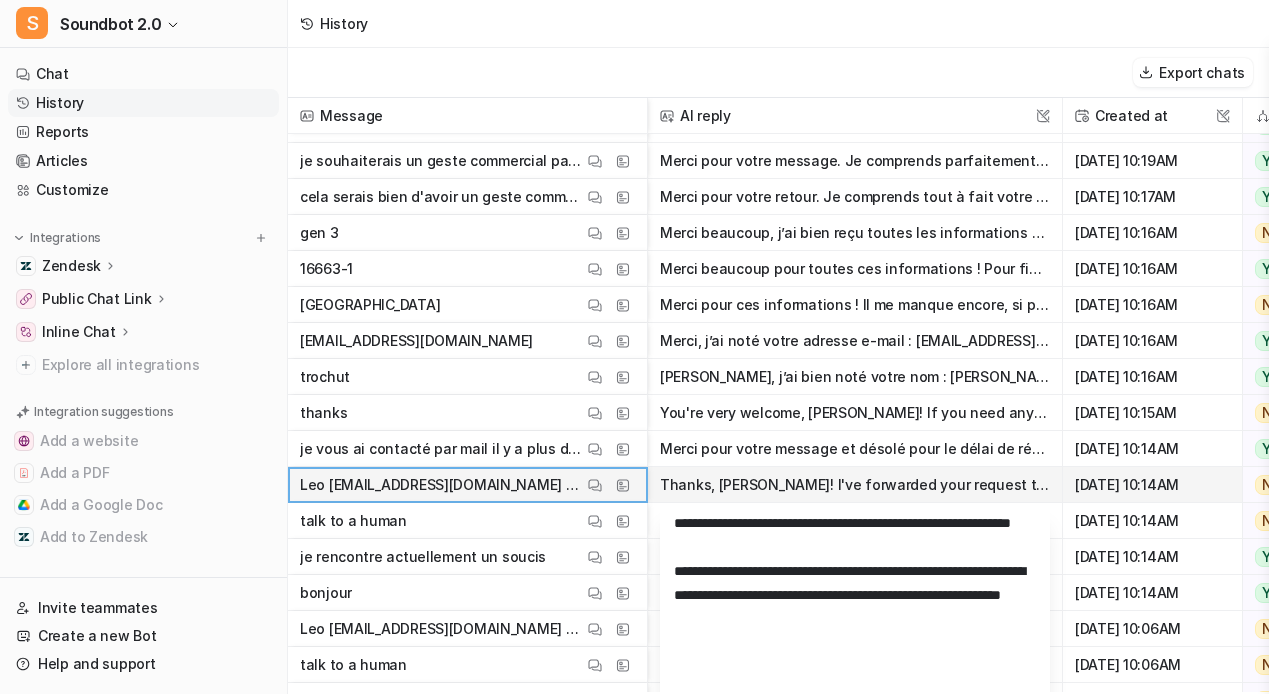 scroll, scrollTop: 64, scrollLeft: 0, axis: vertical 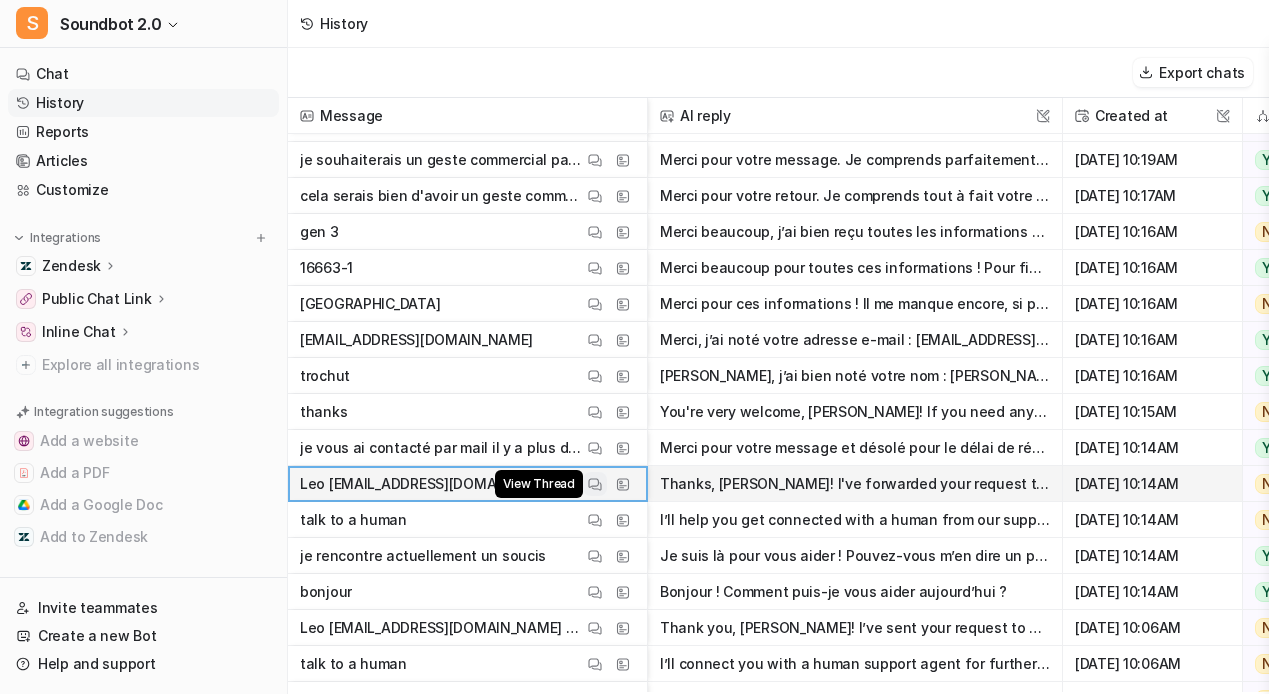 click at bounding box center [595, 484] 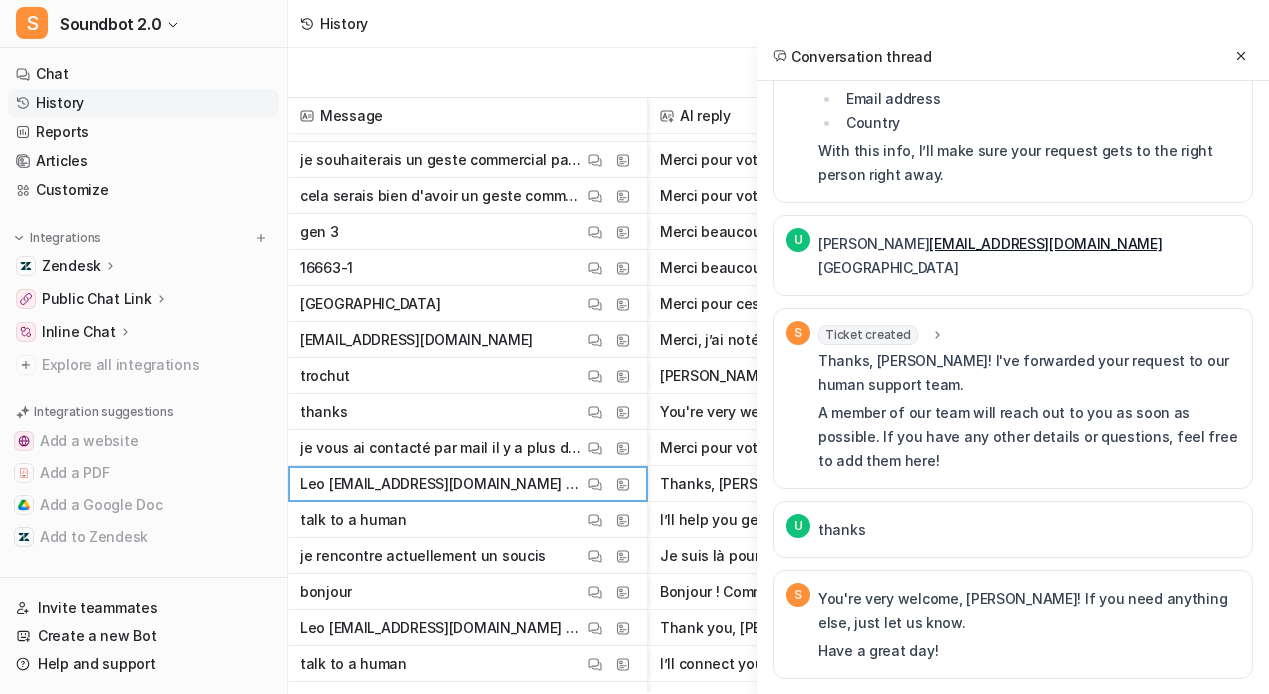 scroll, scrollTop: 359, scrollLeft: 0, axis: vertical 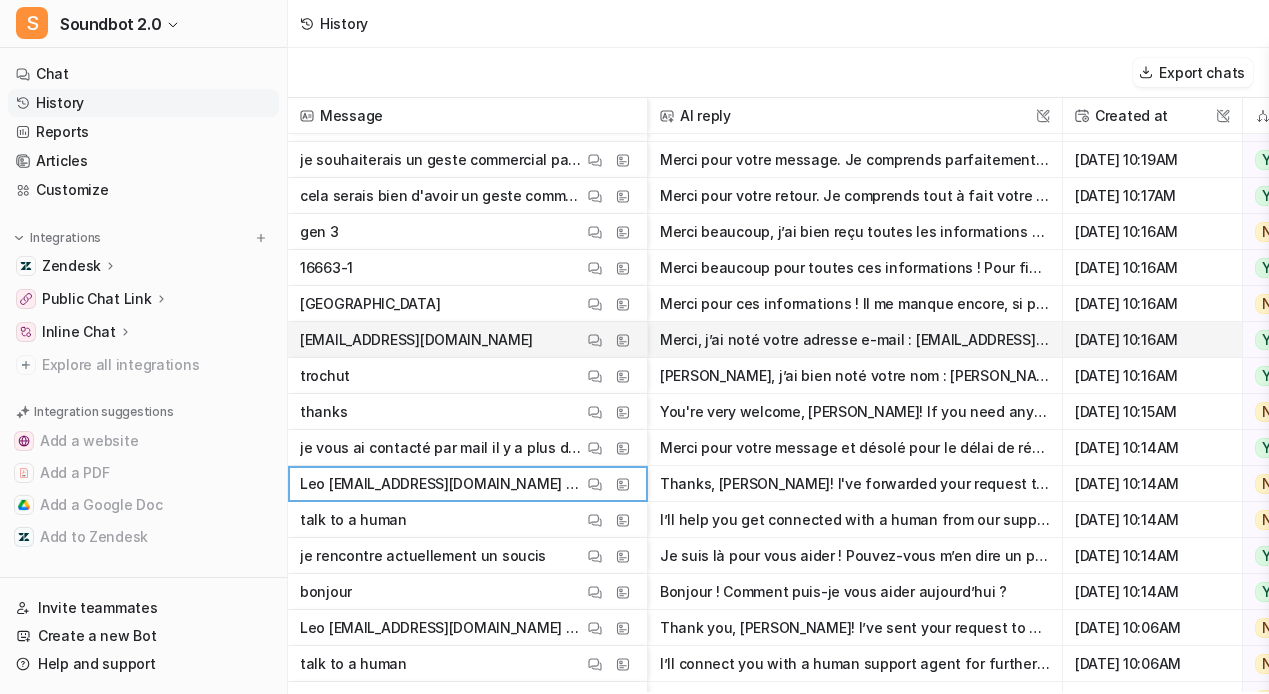 click on "vegeta128@hotmail.fr View Thread View Sources" at bounding box center [467, 340] 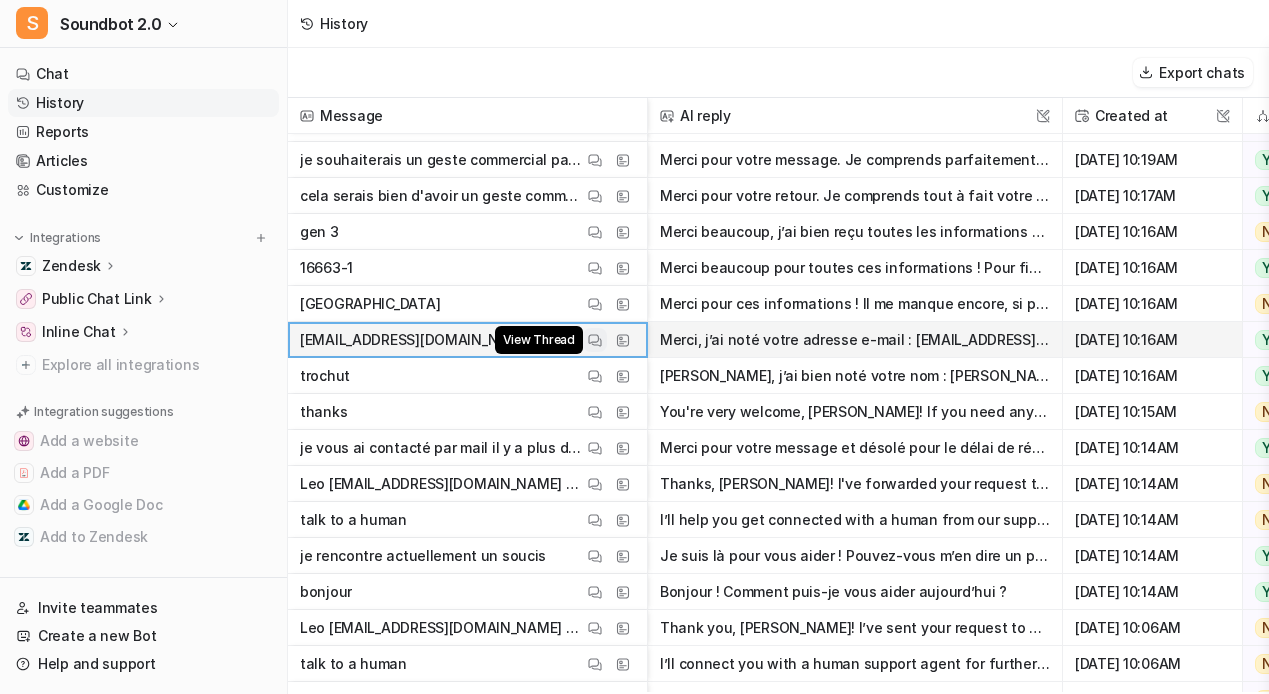click on "View Thread" at bounding box center [595, 340] 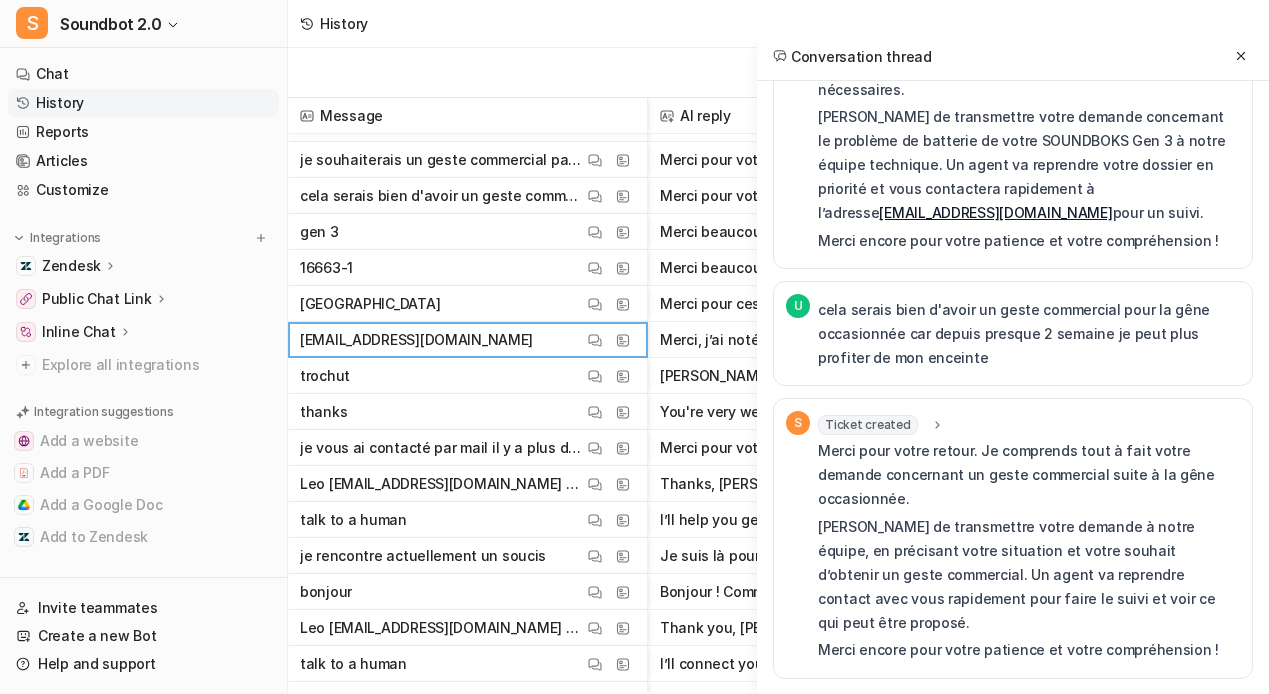 scroll, scrollTop: 3060, scrollLeft: 0, axis: vertical 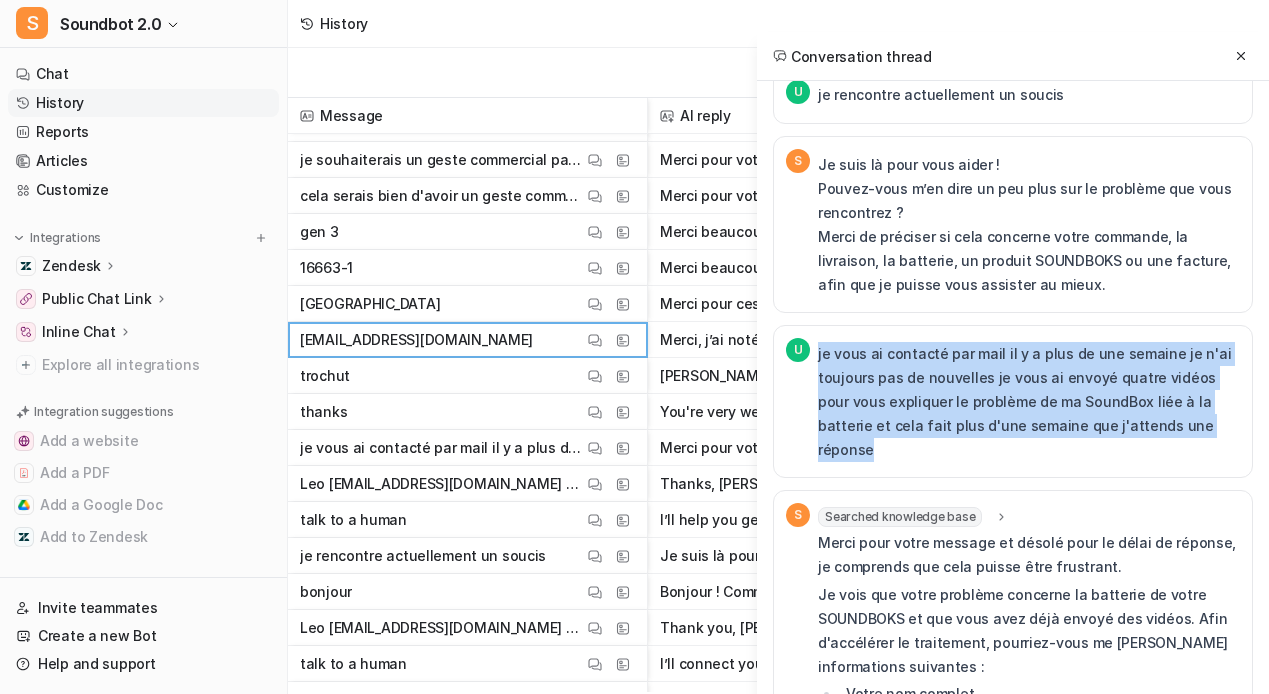 drag, startPoint x: 705, startPoint y: 467, endPoint x: 1178, endPoint y: 556, distance: 481.30032 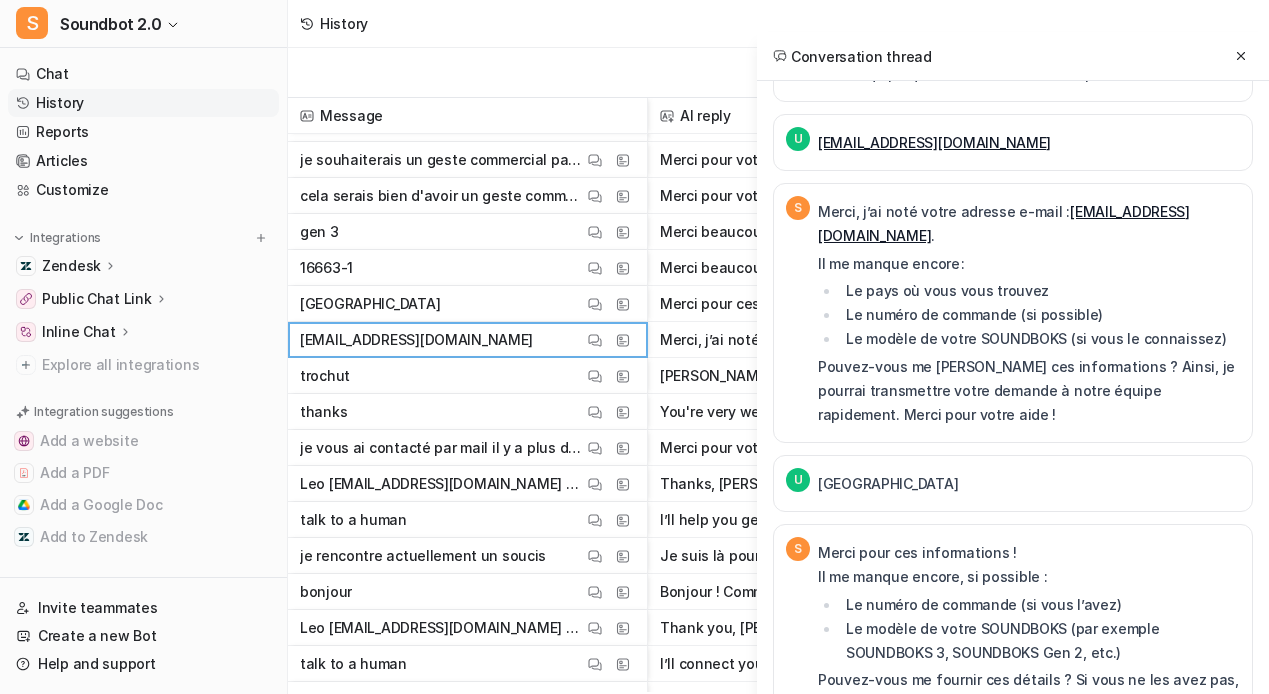 scroll, scrollTop: 1343, scrollLeft: 0, axis: vertical 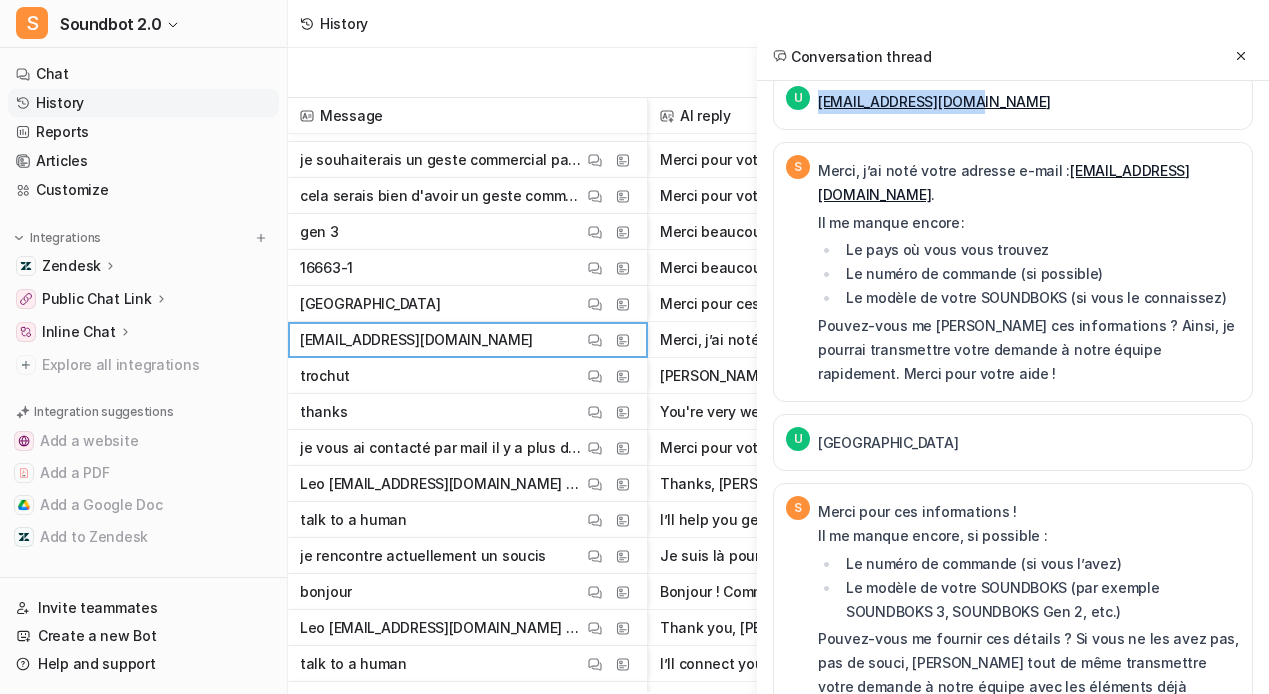 drag, startPoint x: 899, startPoint y: 416, endPoint x: 697, endPoint y: 416, distance: 202 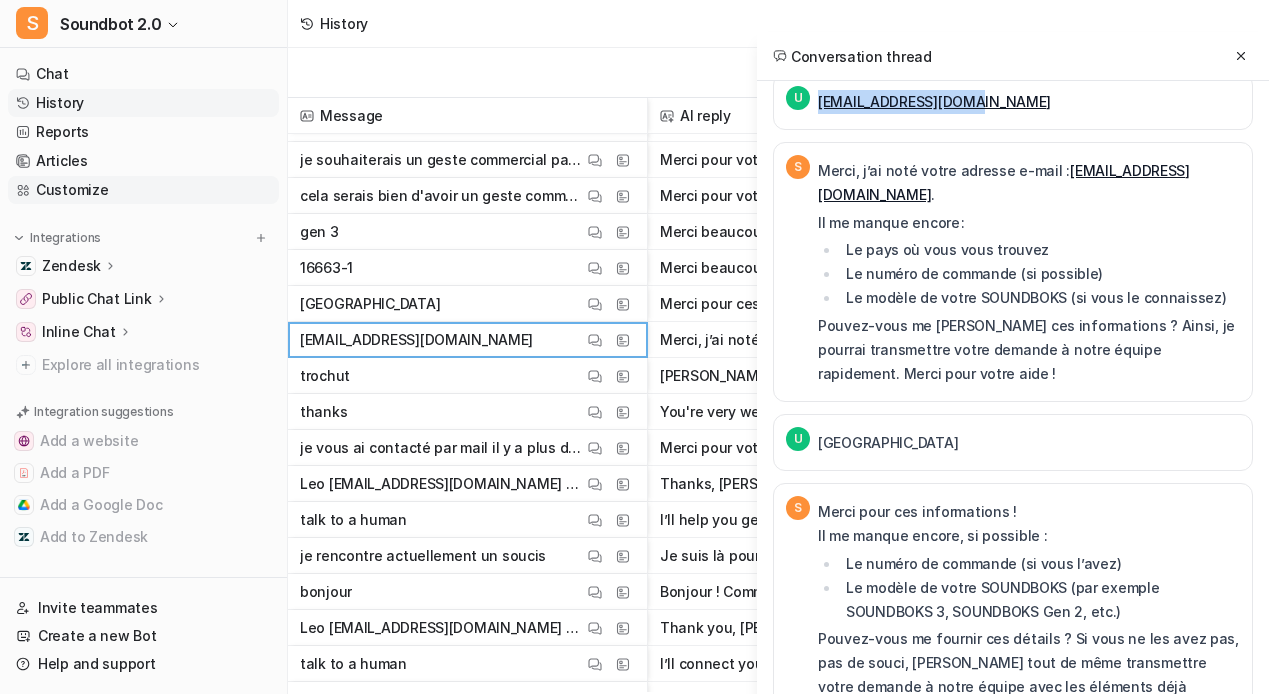 click on "Customize" at bounding box center (143, 190) 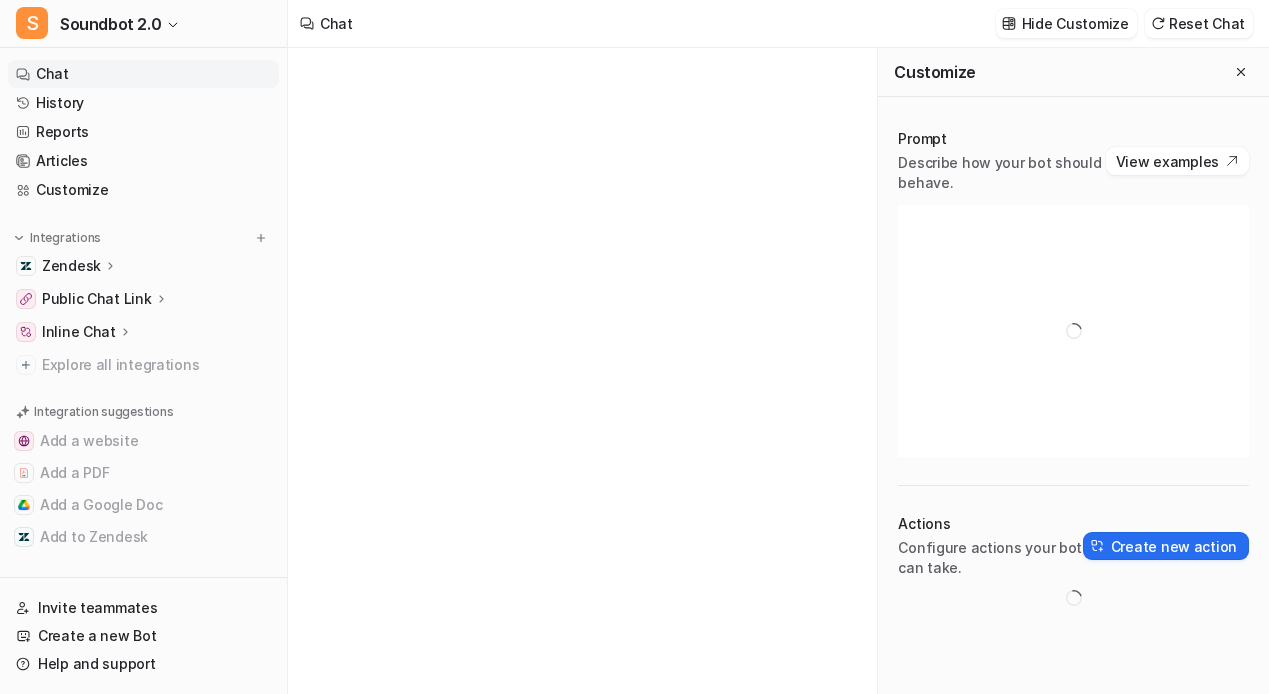 type on "**********" 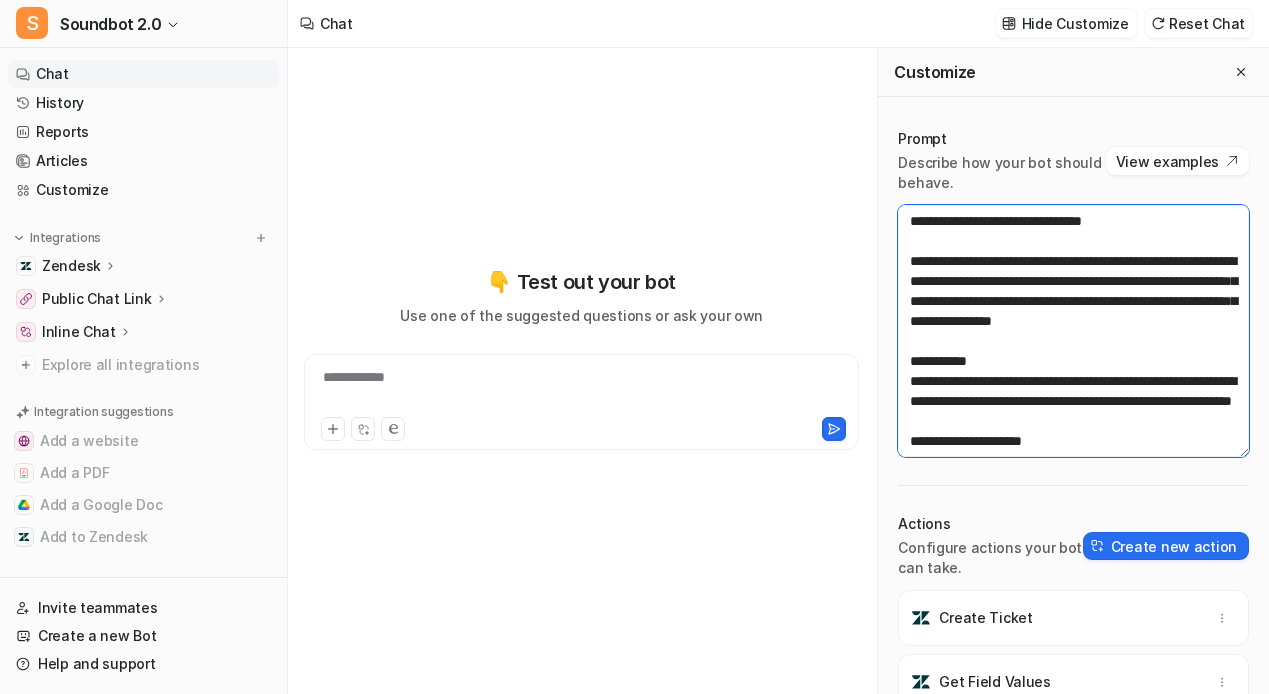 click at bounding box center [1073, 331] 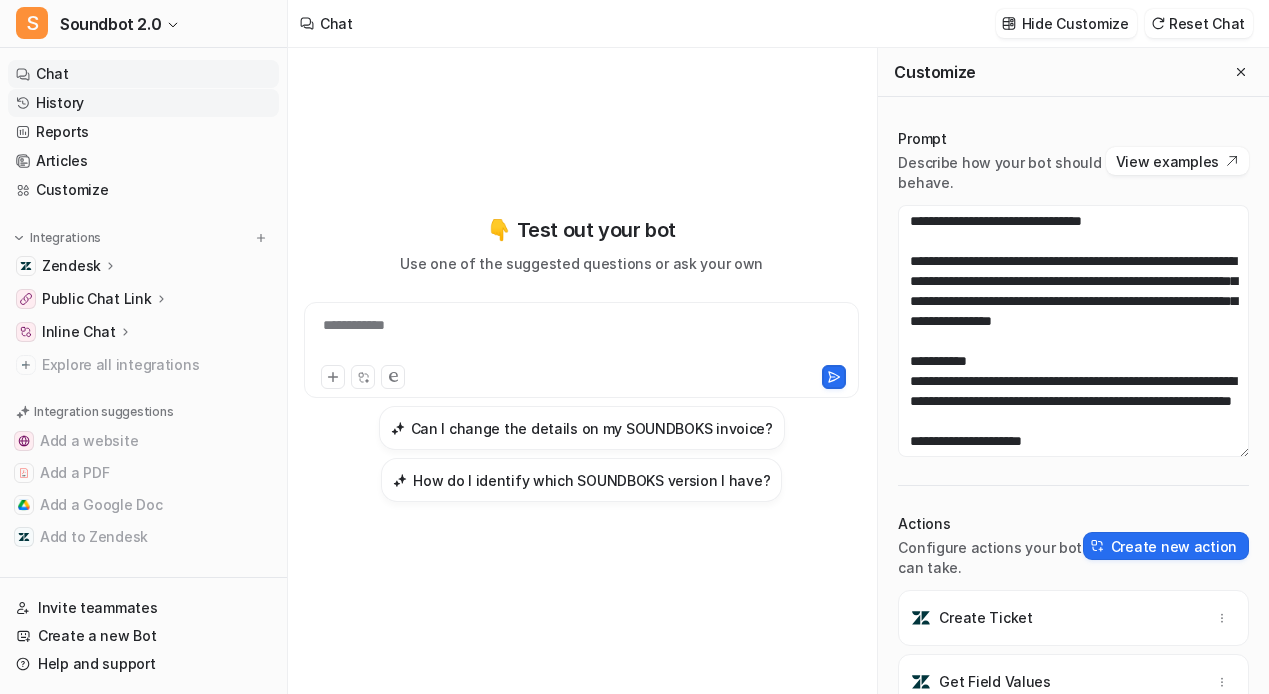 click on "History" at bounding box center (143, 103) 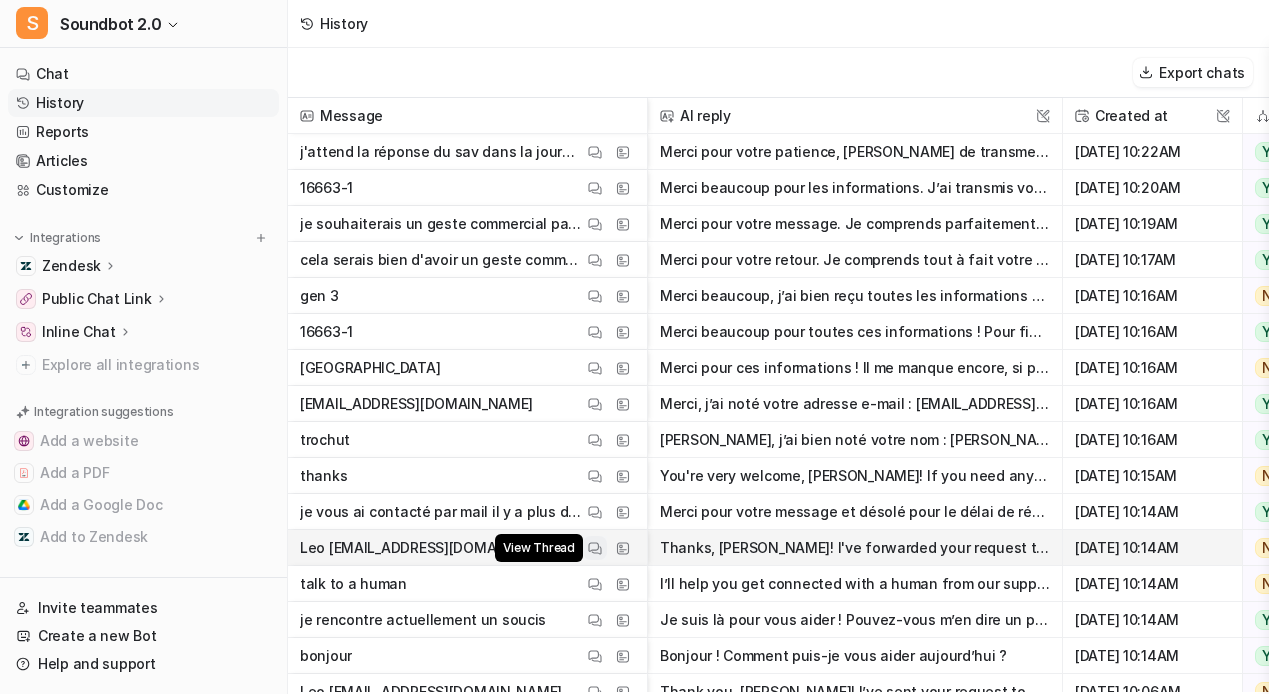 click at bounding box center (595, 548) 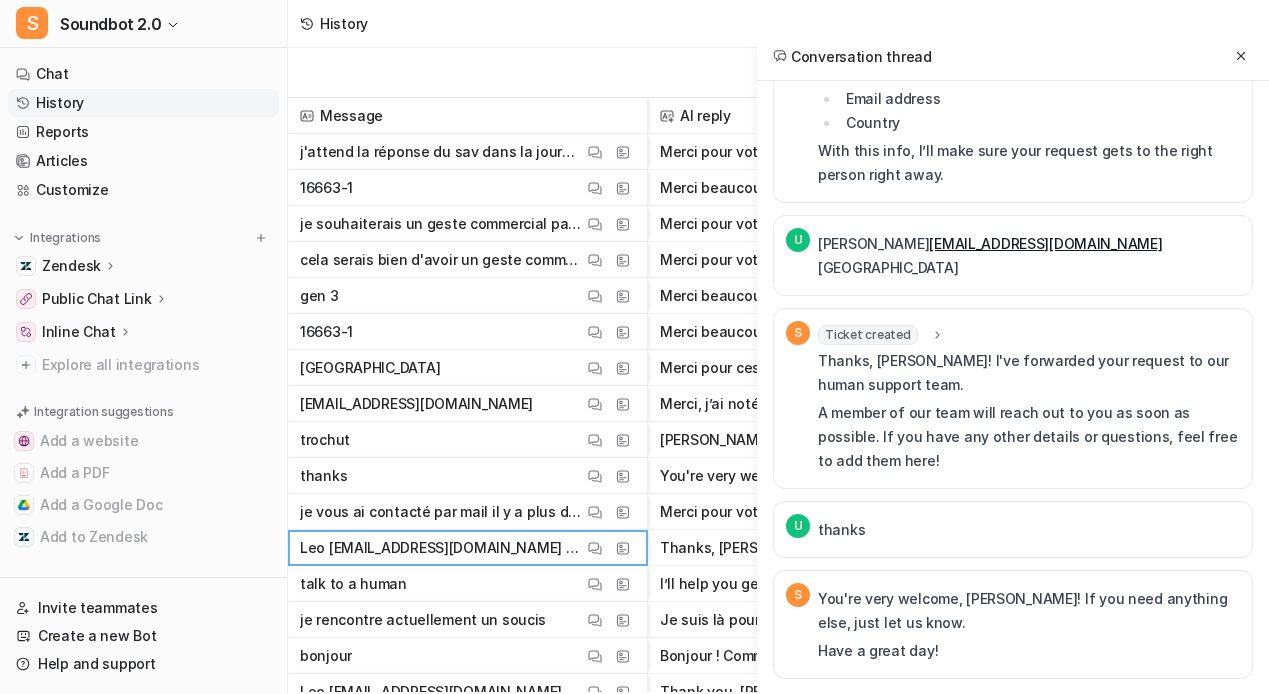 scroll, scrollTop: 359, scrollLeft: 0, axis: vertical 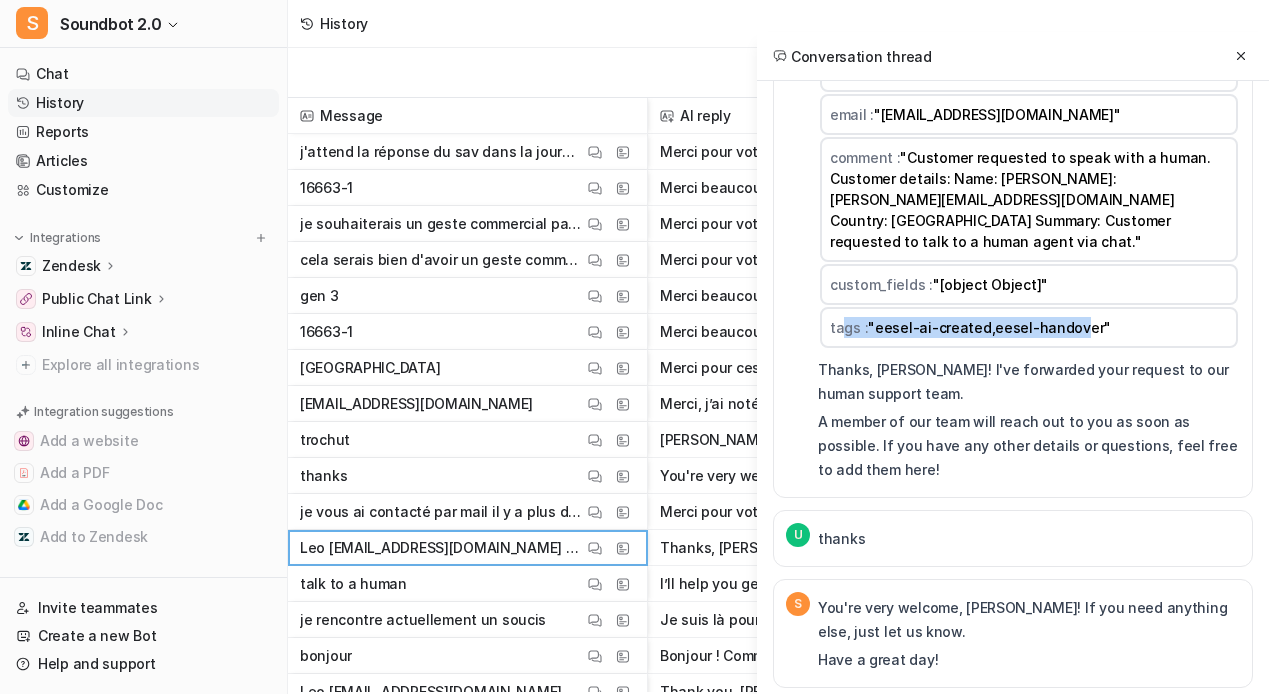 drag, startPoint x: 739, startPoint y: 421, endPoint x: 1027, endPoint y: 421, distance: 288 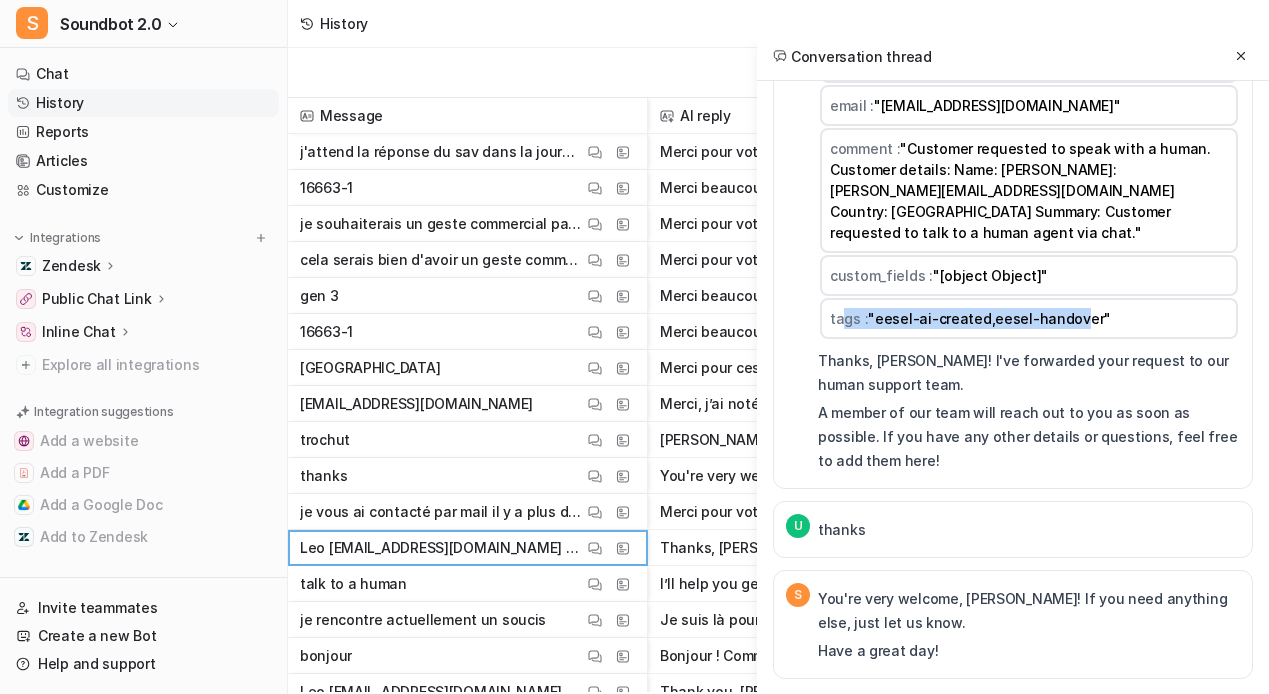 scroll, scrollTop: 771, scrollLeft: 0, axis: vertical 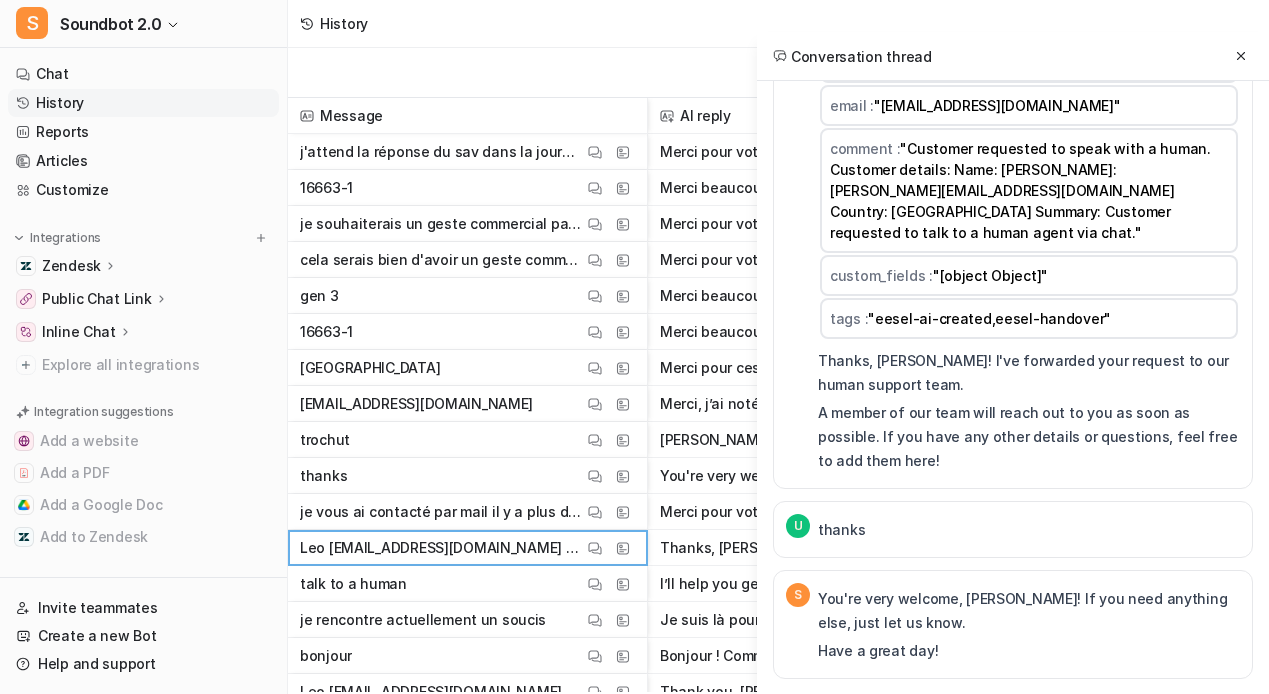 click on "Ticket created summary :  "AI Support: Live agent request - Leo" name :  "Leo" email :  "leonie@soundboks.com" comment :  "Customer requested to speak with a human.
Customer details:
Name: Leo
Email: leonie@soundboks.com
Country: Germany
Summary: Customer requested to talk to a human agent via chat." custom_fields :  "[object Object]" tags :  "eesel-ai-created,eesel-handover" Thanks, Leo! I've forwarded your request to our human support team.
A member of our team will reach out to you as soon as possible. If you have any other details or questions, feel free to add them here!" at bounding box center [1029, 209] 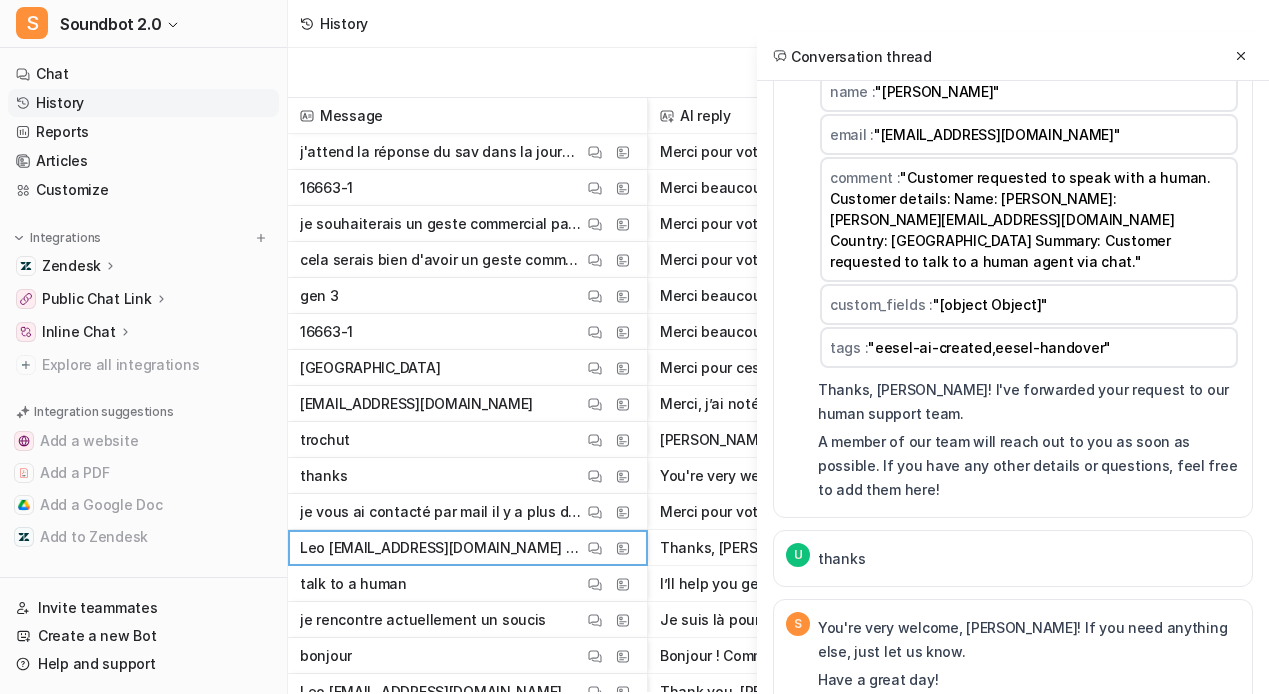 scroll, scrollTop: 469, scrollLeft: 0, axis: vertical 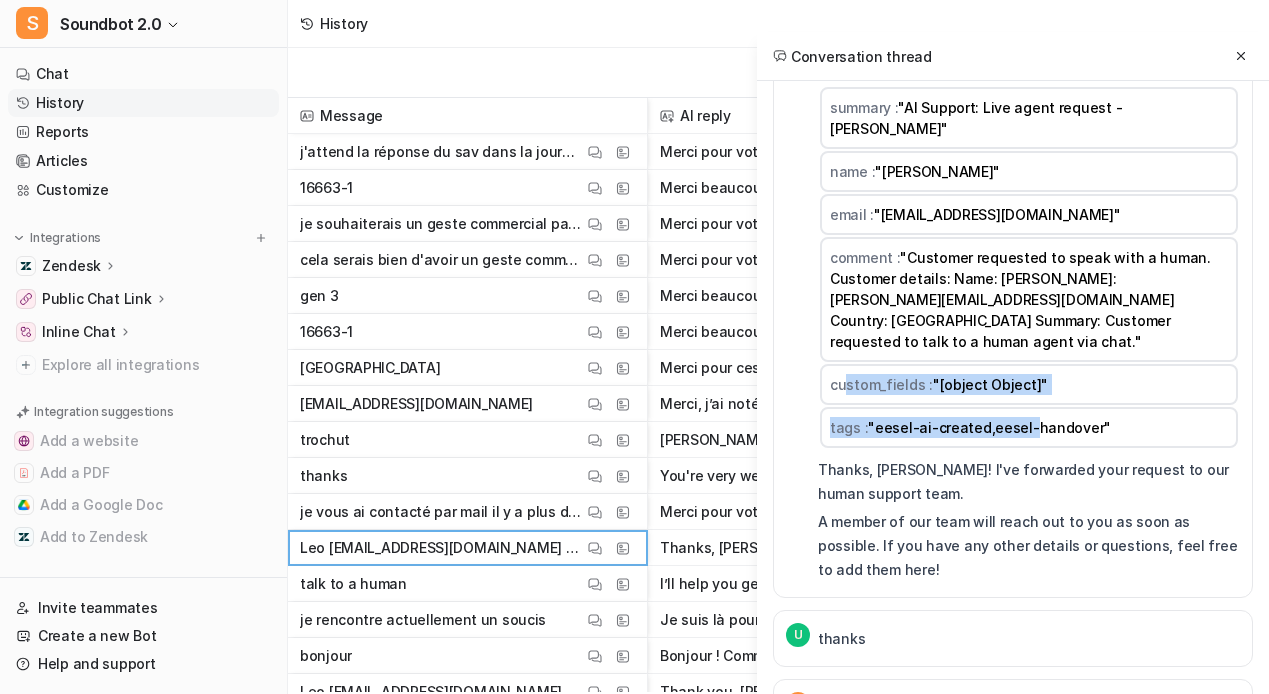 drag, startPoint x: 739, startPoint y: 473, endPoint x: 966, endPoint y: 519, distance: 231.6139 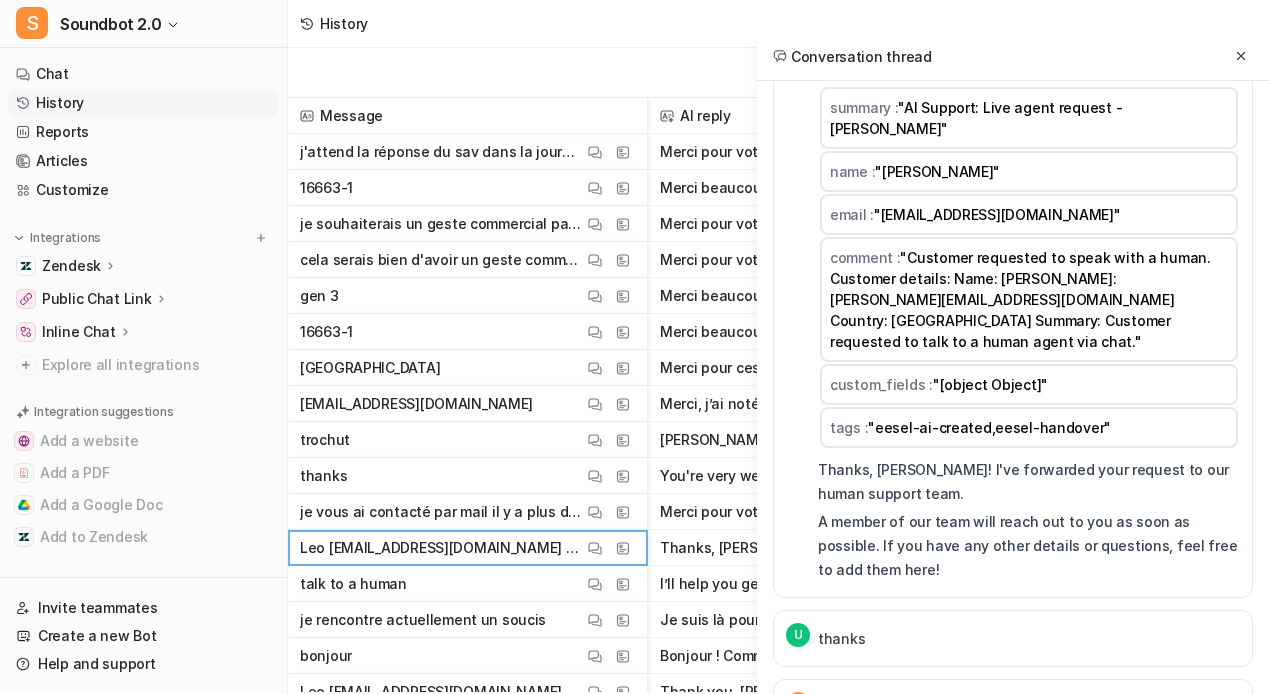 click on "tags :  "eesel-ai-created,eesel-handover"" at bounding box center (1029, 427) 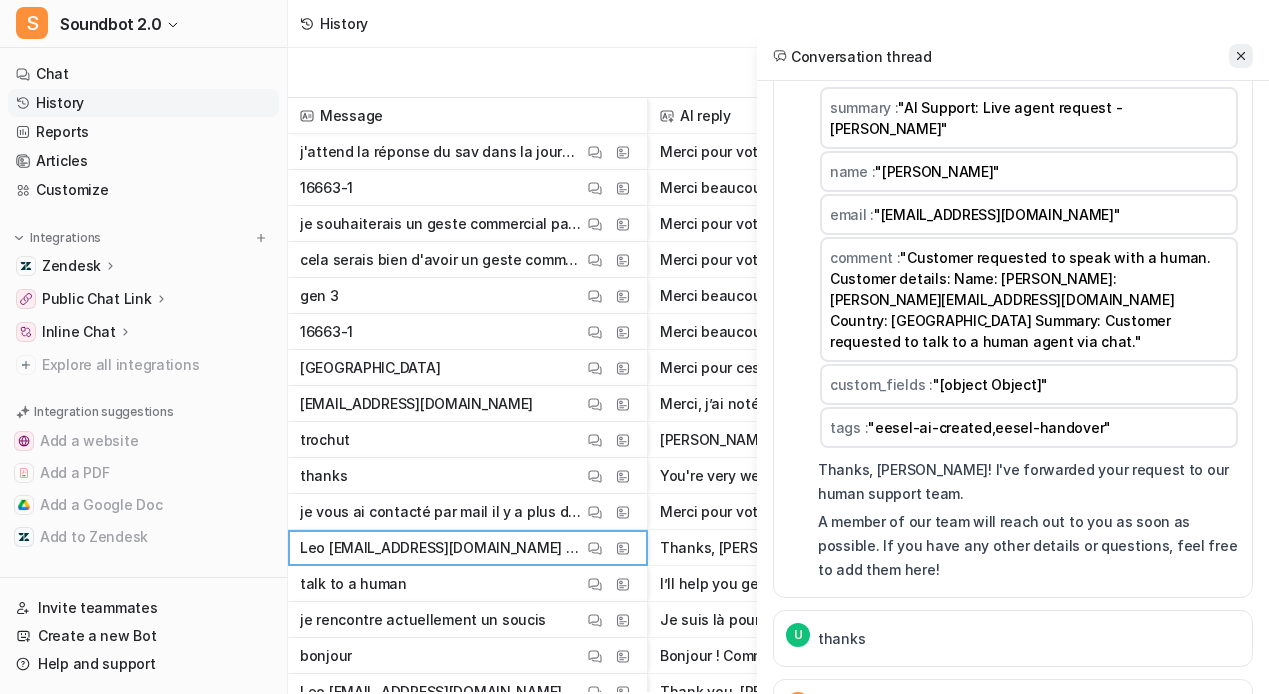 click at bounding box center [1241, 56] 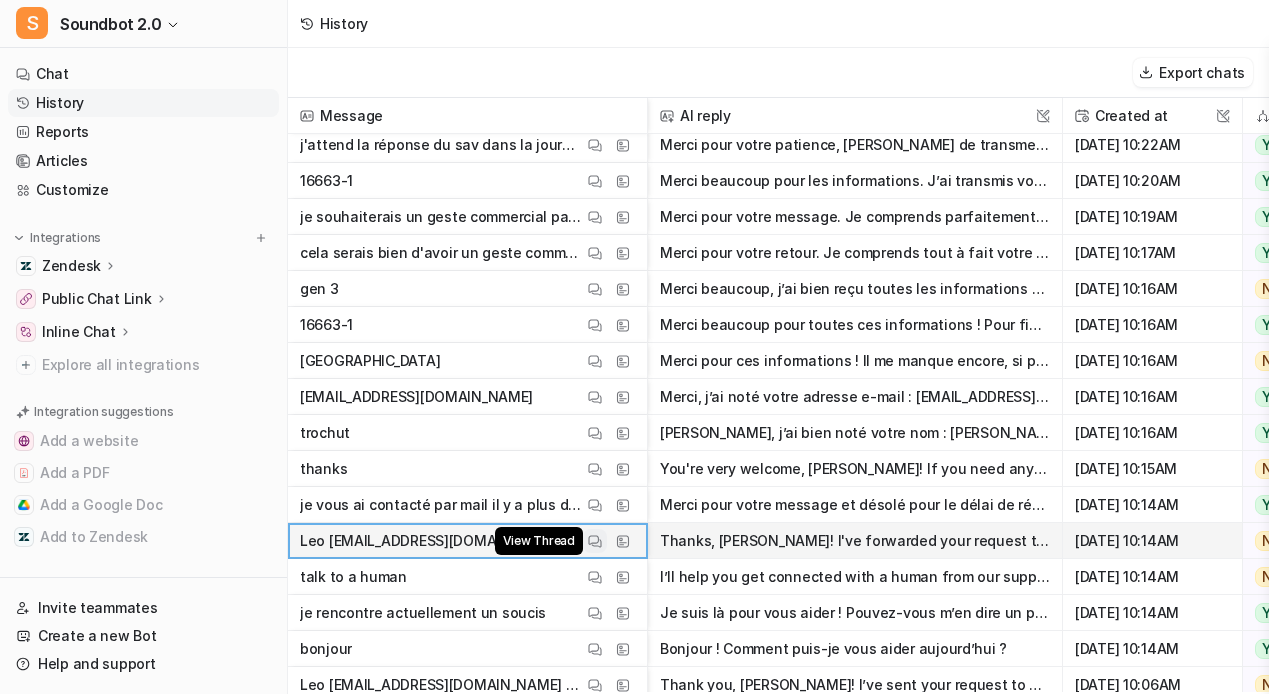 scroll, scrollTop: 9, scrollLeft: 0, axis: vertical 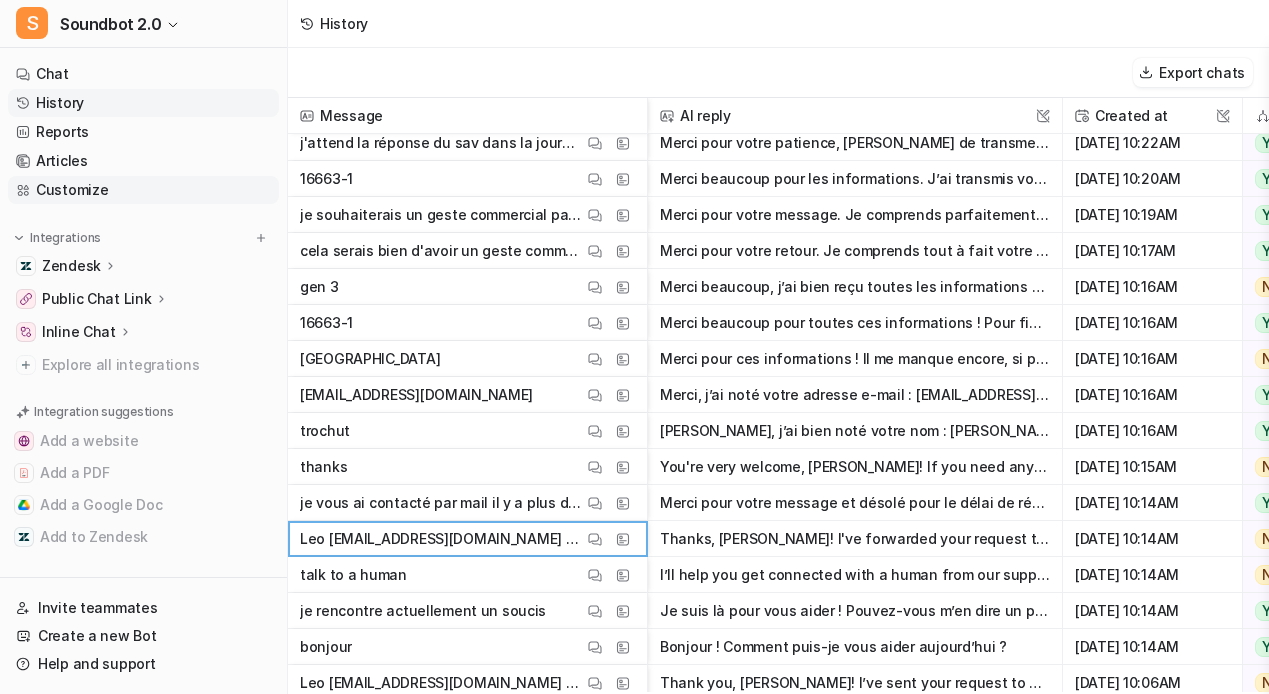 click on "Customize" at bounding box center (143, 190) 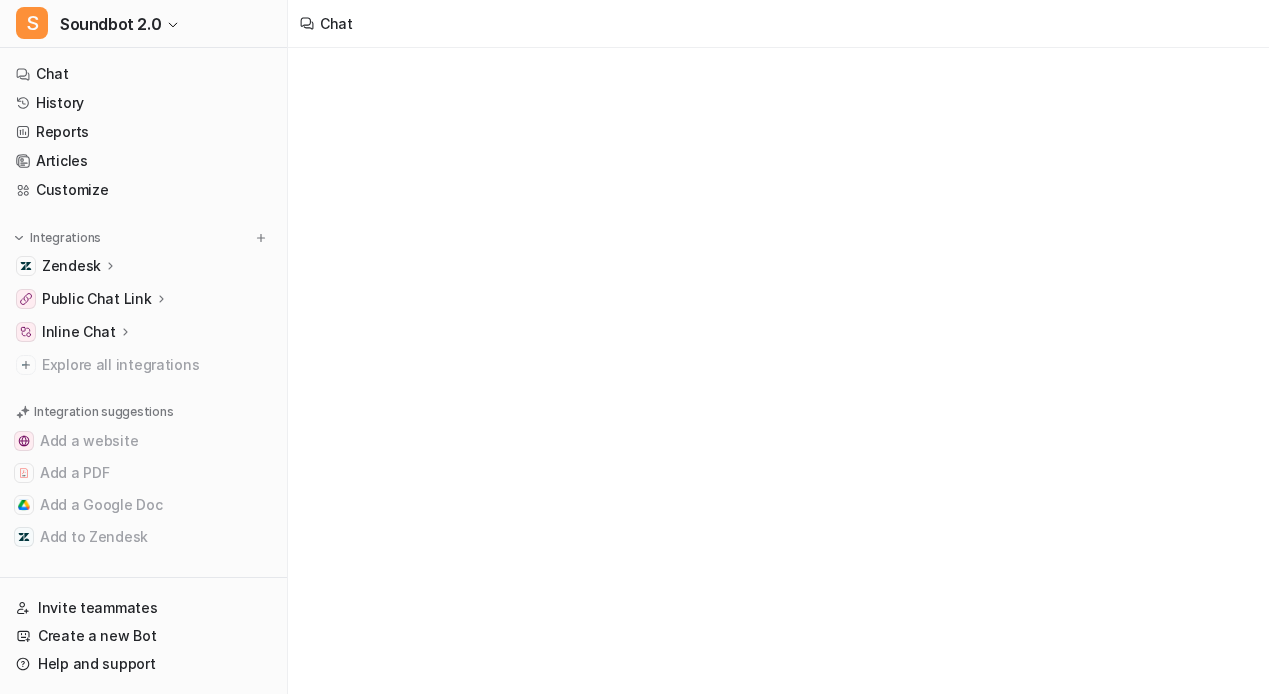 scroll, scrollTop: 0, scrollLeft: 0, axis: both 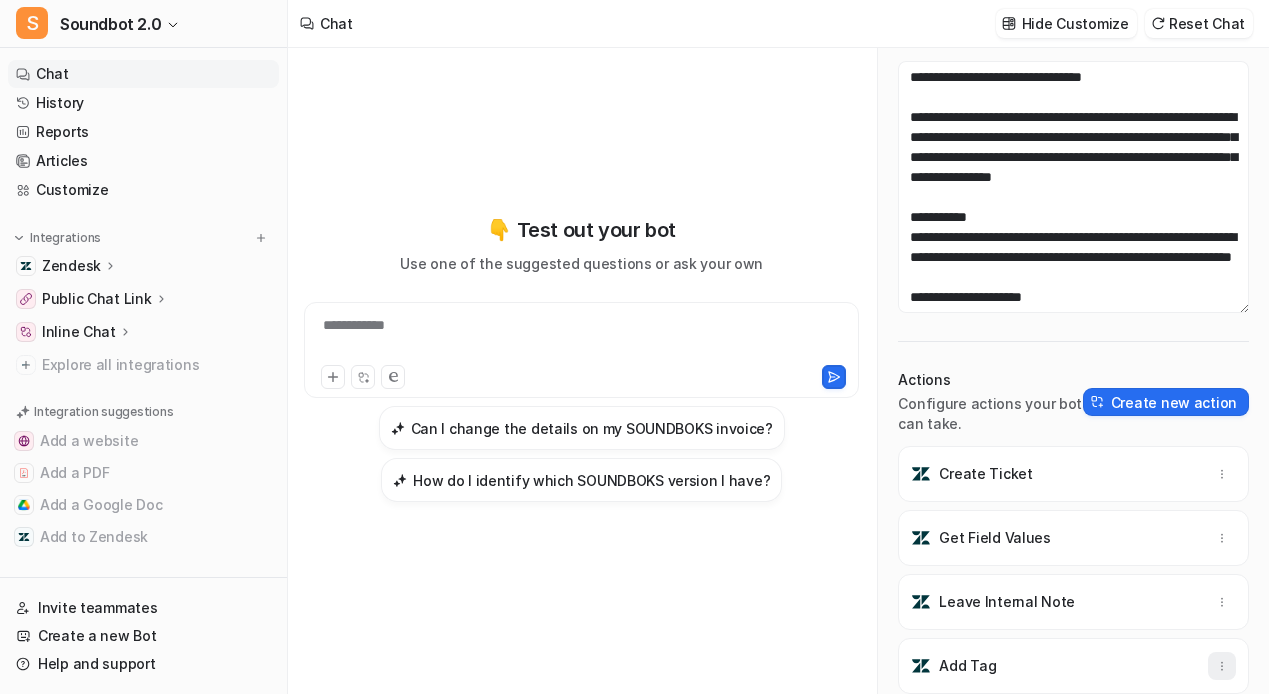 click 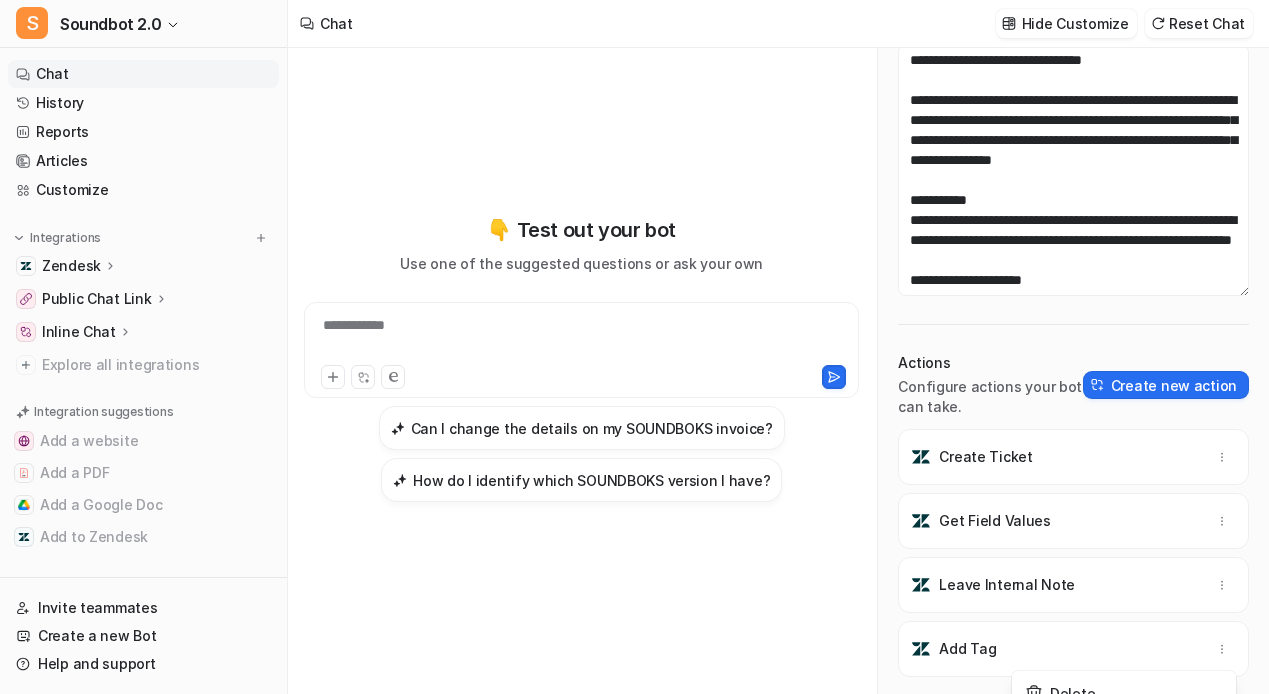 scroll, scrollTop: 134, scrollLeft: 0, axis: vertical 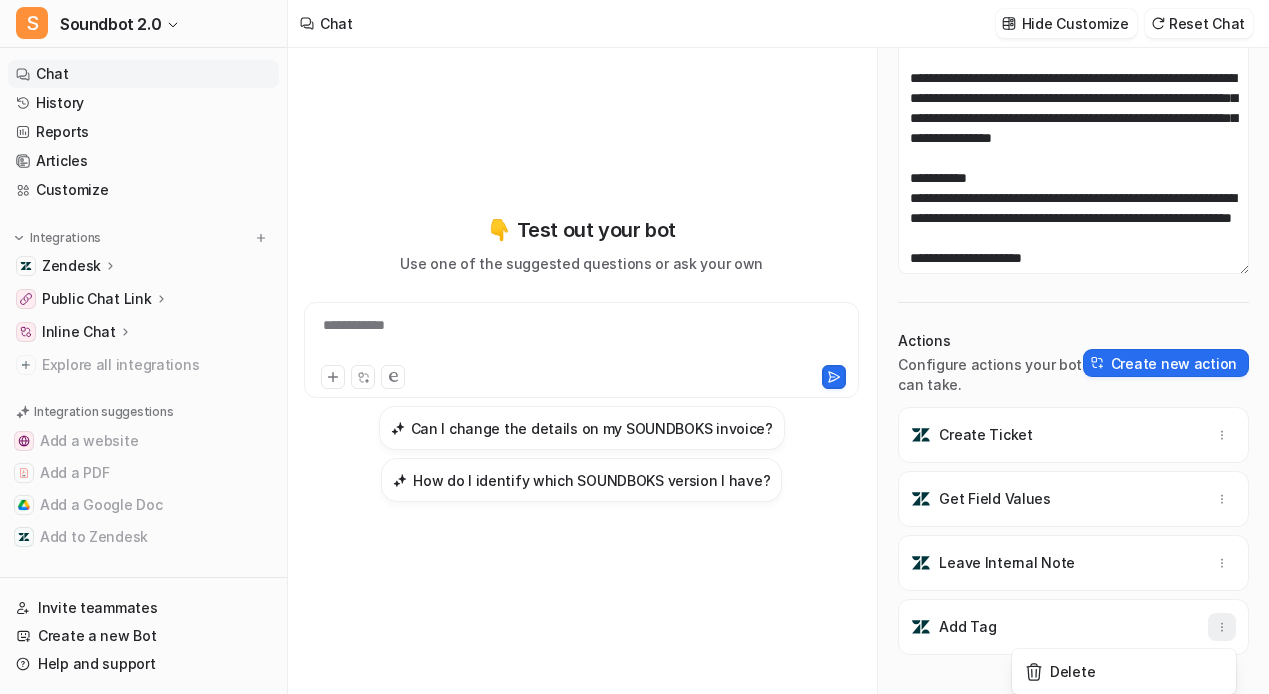 click 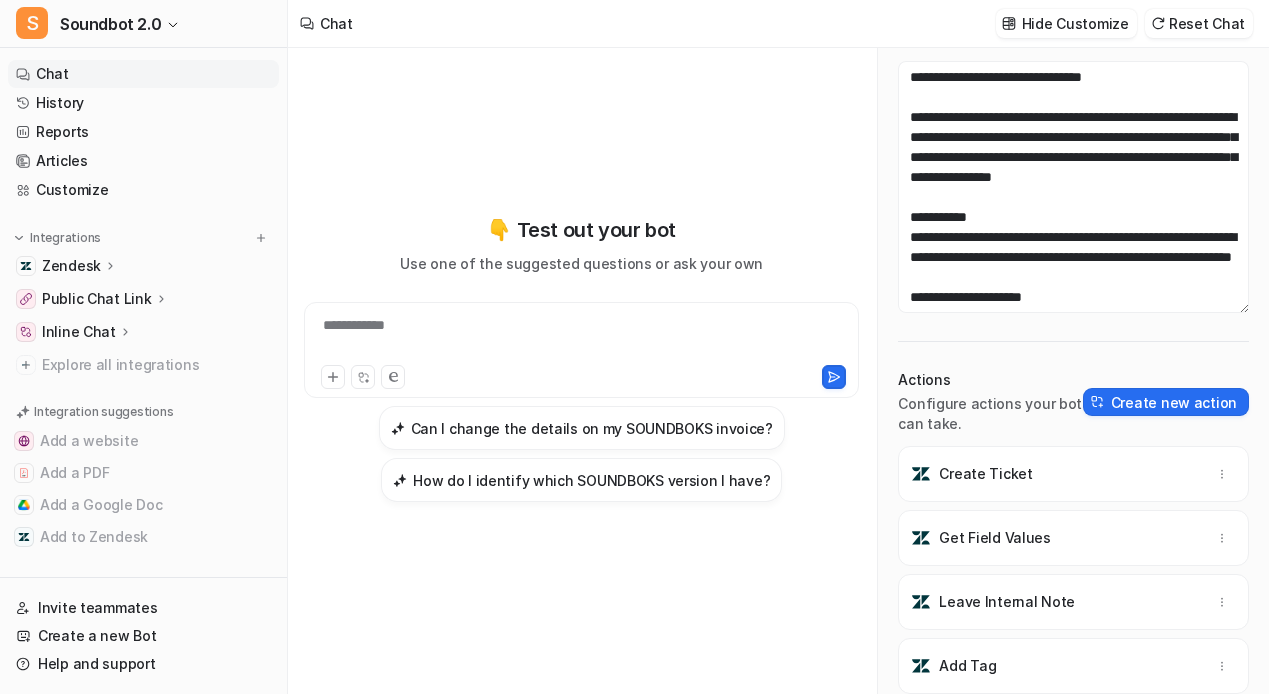 scroll, scrollTop: 0, scrollLeft: 0, axis: both 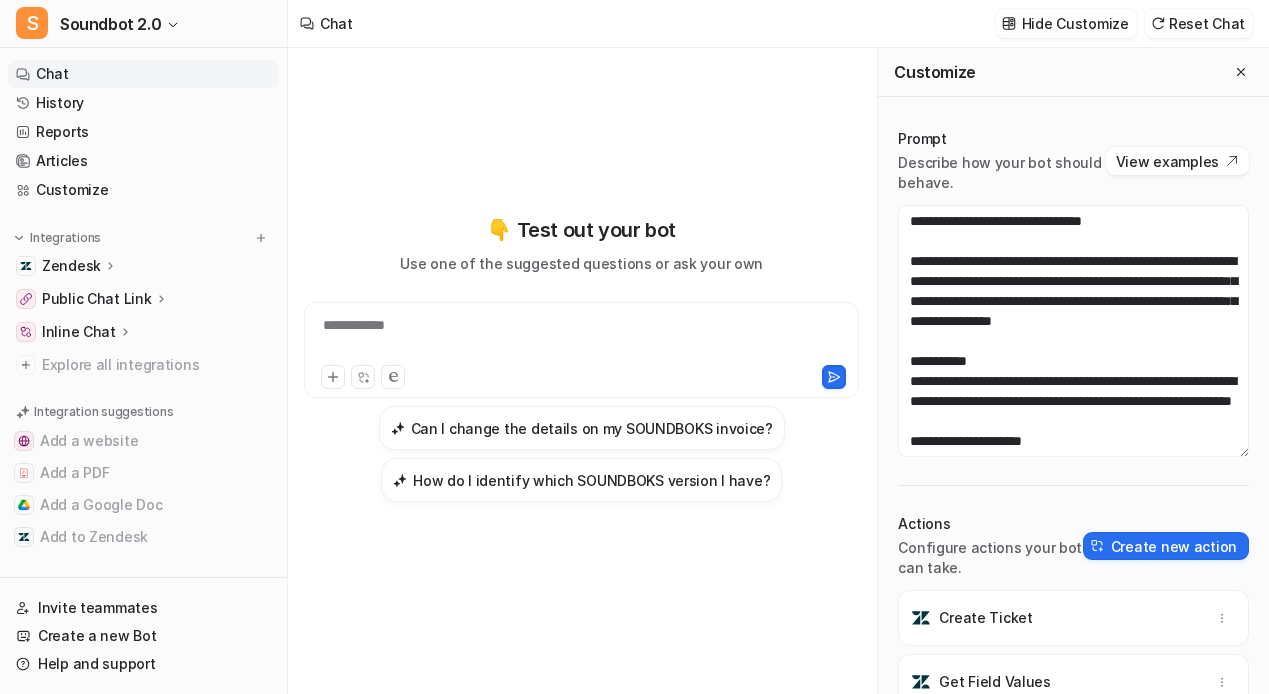 type 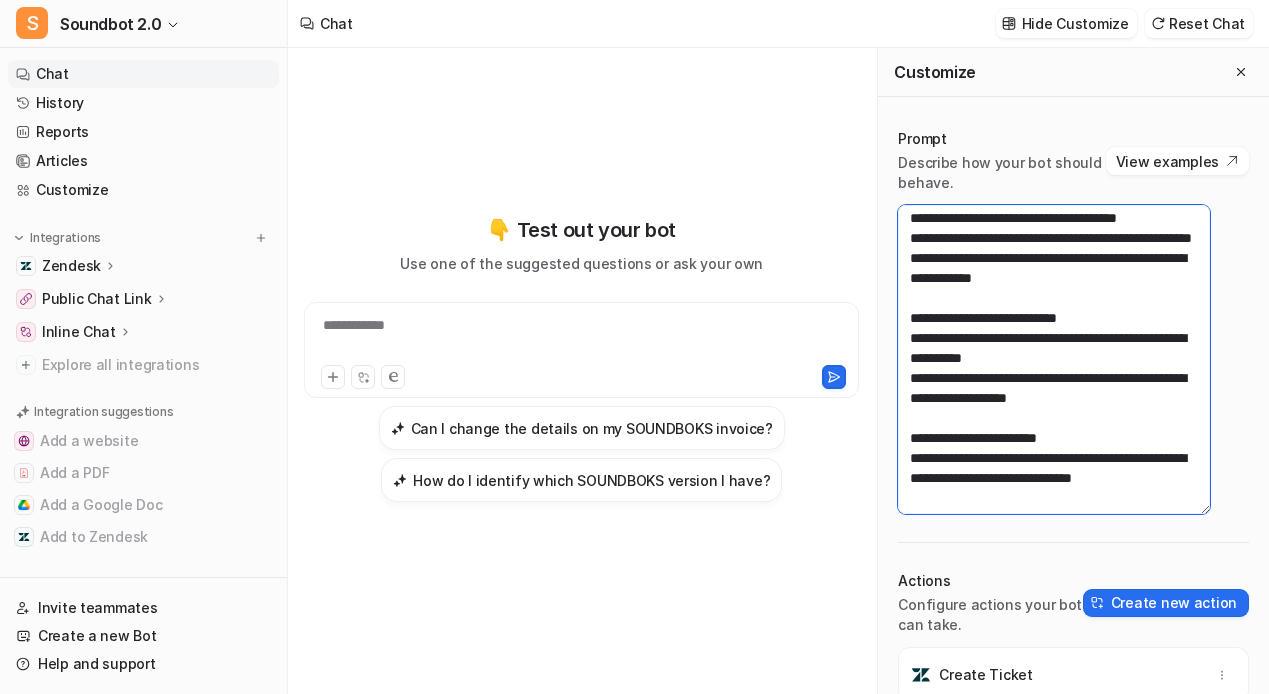 scroll, scrollTop: 4875, scrollLeft: 0, axis: vertical 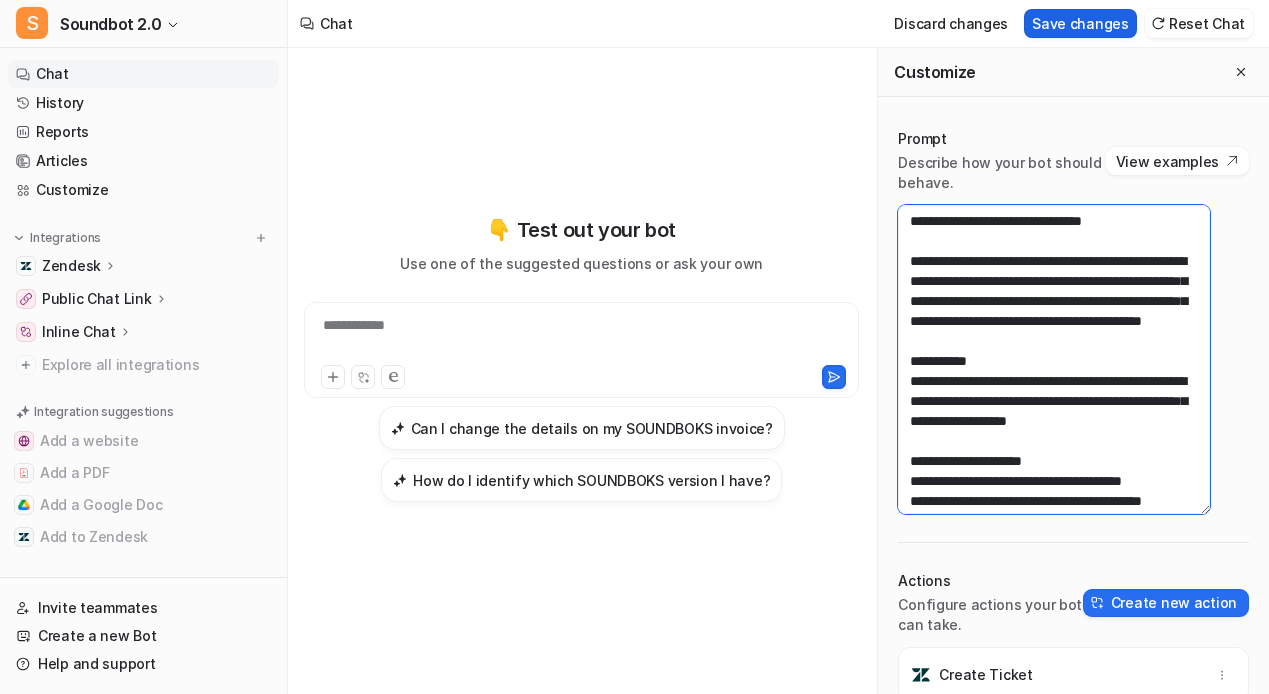 type on "**********" 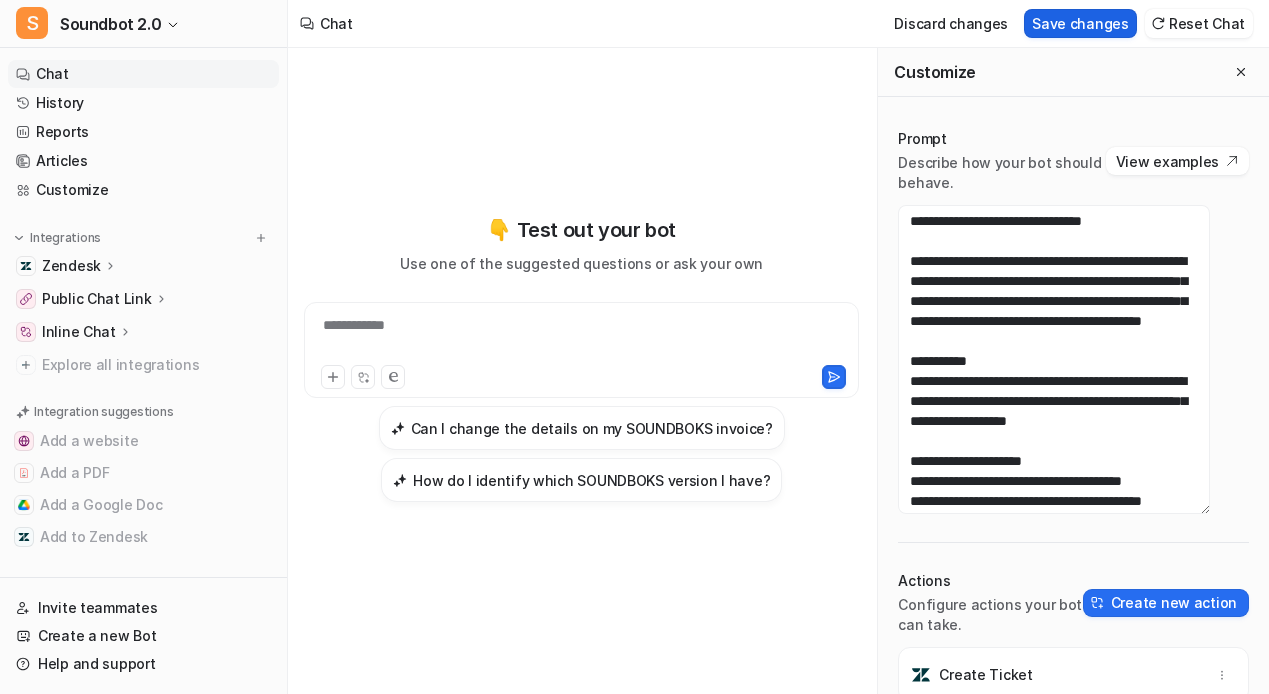 click on "Save changes" at bounding box center (1080, 23) 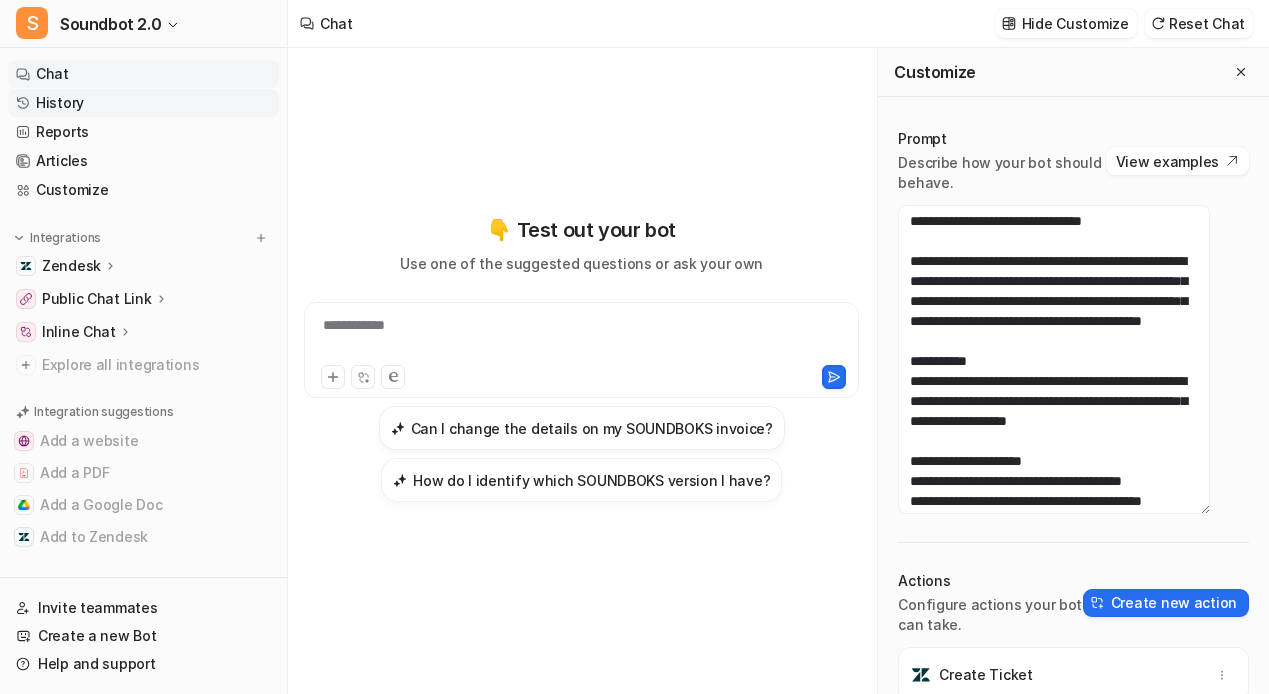 click on "History" at bounding box center (143, 103) 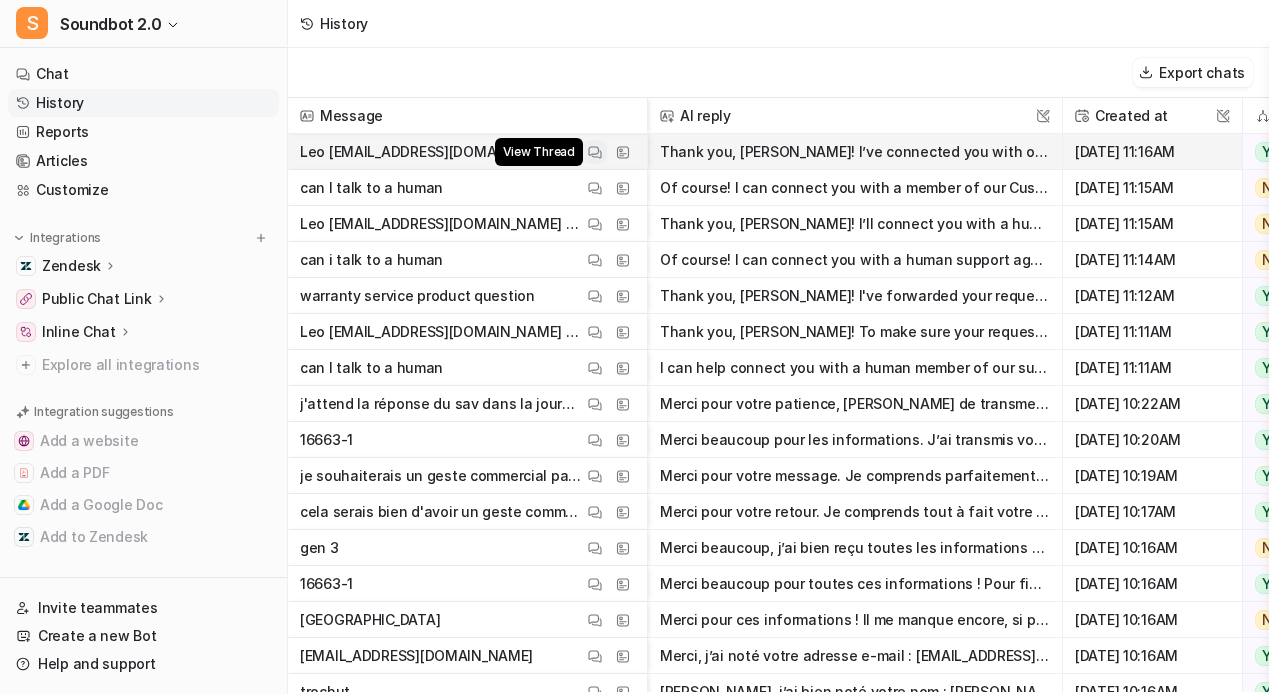 click on "View Thread" at bounding box center (595, 152) 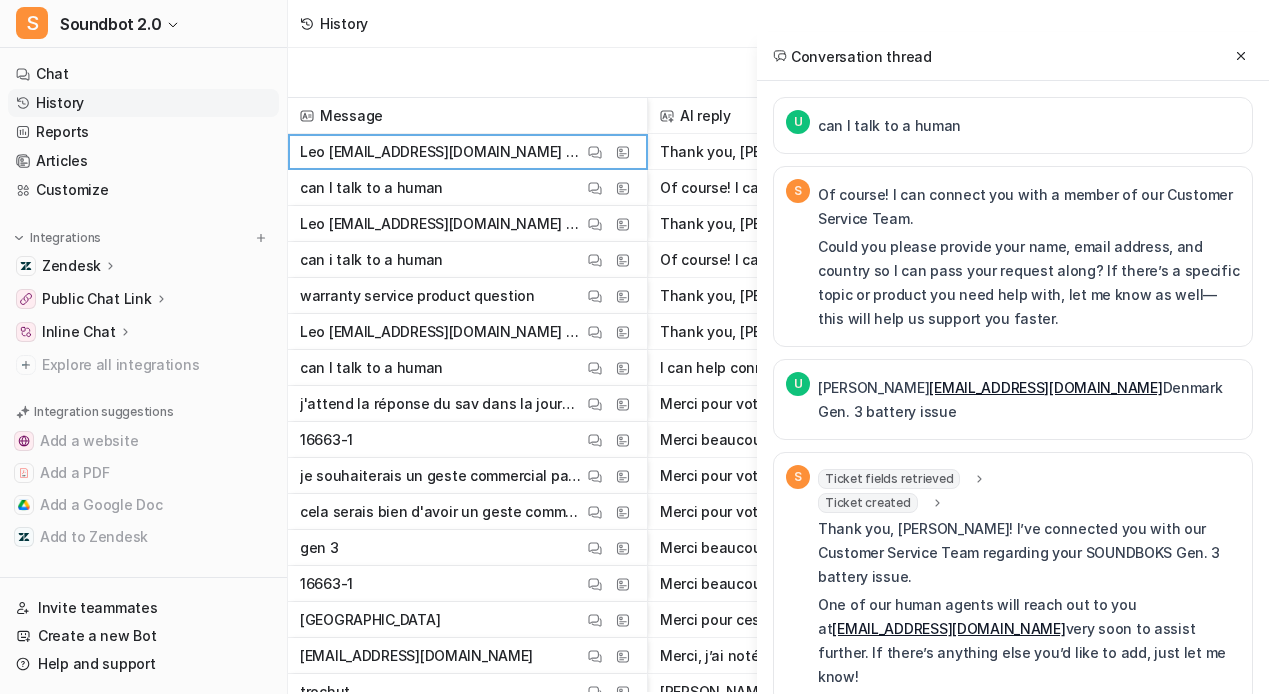 scroll, scrollTop: 77, scrollLeft: 0, axis: vertical 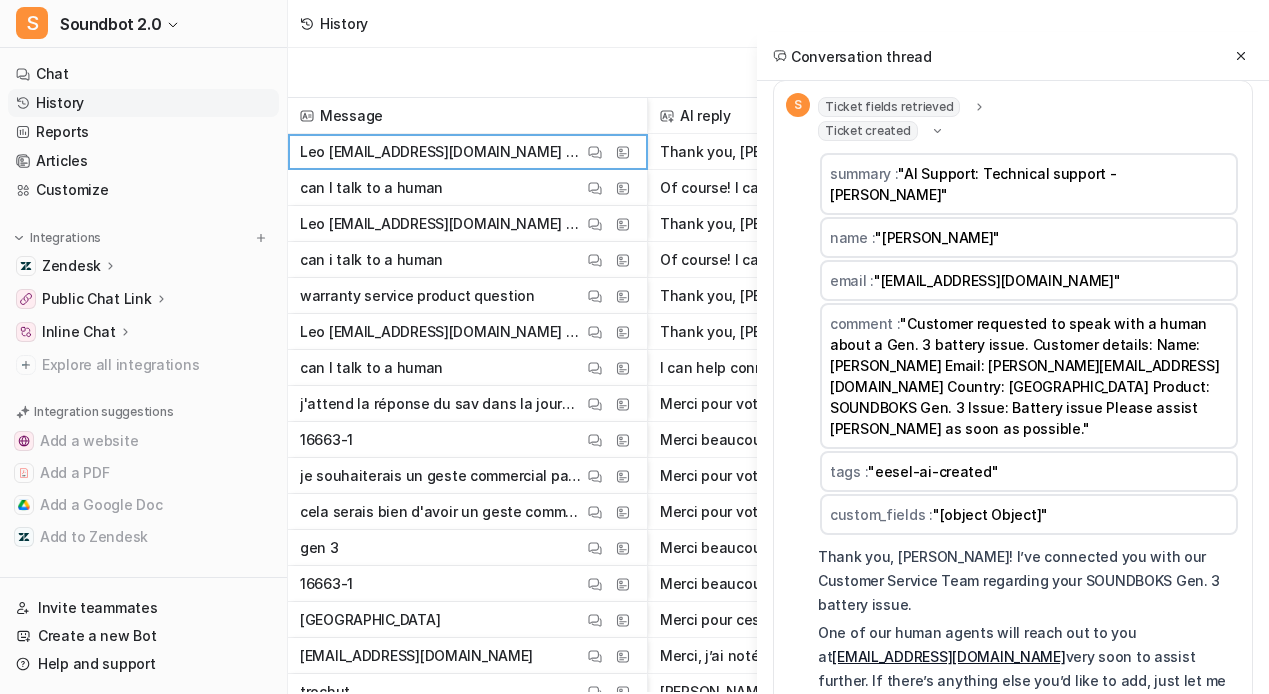 click 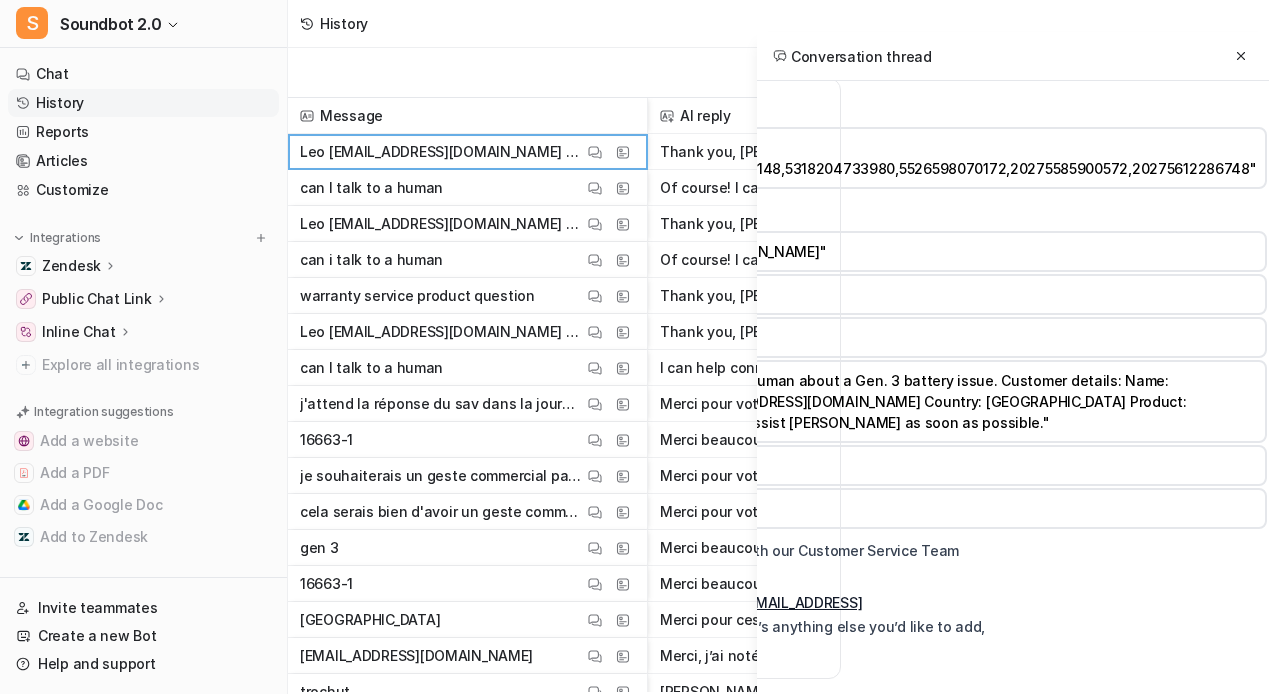 scroll, scrollTop: 401, scrollLeft: 0, axis: vertical 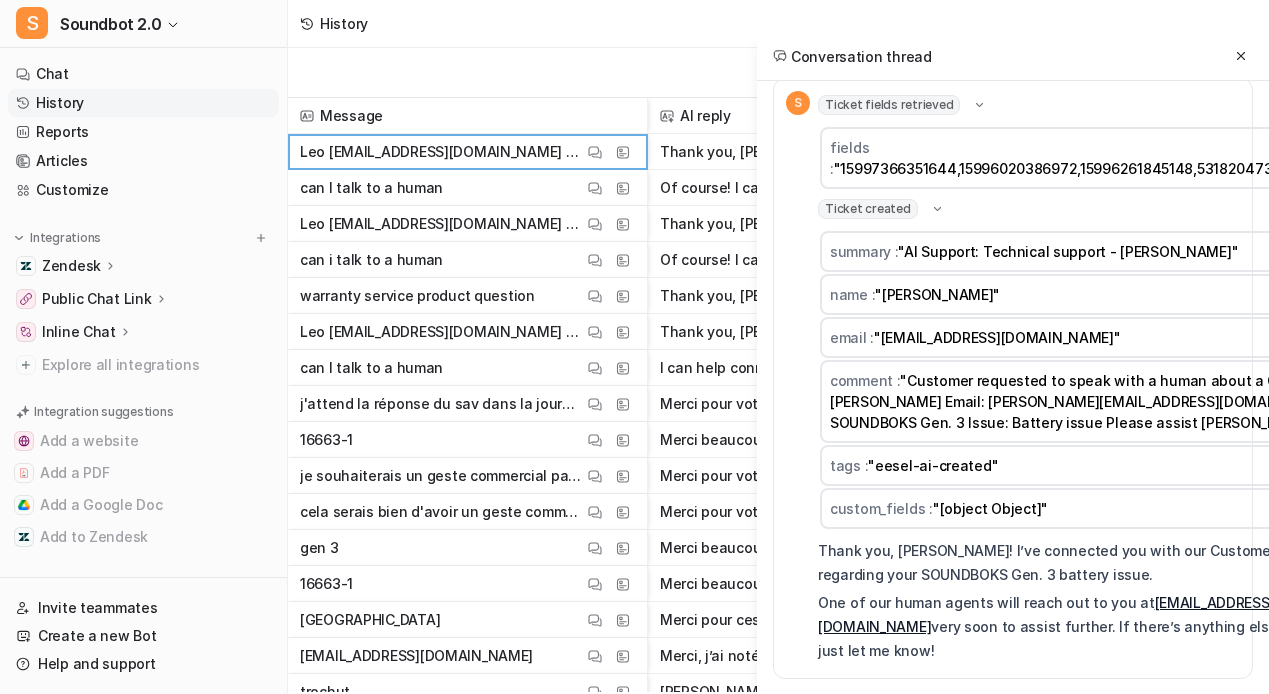 click on "Ticket fields retrieved" at bounding box center [902, 105] 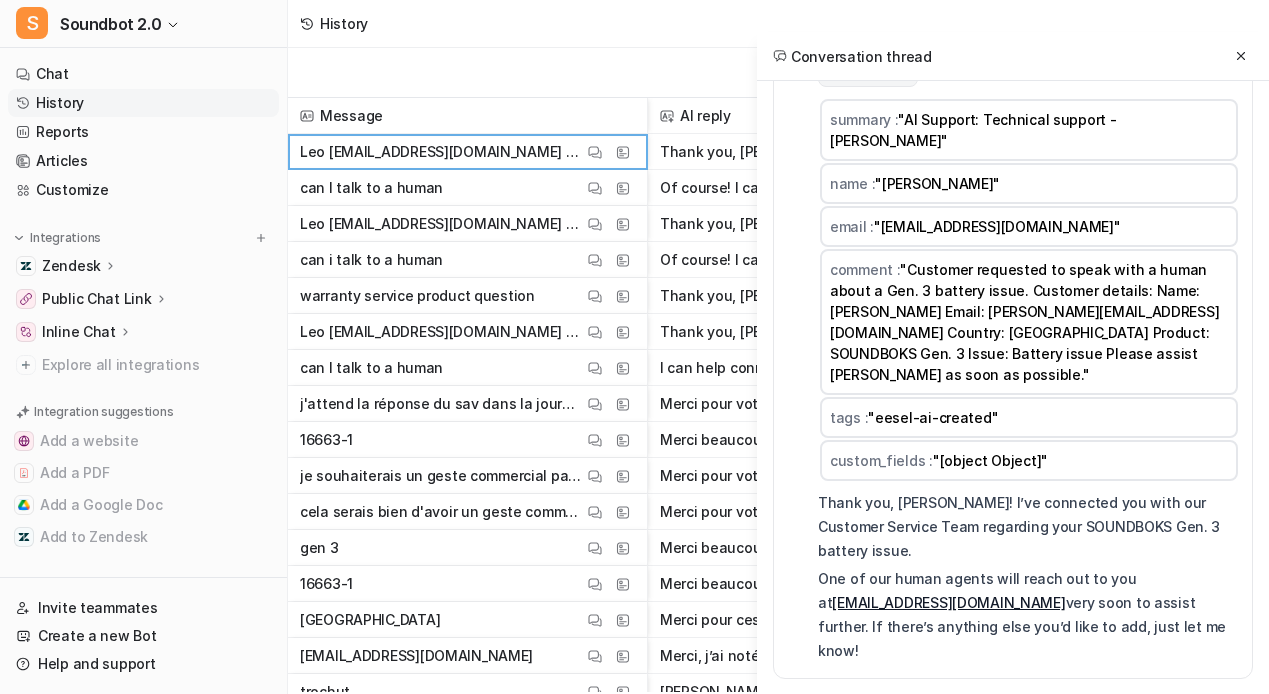scroll, scrollTop: 531, scrollLeft: 0, axis: vertical 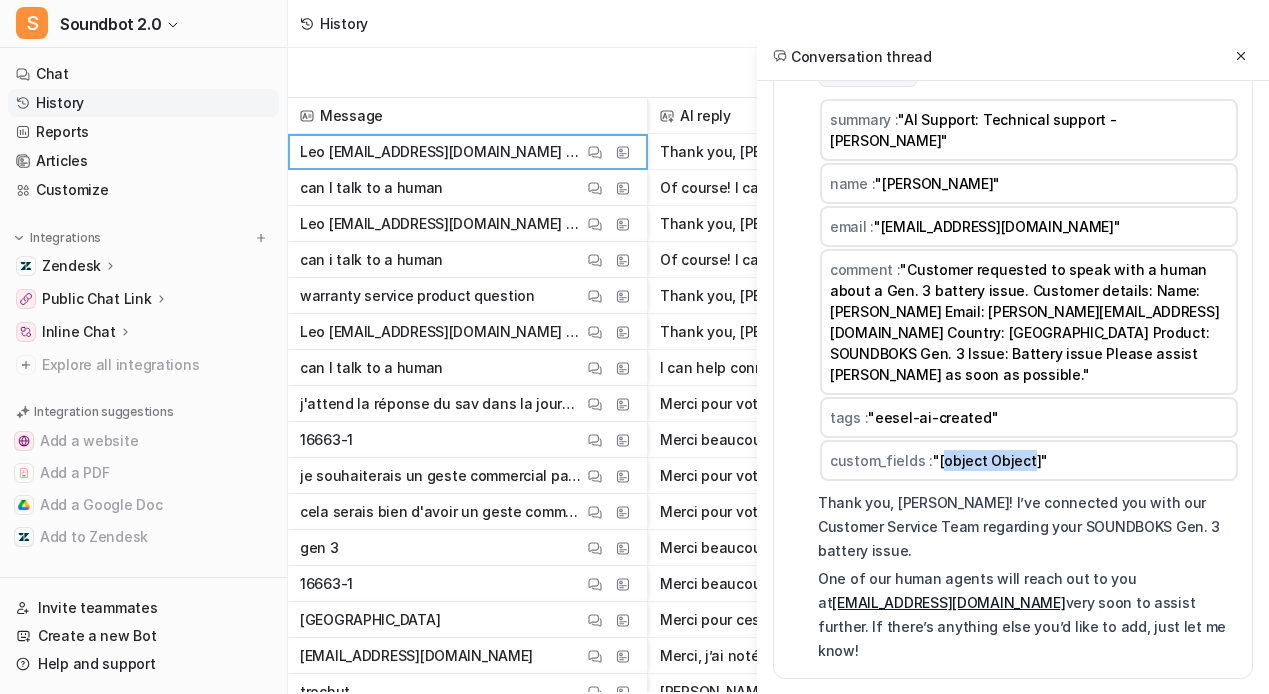 drag, startPoint x: 857, startPoint y: 454, endPoint x: 967, endPoint y: 454, distance: 110 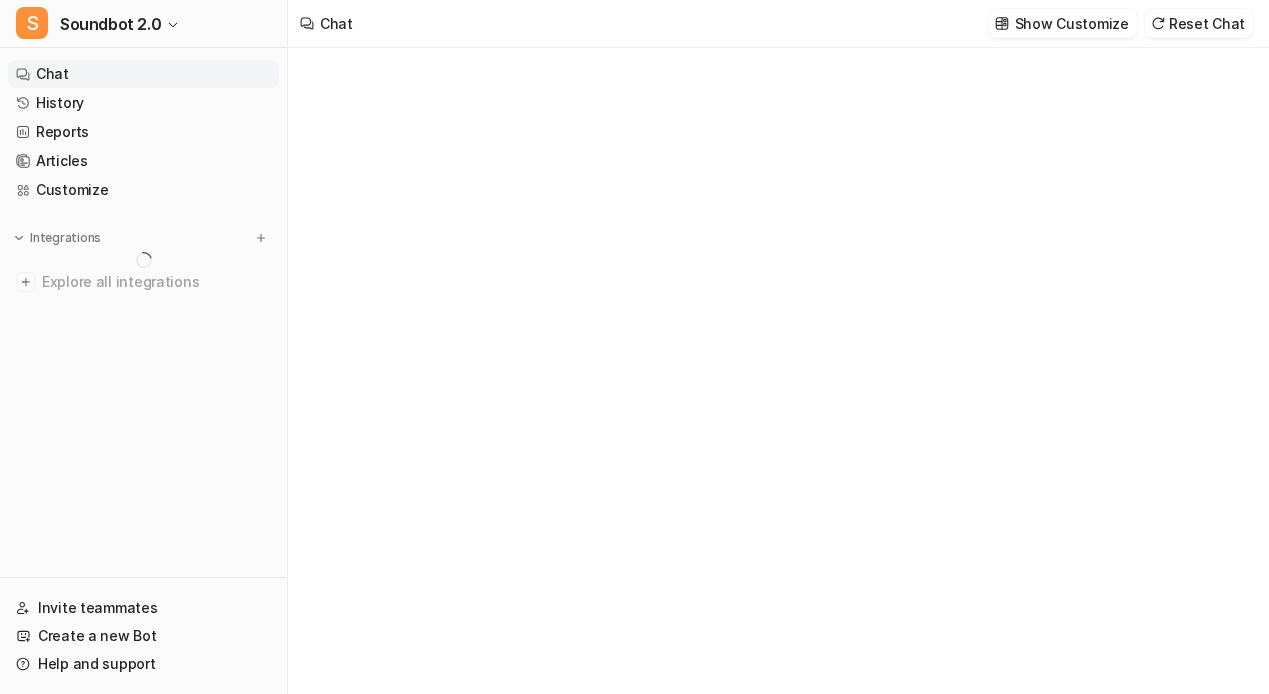 scroll, scrollTop: 0, scrollLeft: 0, axis: both 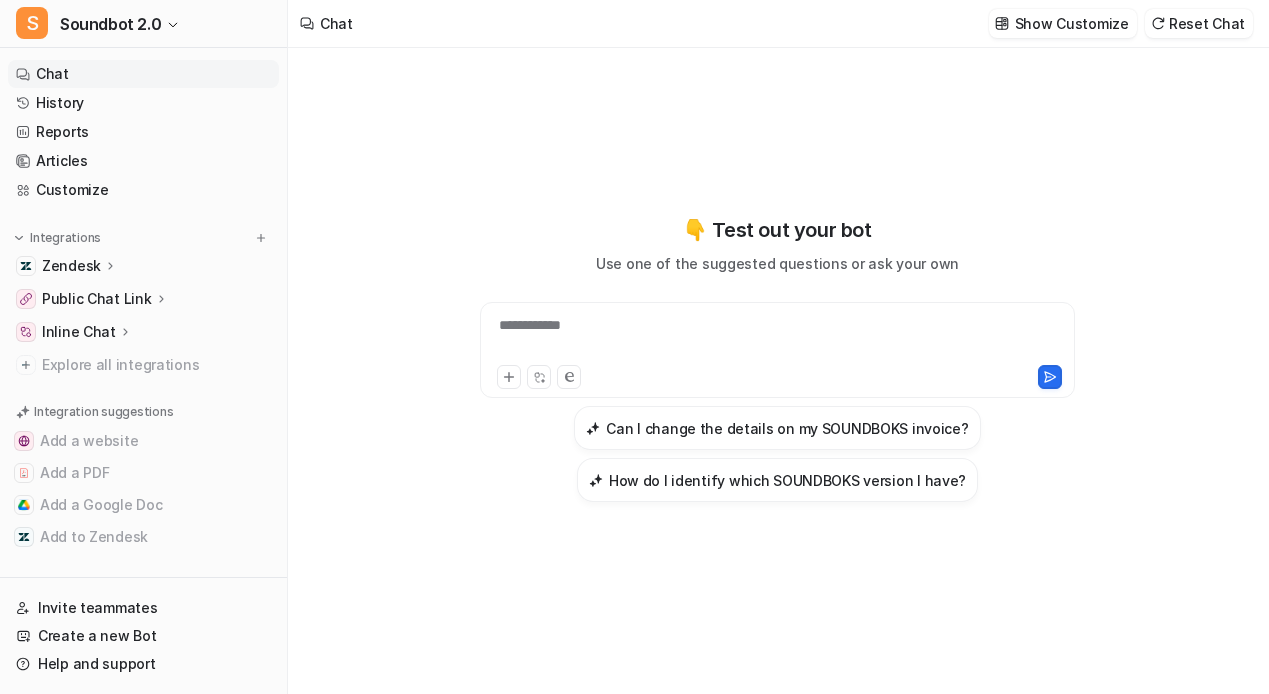 click on "**********" at bounding box center [776, 338] 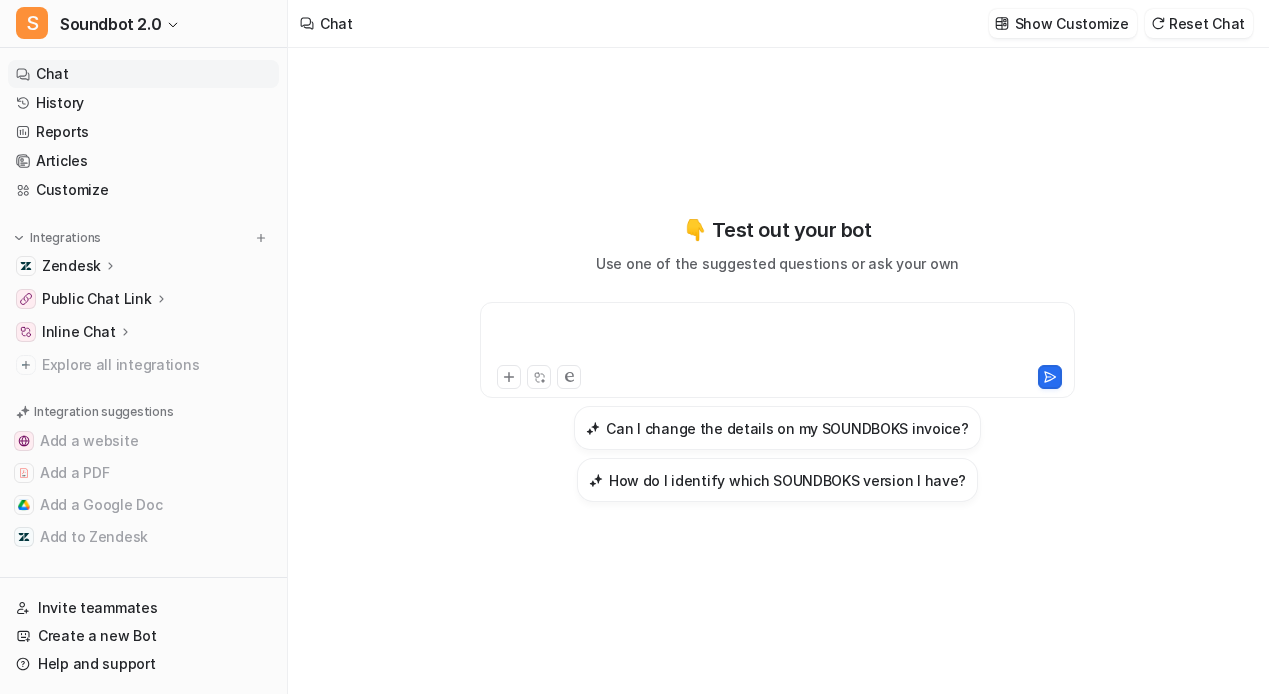 click at bounding box center (776, 338) 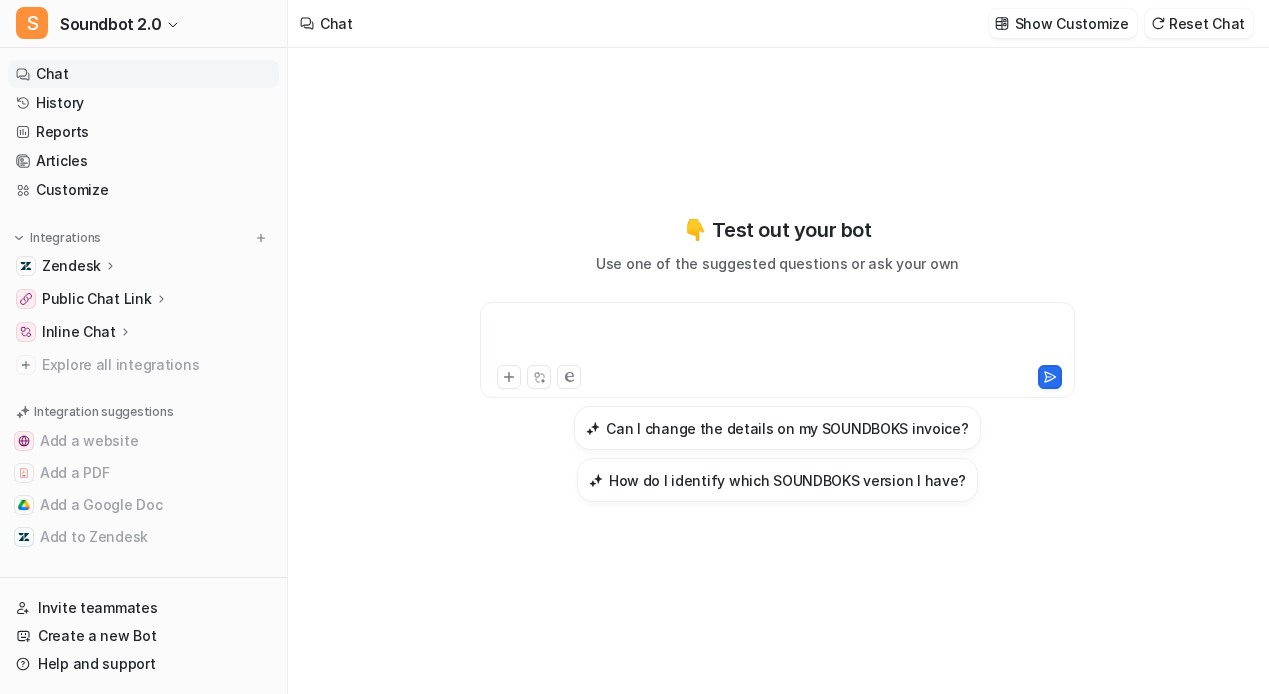 type 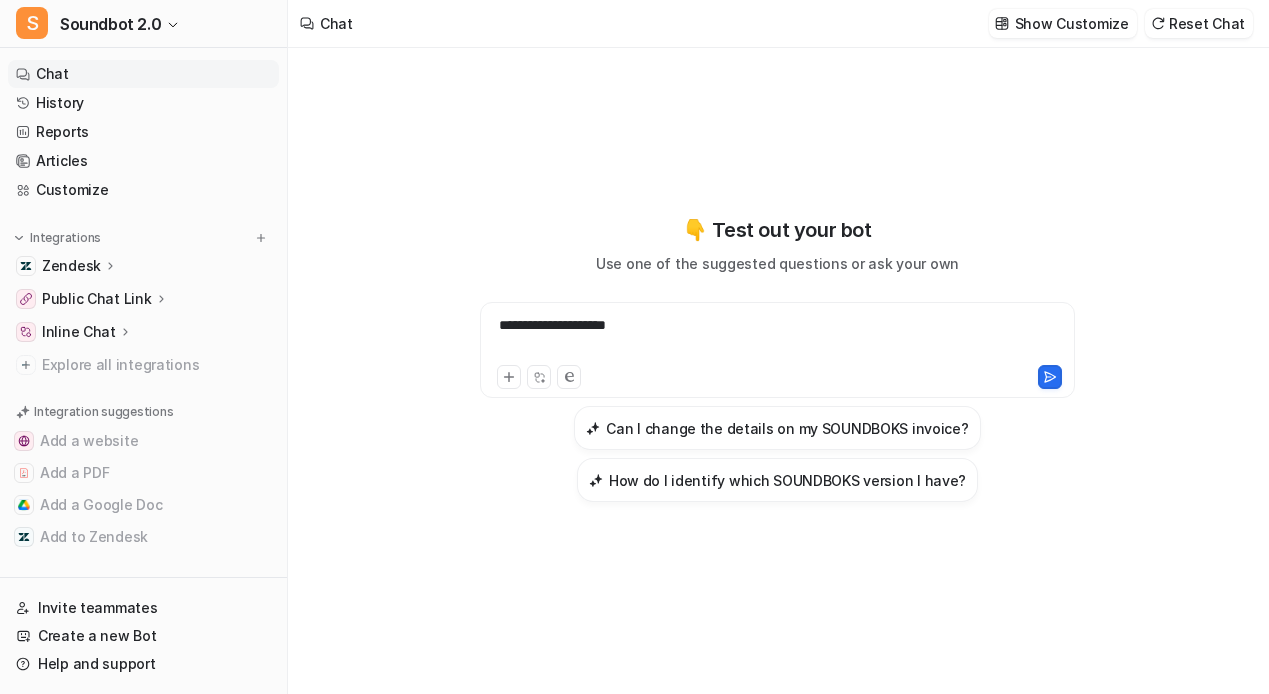 scroll, scrollTop: 12, scrollLeft: 0, axis: vertical 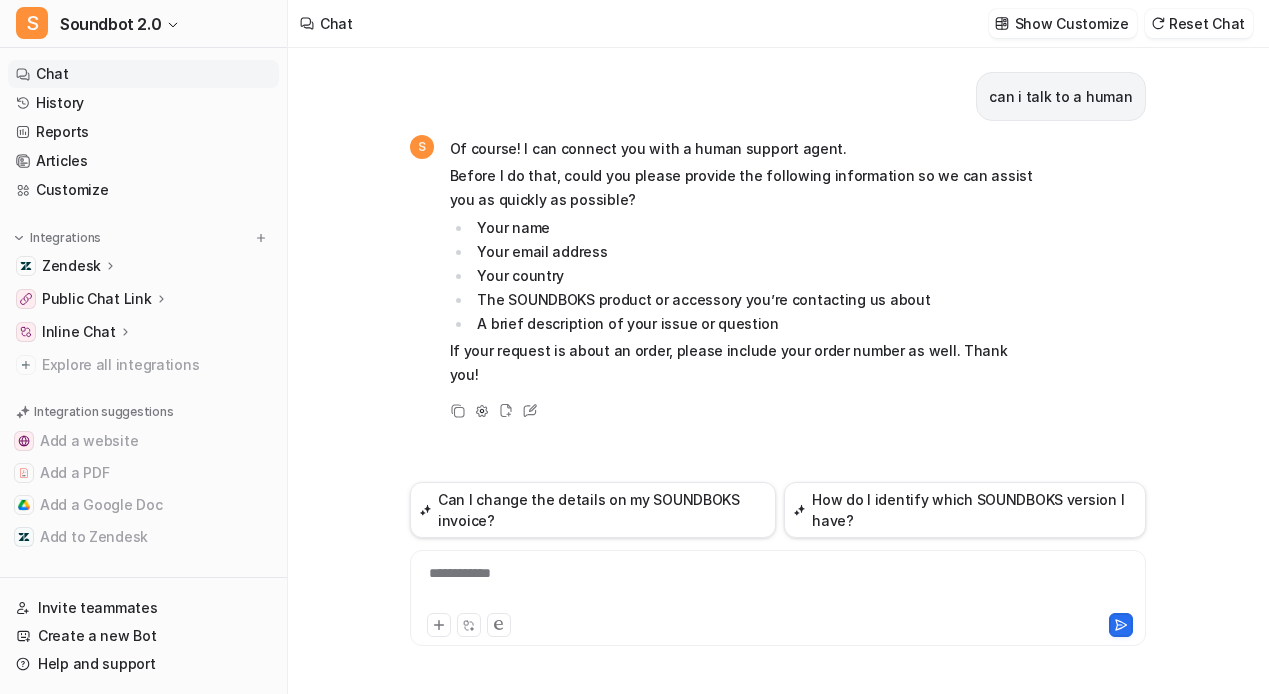 click on "**********" at bounding box center (842, 586) 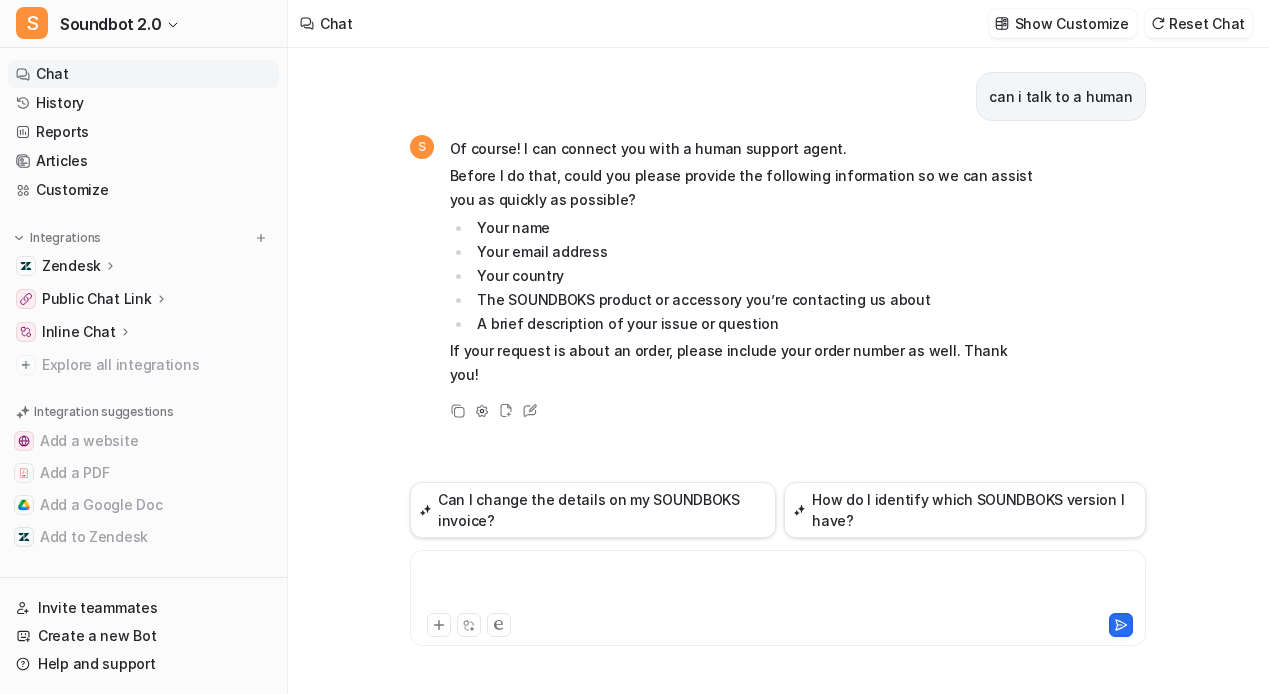 type 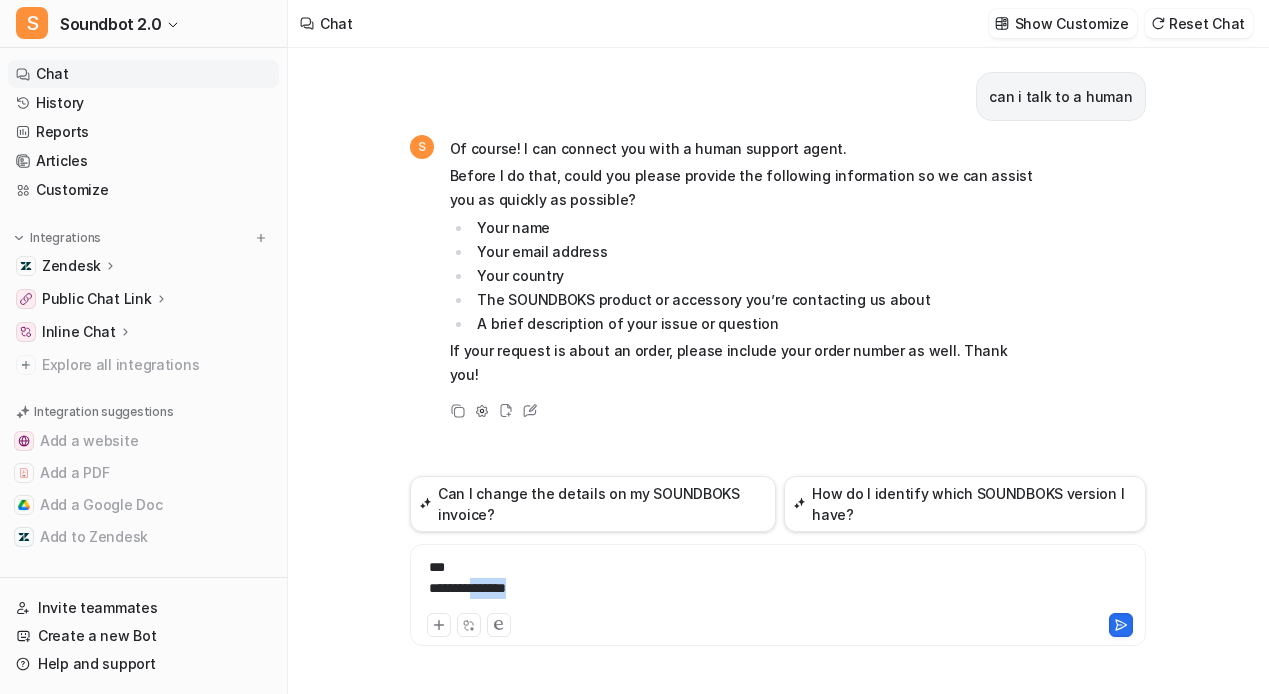 drag, startPoint x: 549, startPoint y: 564, endPoint x: 477, endPoint y: 565, distance: 72.00694 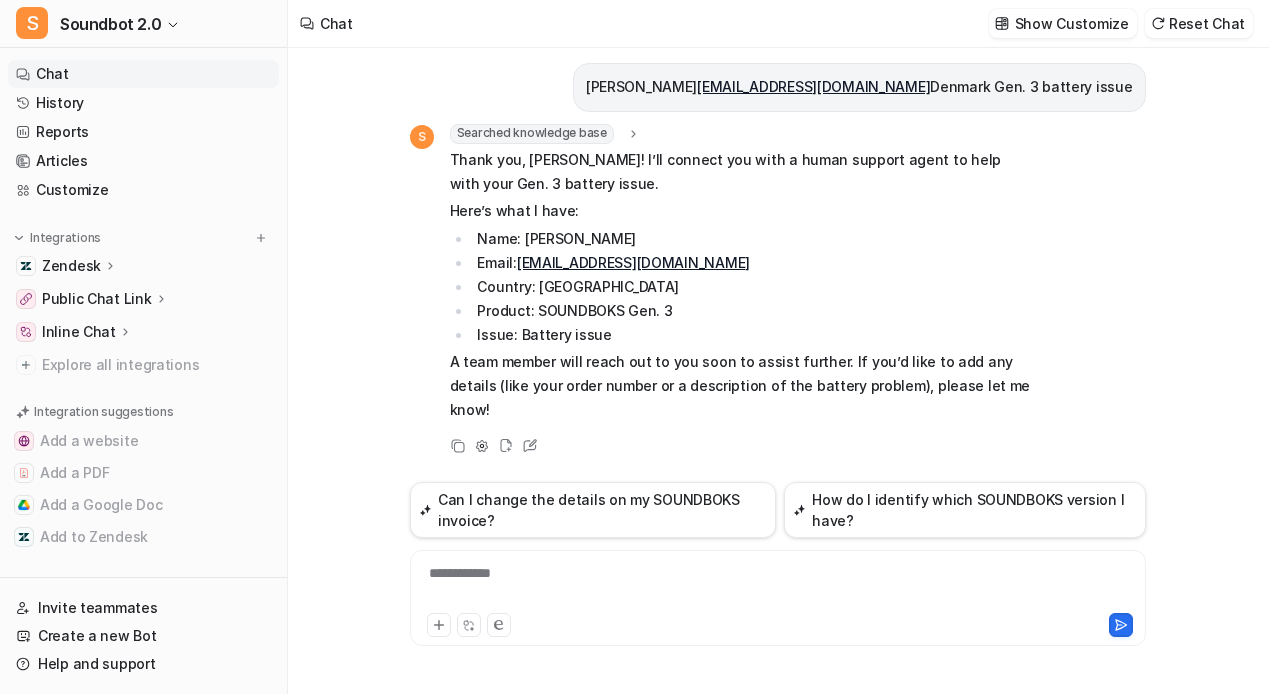 scroll, scrollTop: 473, scrollLeft: 0, axis: vertical 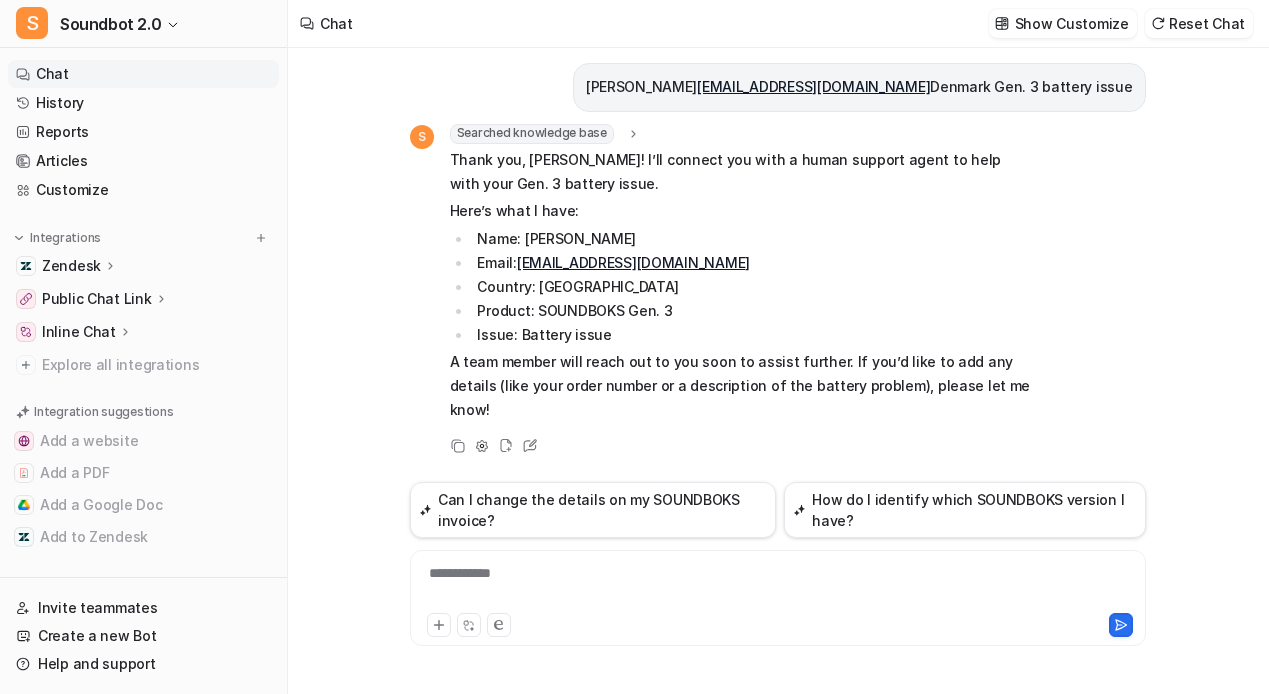 click 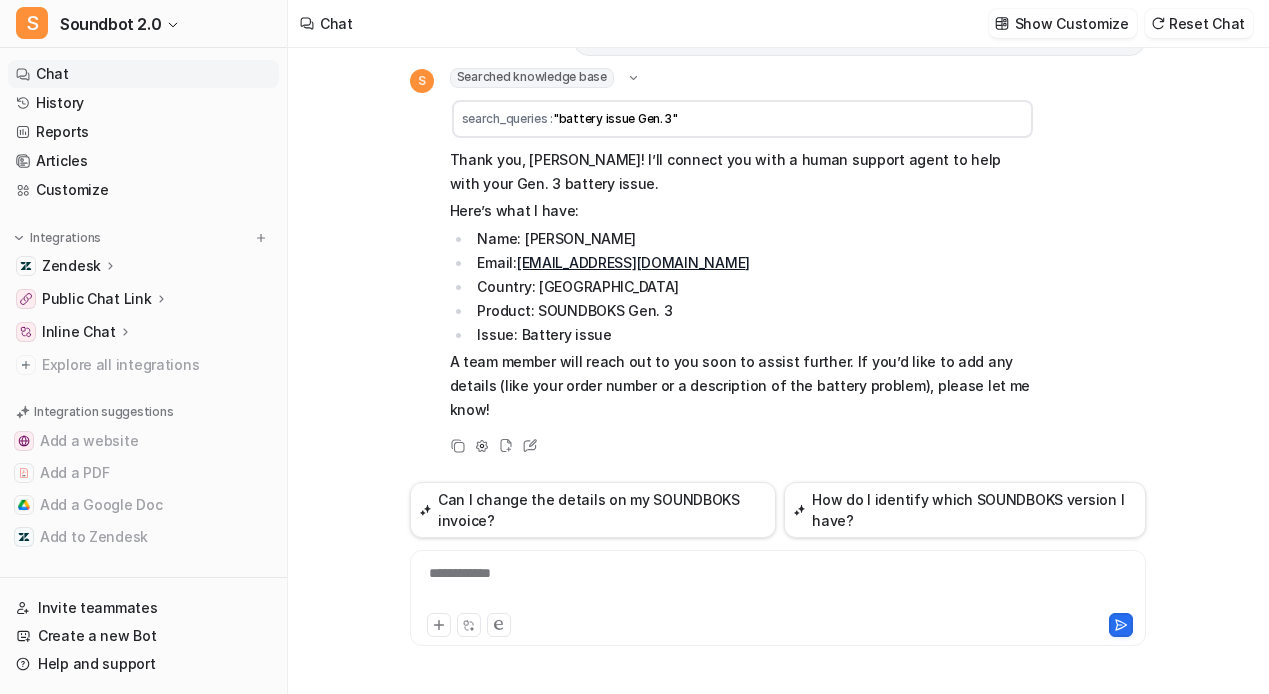 click 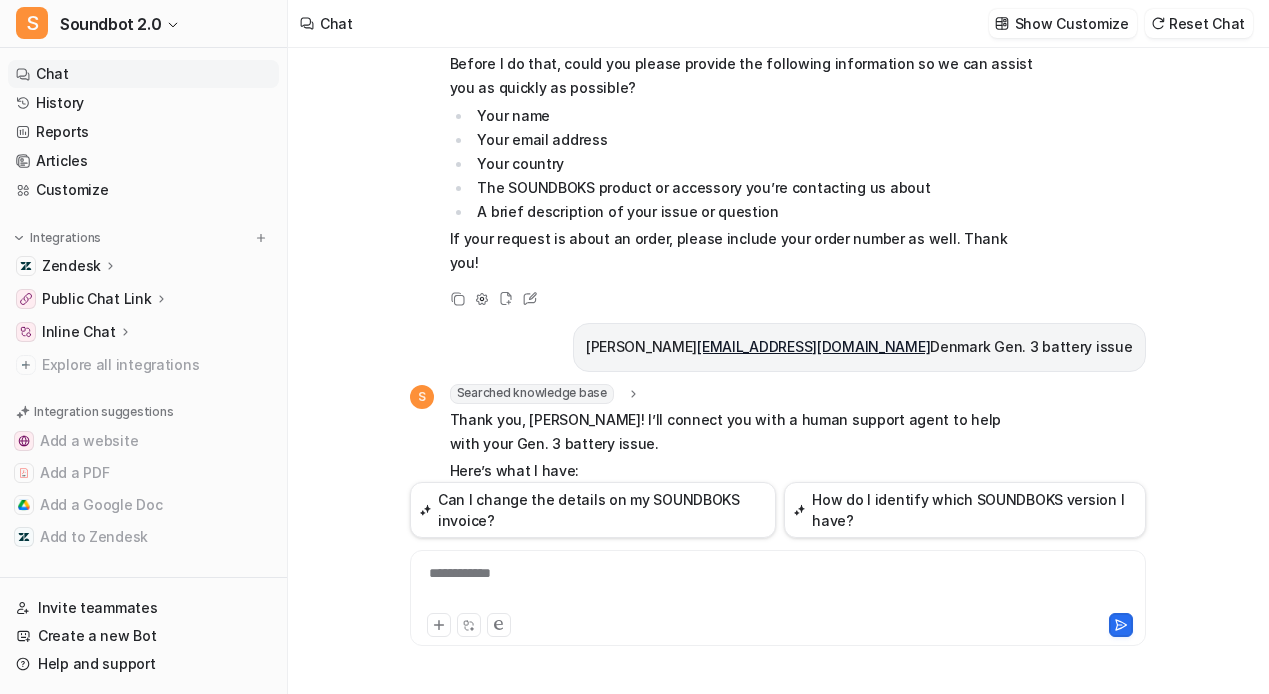scroll, scrollTop: 0, scrollLeft: 0, axis: both 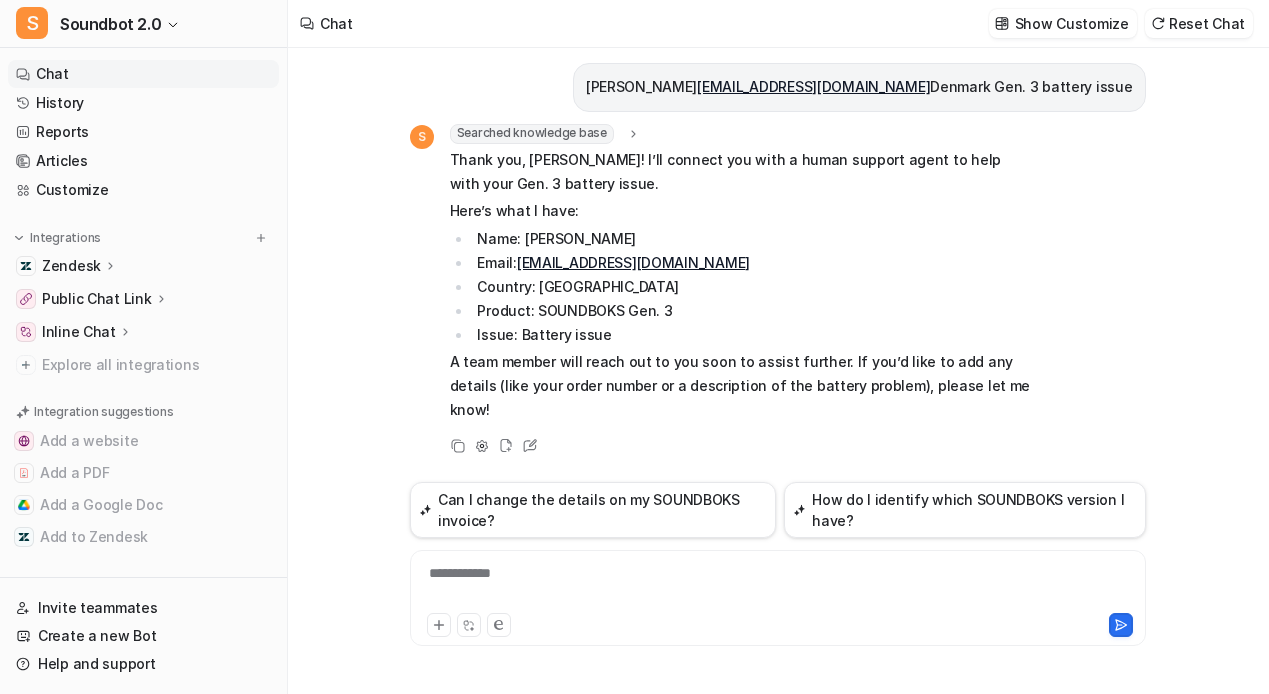 click on "Public Chat Link" at bounding box center (143, 299) 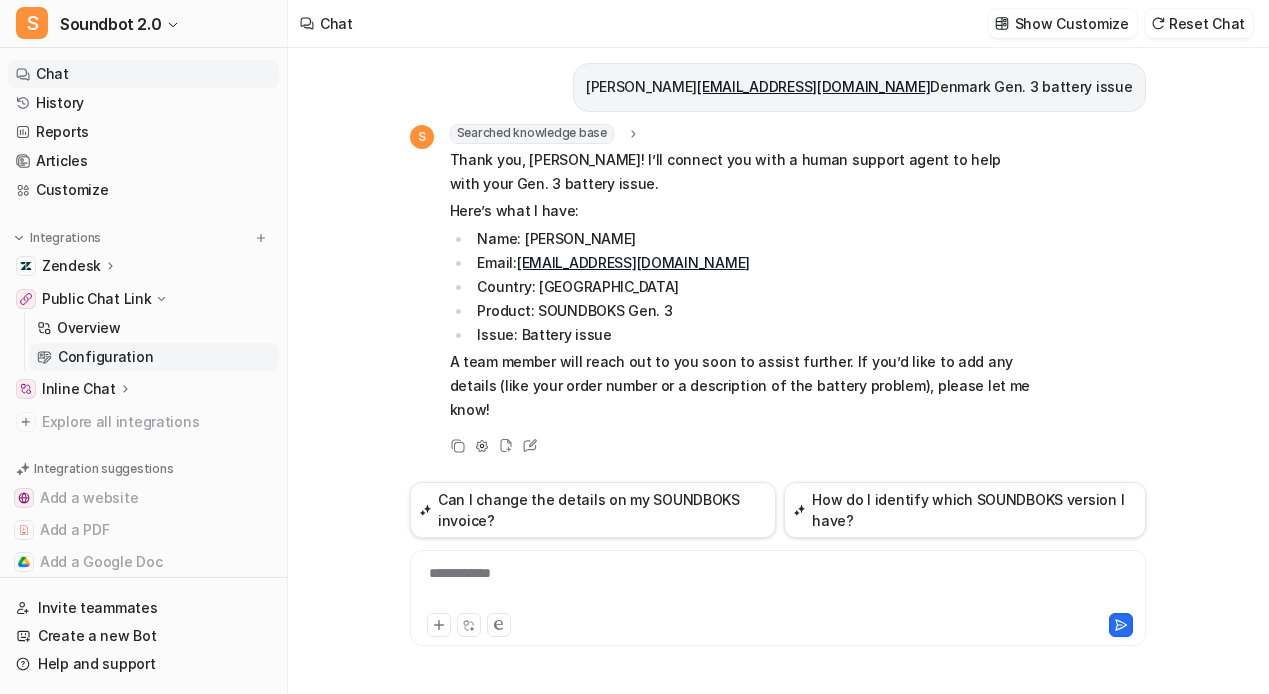 click on "Configuration" at bounding box center [105, 357] 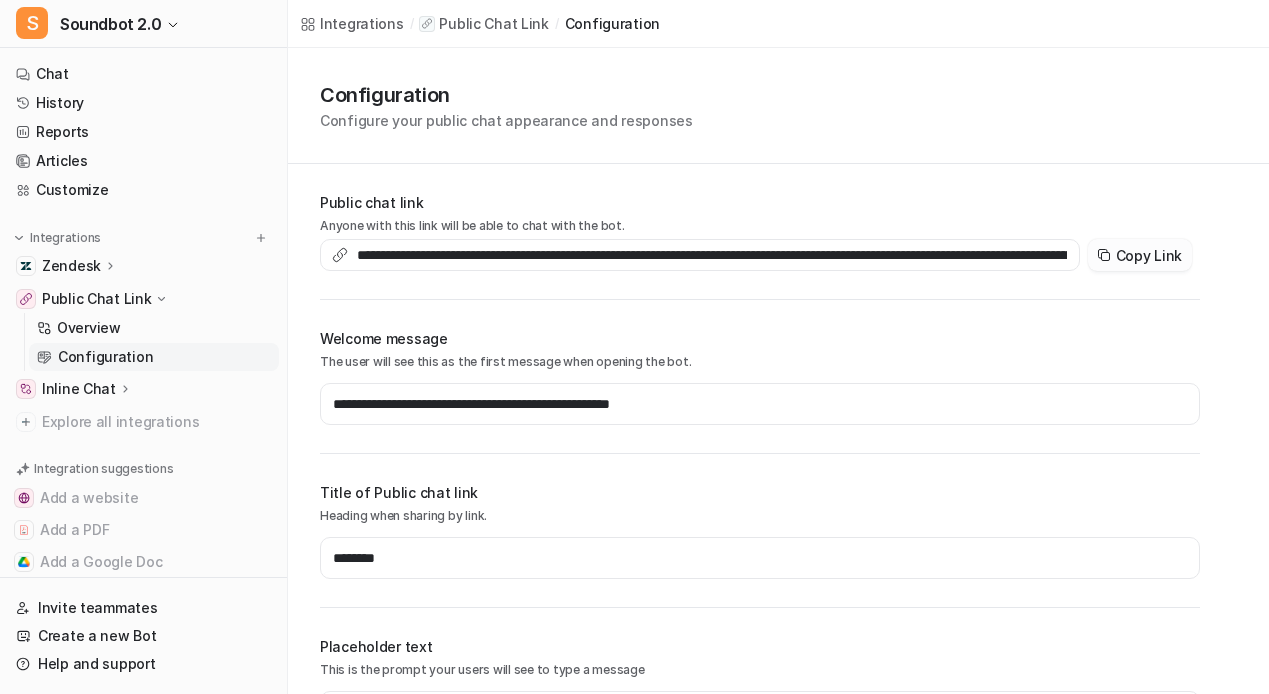 click on "Copy Link" at bounding box center (1140, 255) 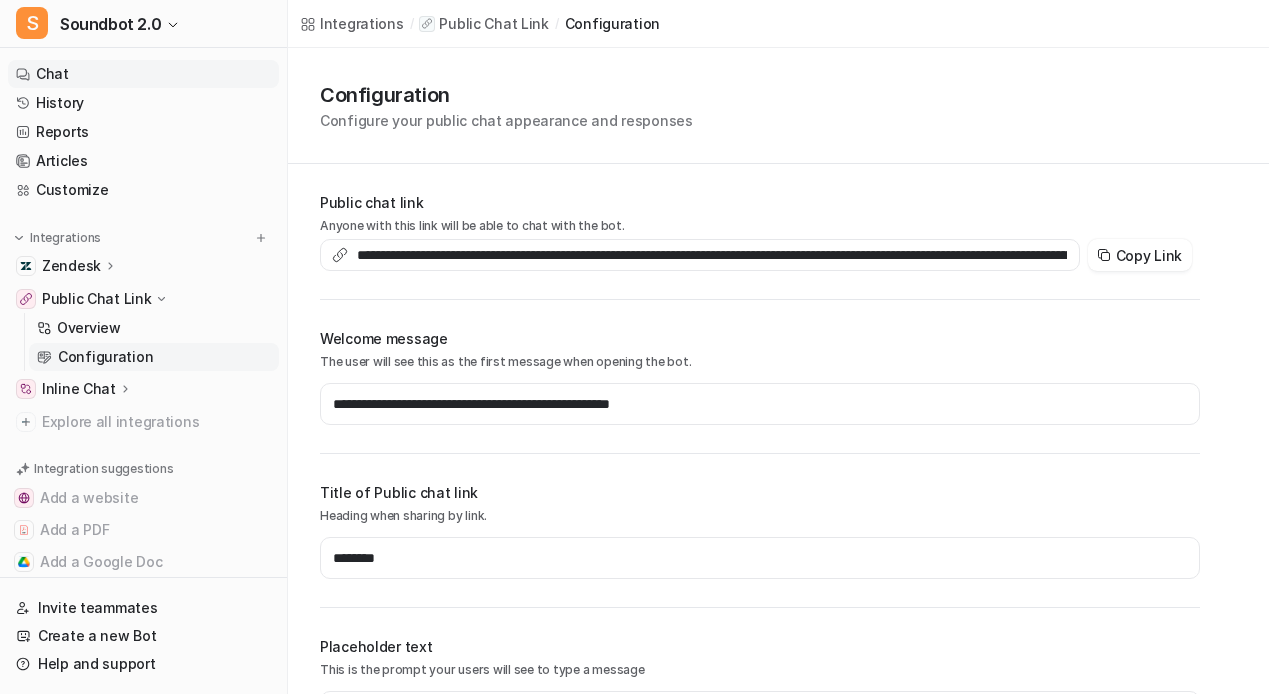 click on "Chat" at bounding box center [143, 74] 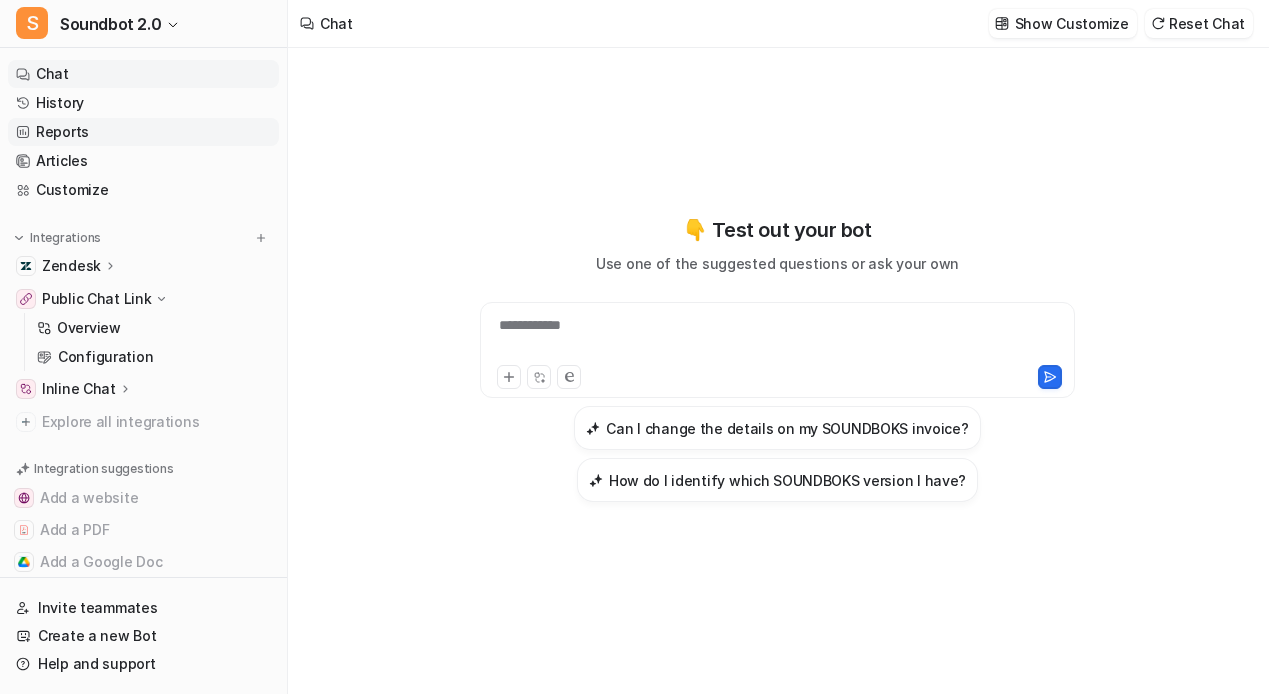 click on "Reports" at bounding box center (143, 132) 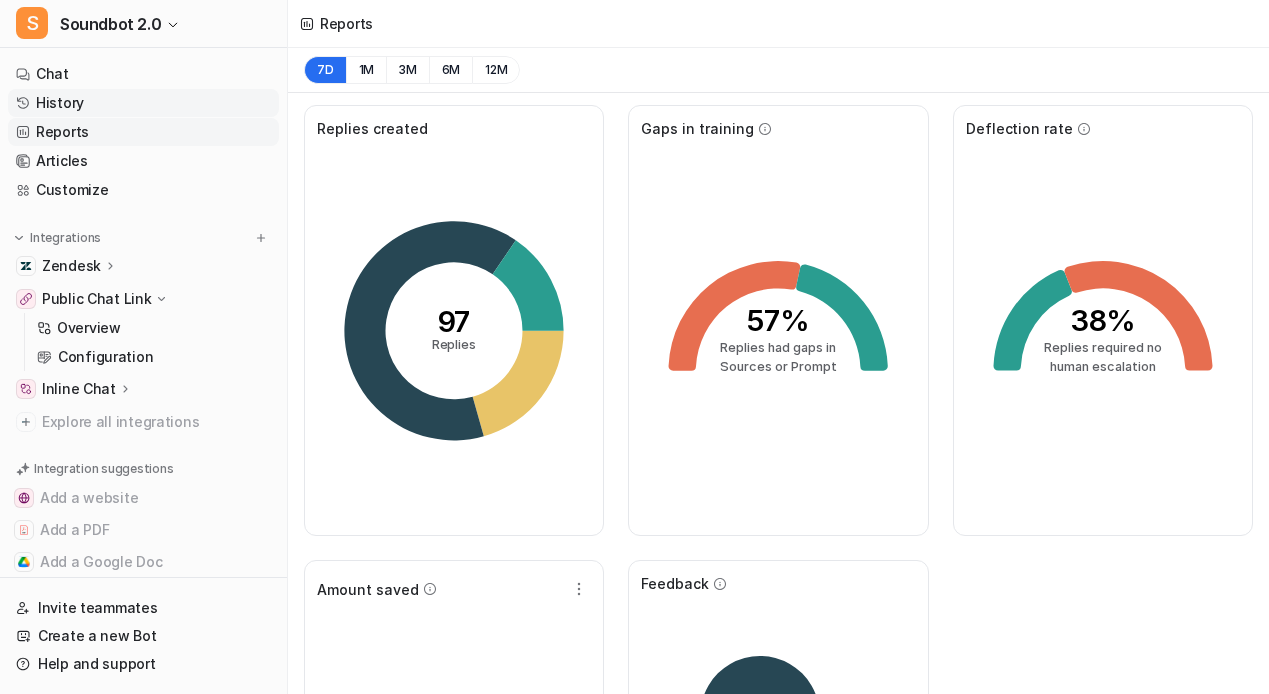 click on "History" at bounding box center [143, 103] 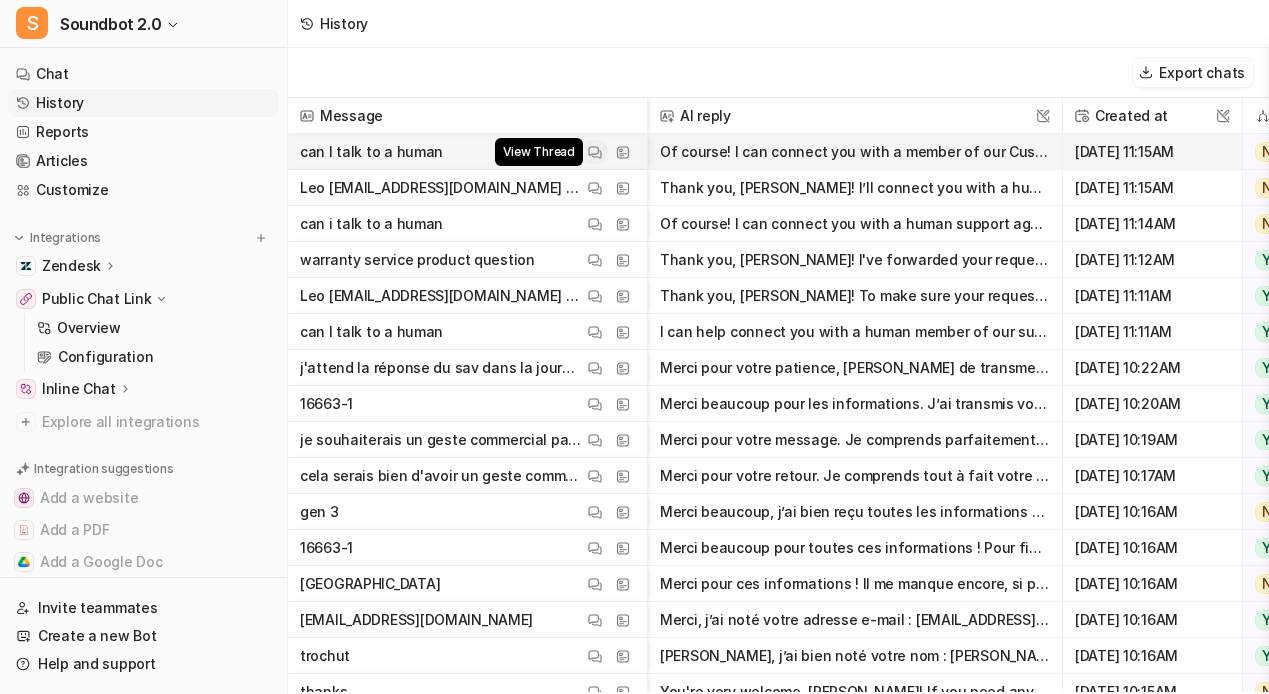 click at bounding box center (595, 152) 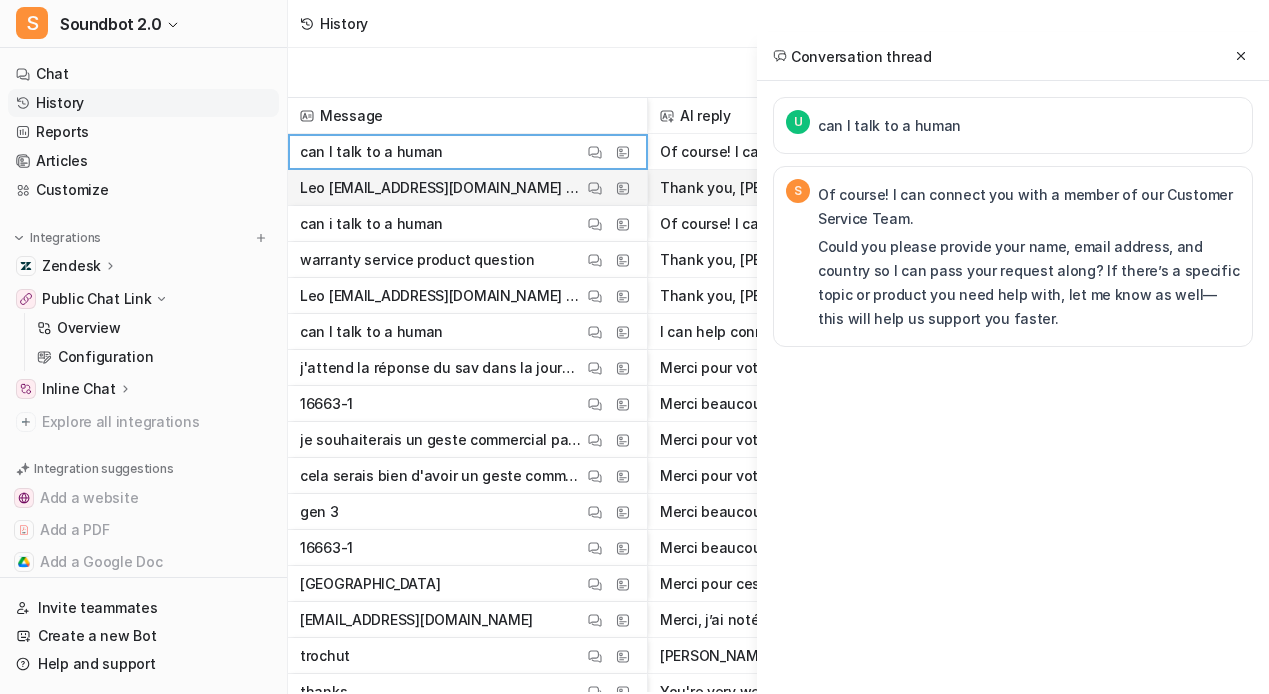 click on "Leo
leonie@test.com
Denmark
Gen. 3
battery issue" at bounding box center [441, 188] 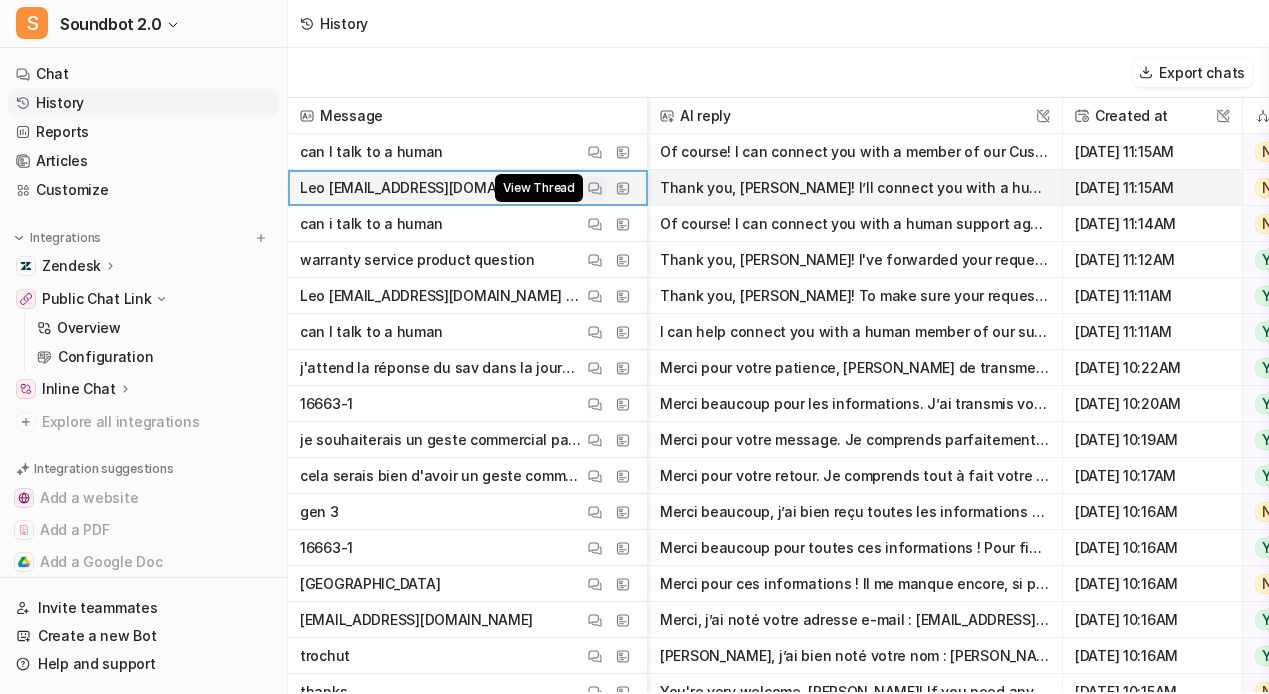 click at bounding box center (595, 188) 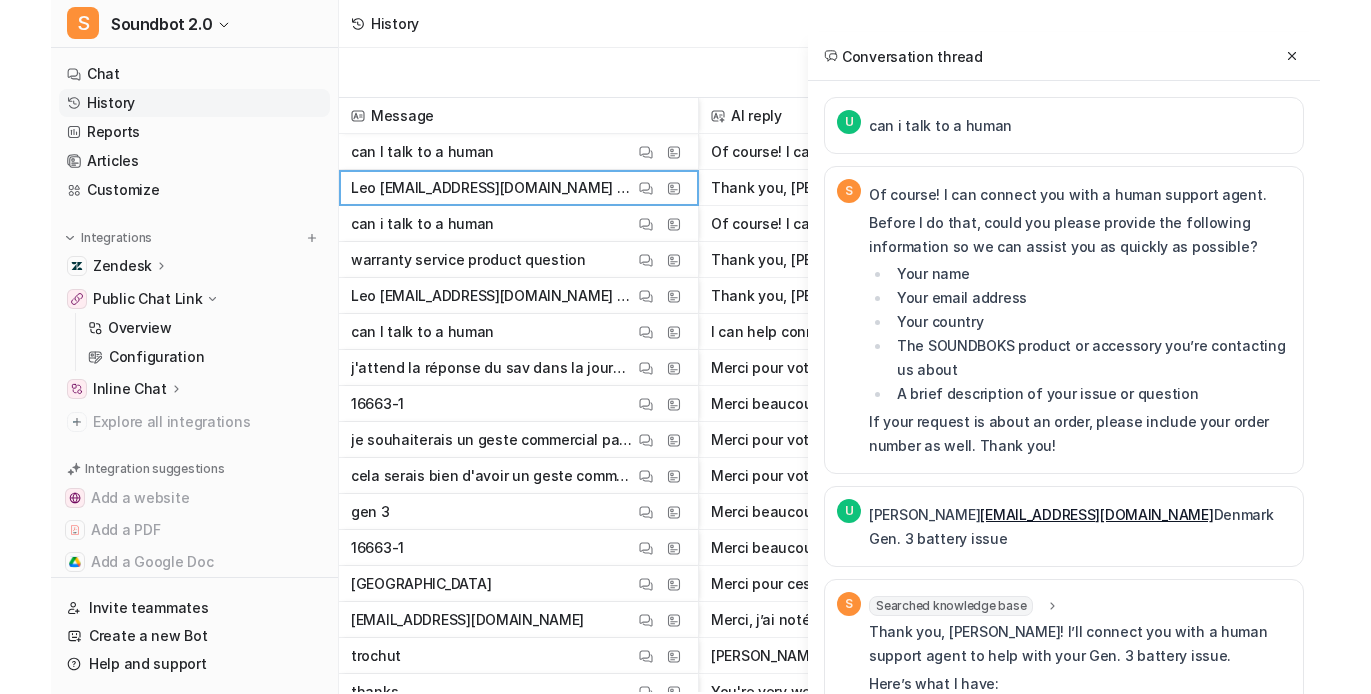 scroll, scrollTop: 431, scrollLeft: 0, axis: vertical 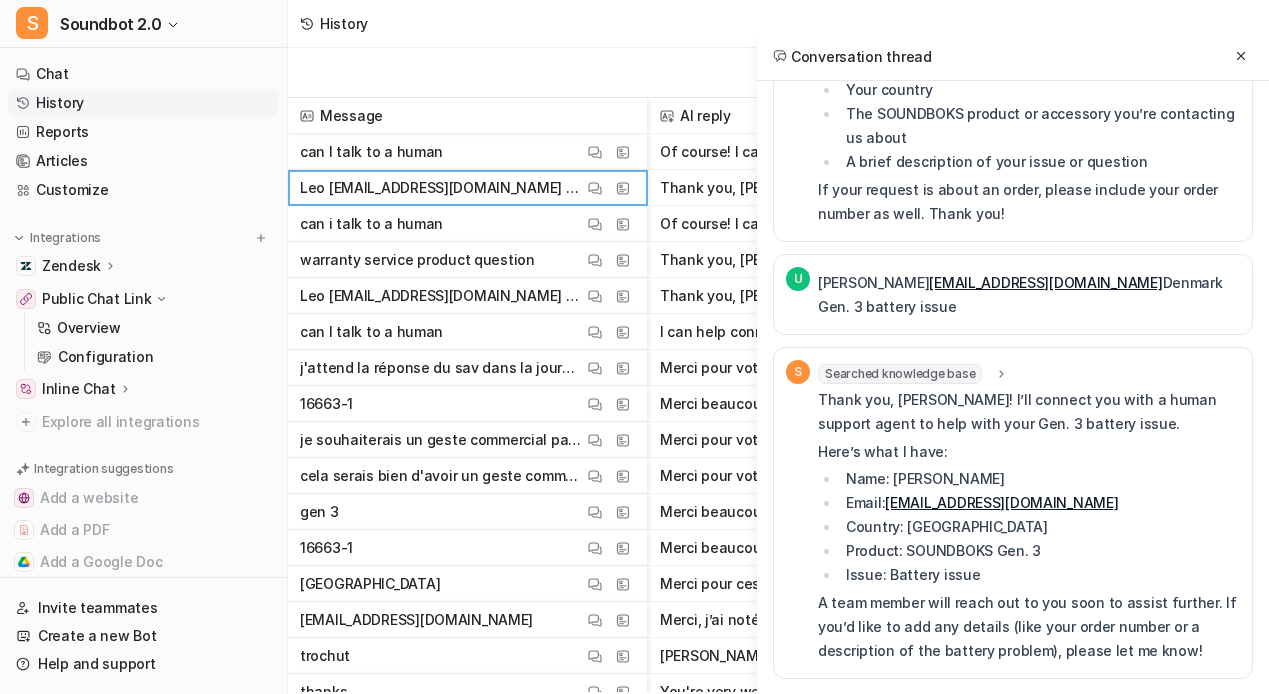 drag, startPoint x: 1143, startPoint y: 200, endPoint x: 707, endPoint y: 193, distance: 436.05618 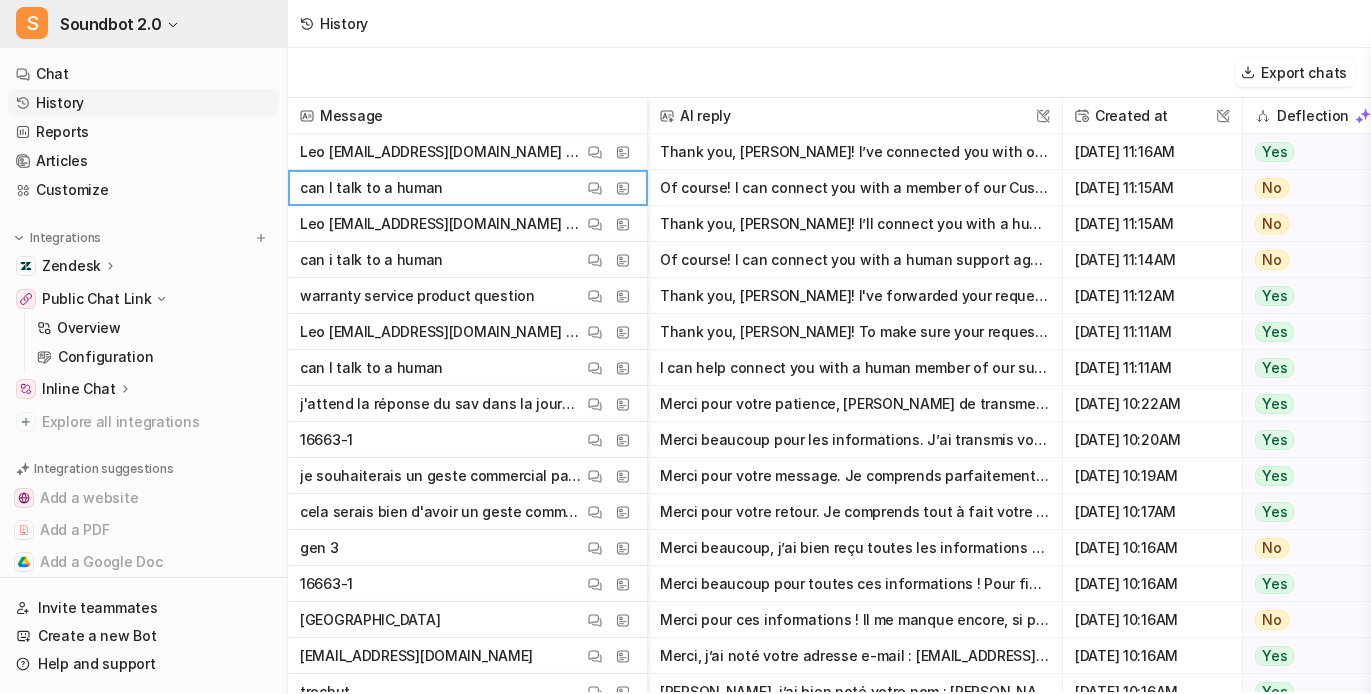 click on "S Soundbot 2.0" at bounding box center [143, 24] 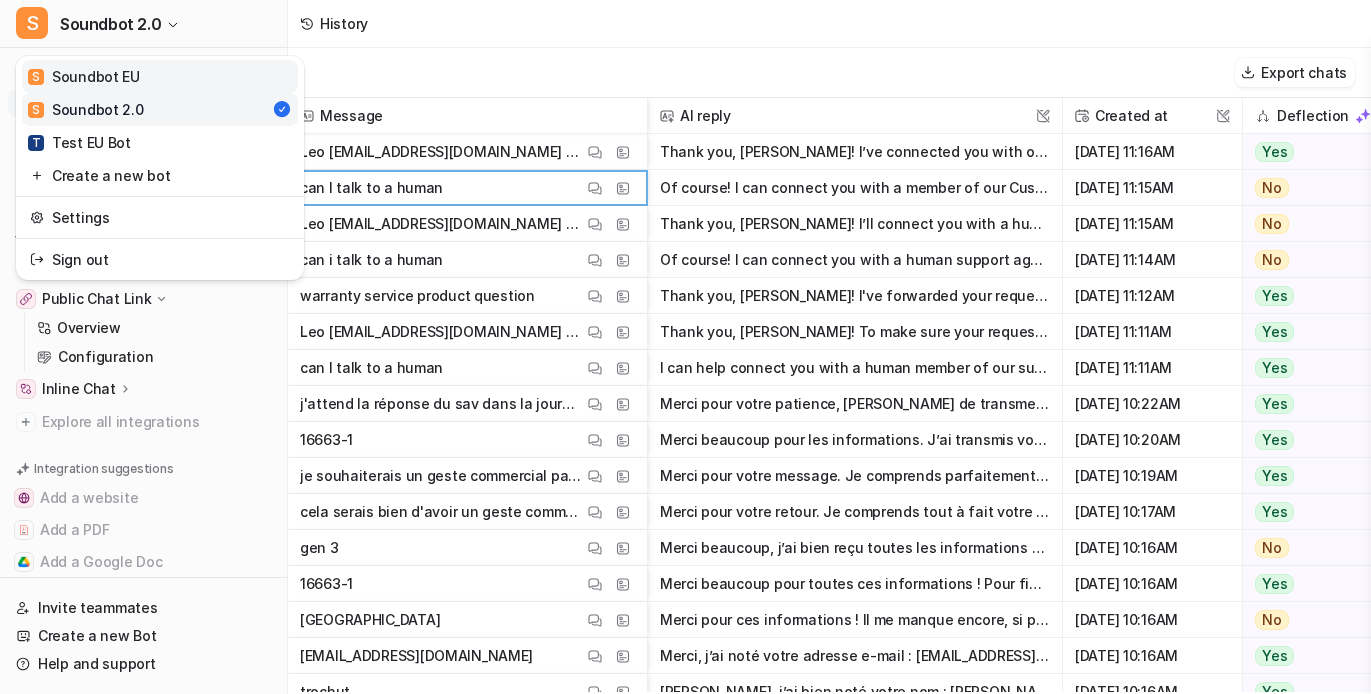 click on "S   Soundbot EU" at bounding box center [160, 76] 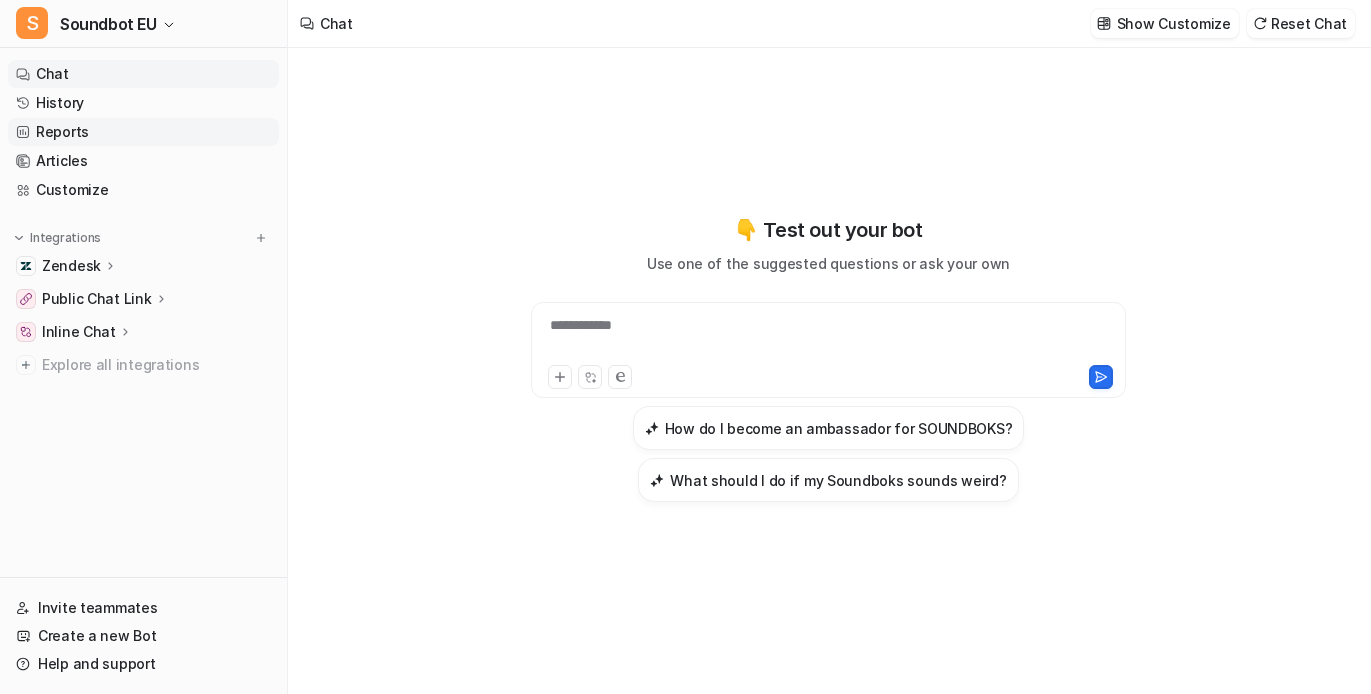 click on "Reports" at bounding box center [143, 132] 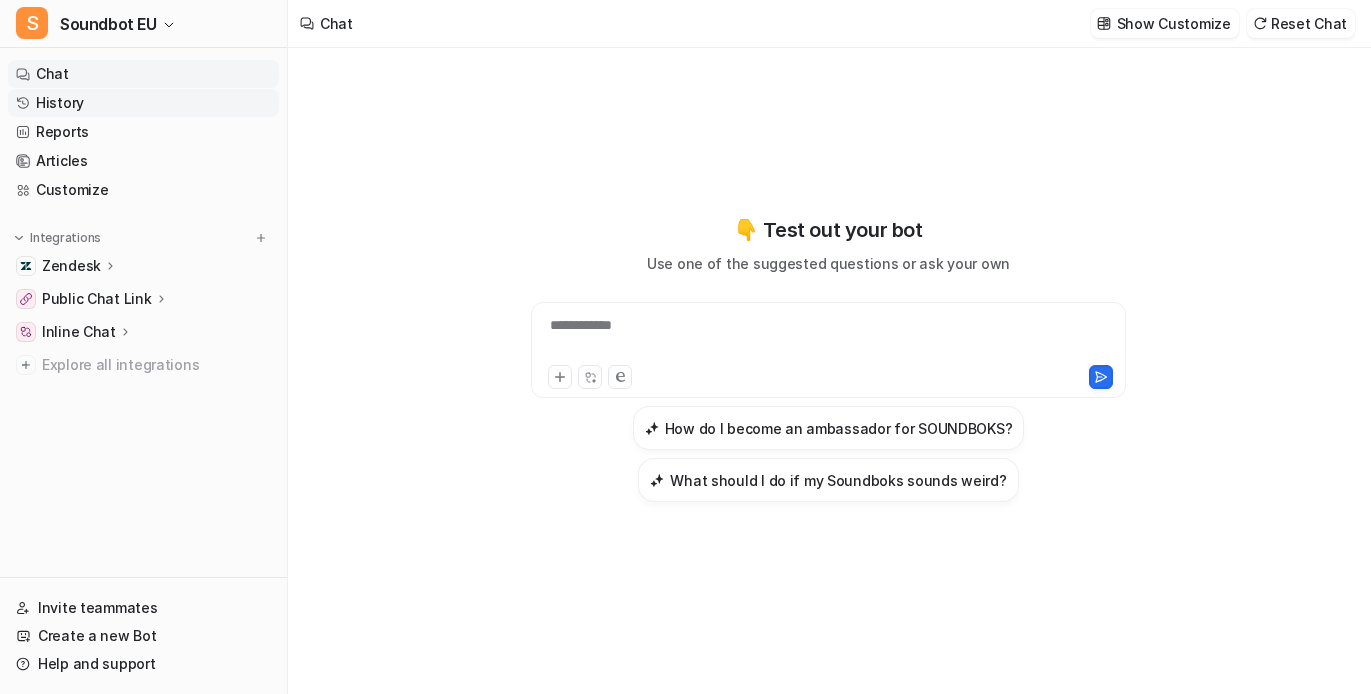 click on "History" at bounding box center [143, 103] 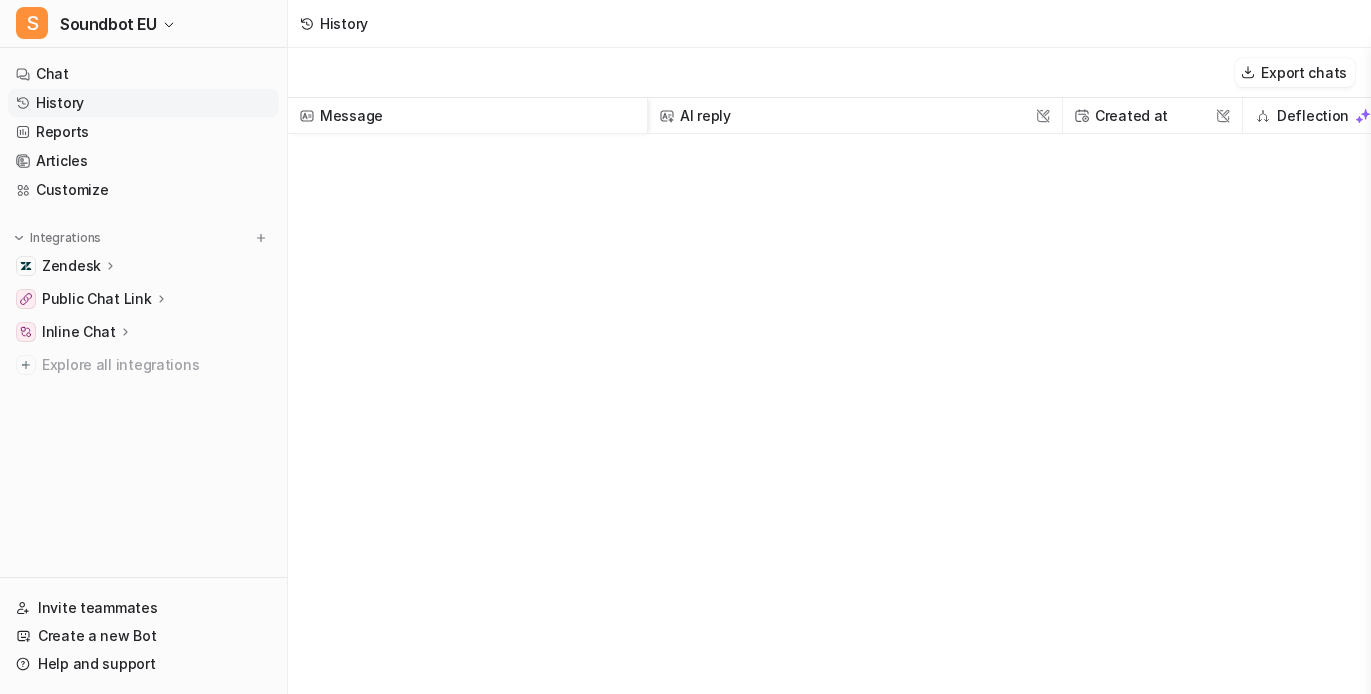 scroll, scrollTop: 1032, scrollLeft: 0, axis: vertical 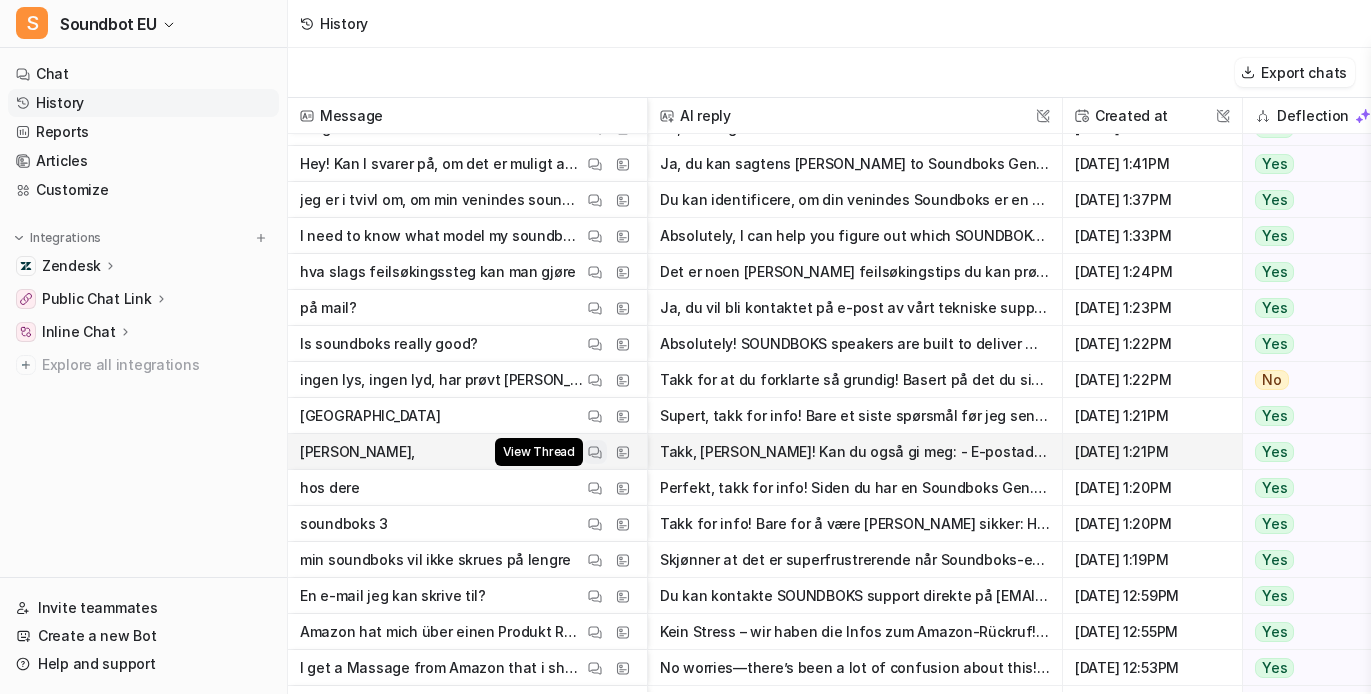 click at bounding box center [595, 452] 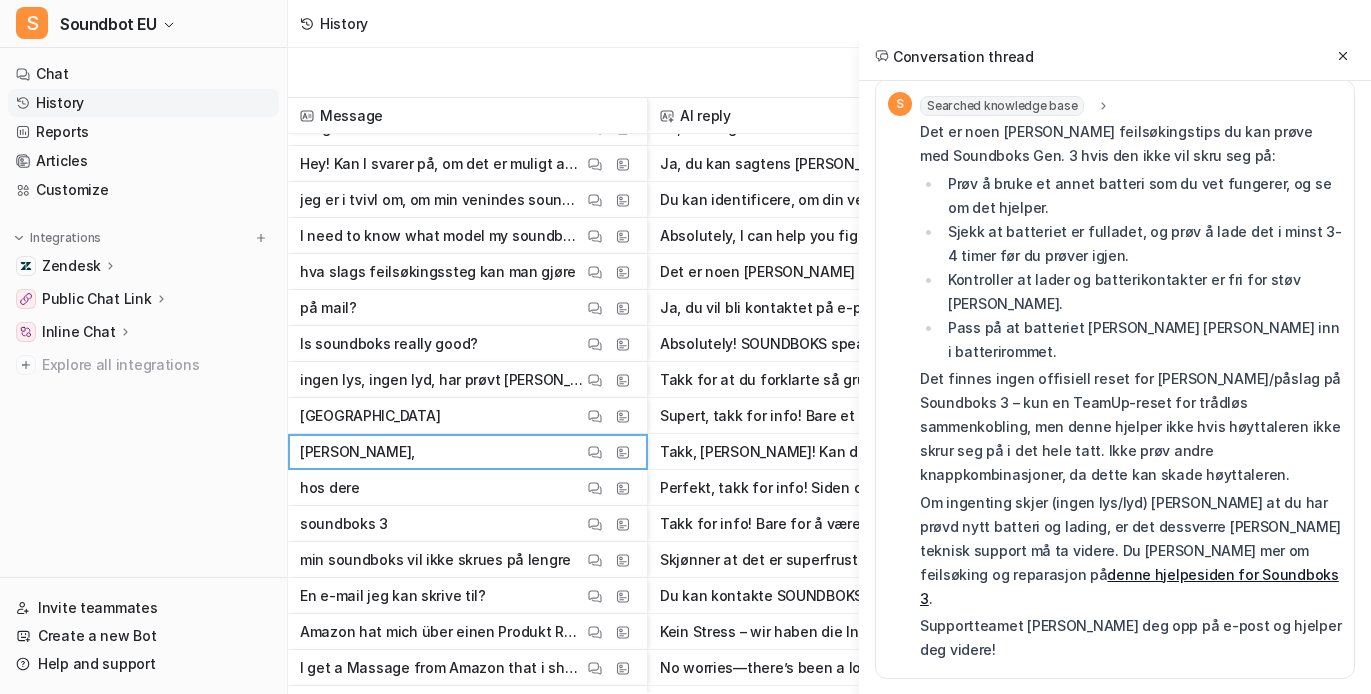 scroll, scrollTop: 3025, scrollLeft: 0, axis: vertical 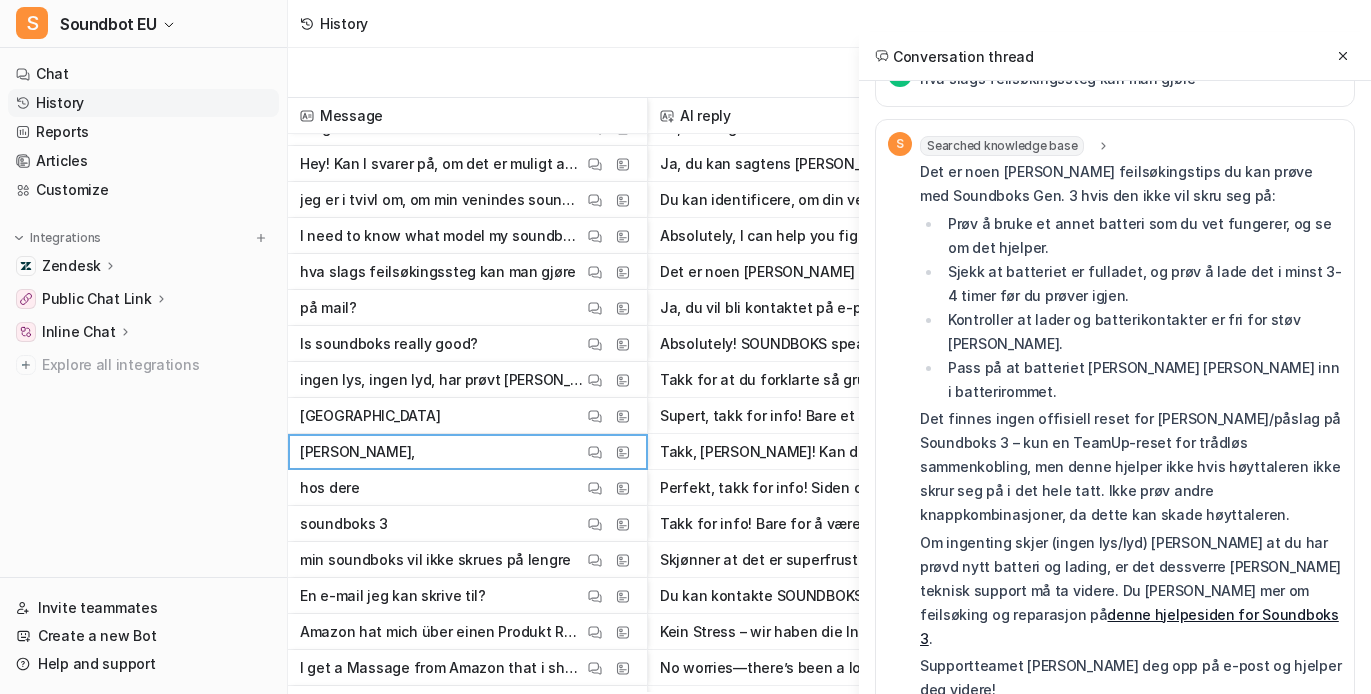 drag, startPoint x: 968, startPoint y: 453, endPoint x: 1157, endPoint y: 453, distance: 189 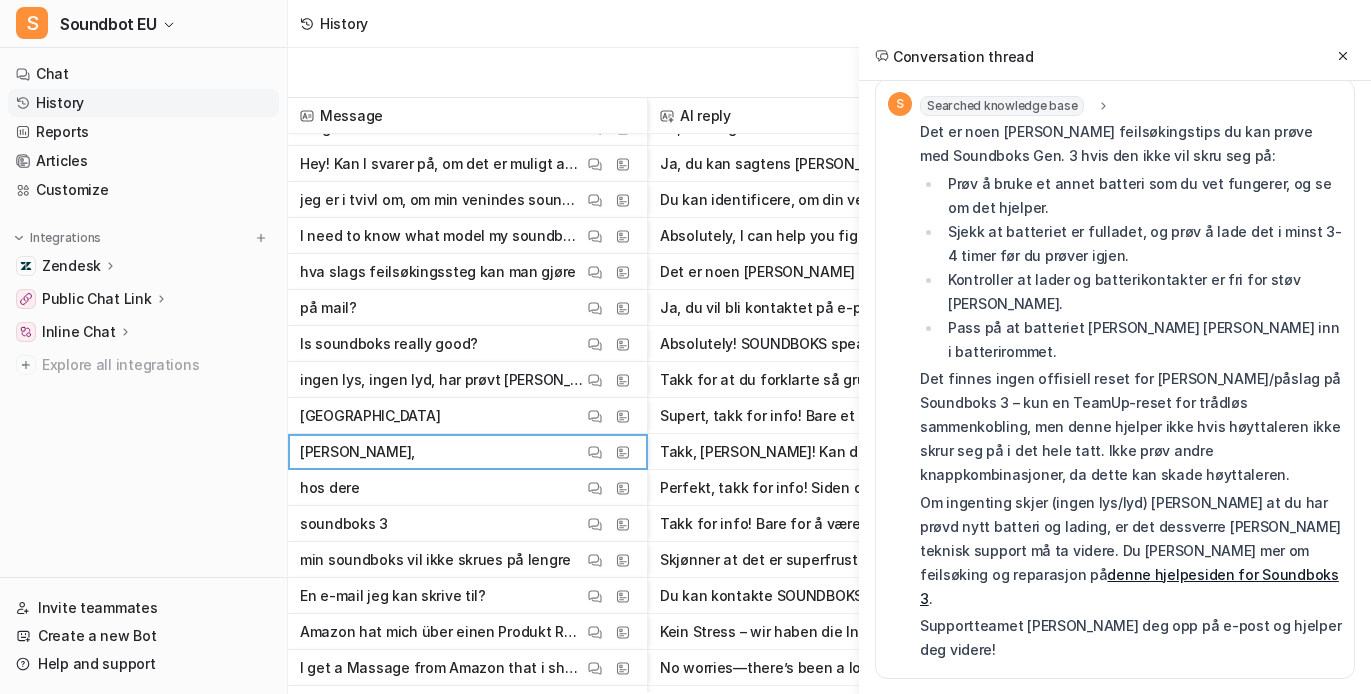 scroll, scrollTop: 3640, scrollLeft: 0, axis: vertical 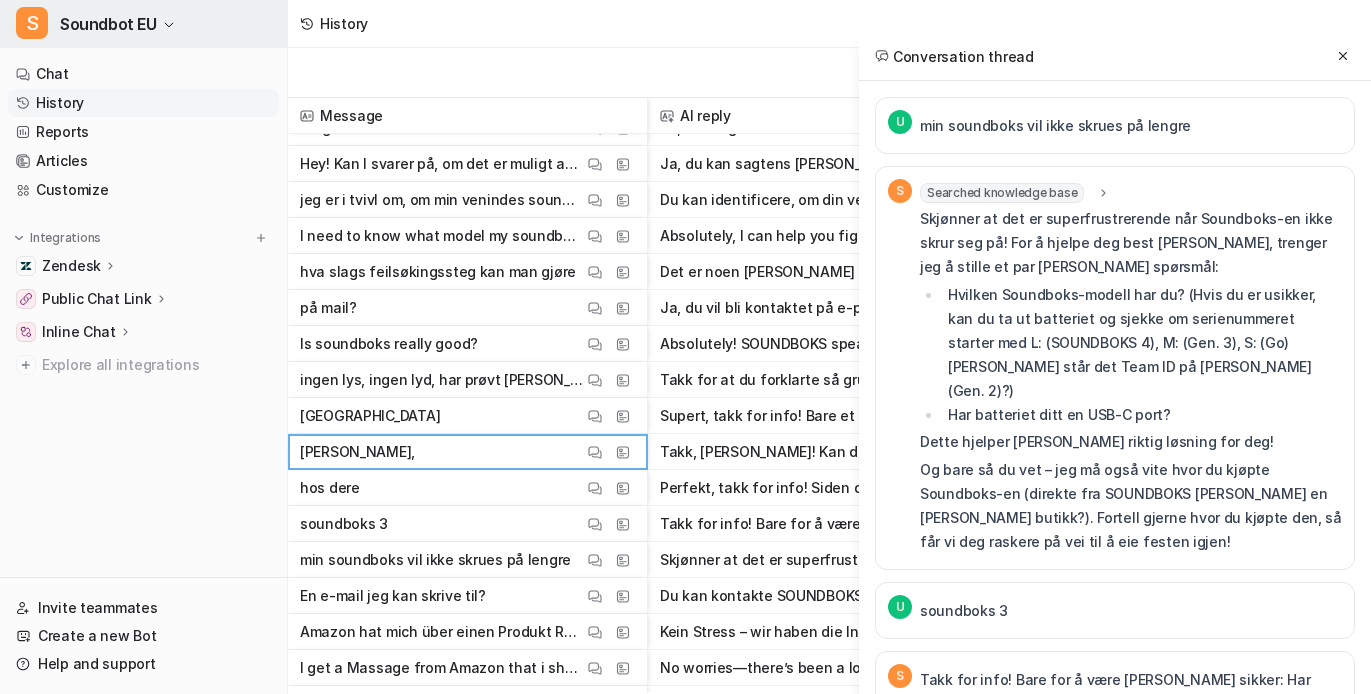 click on "Soundbot EU" at bounding box center [108, 24] 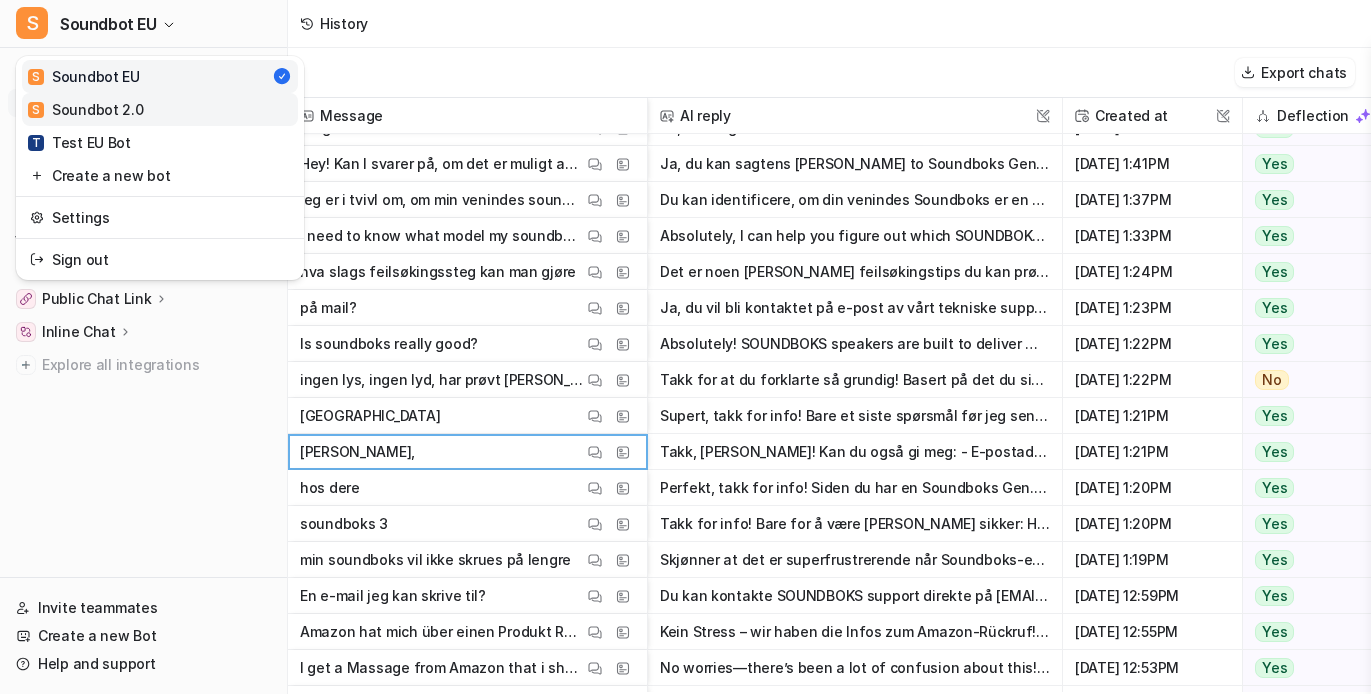 click on "S   Soundbot 2.0" at bounding box center [86, 109] 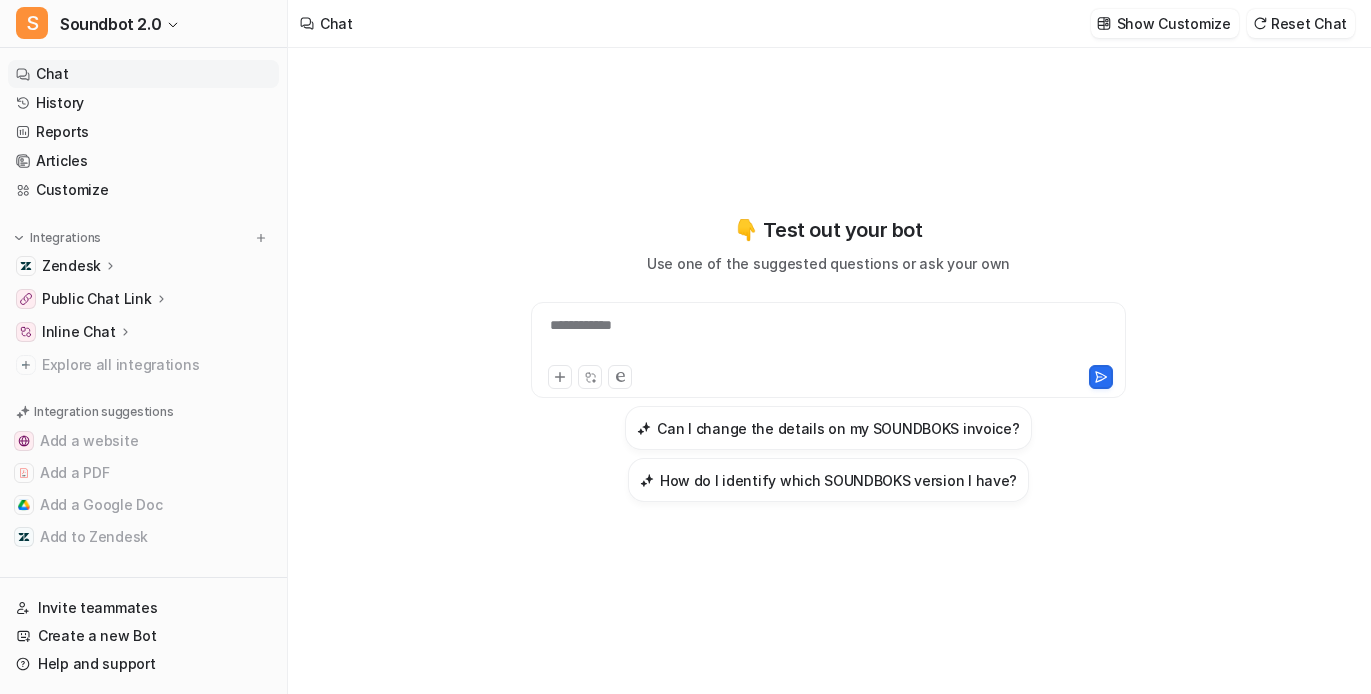 click on "Chat" at bounding box center [143, 74] 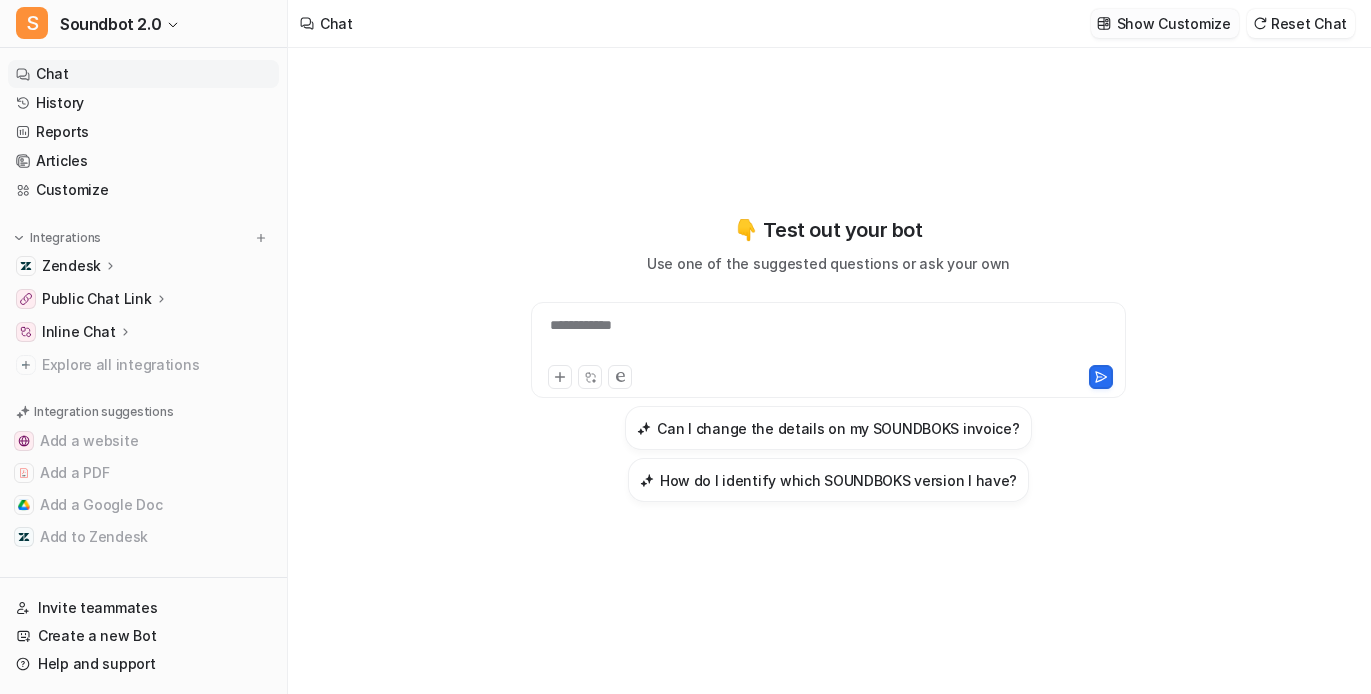click on "Show Customize" at bounding box center [1174, 23] 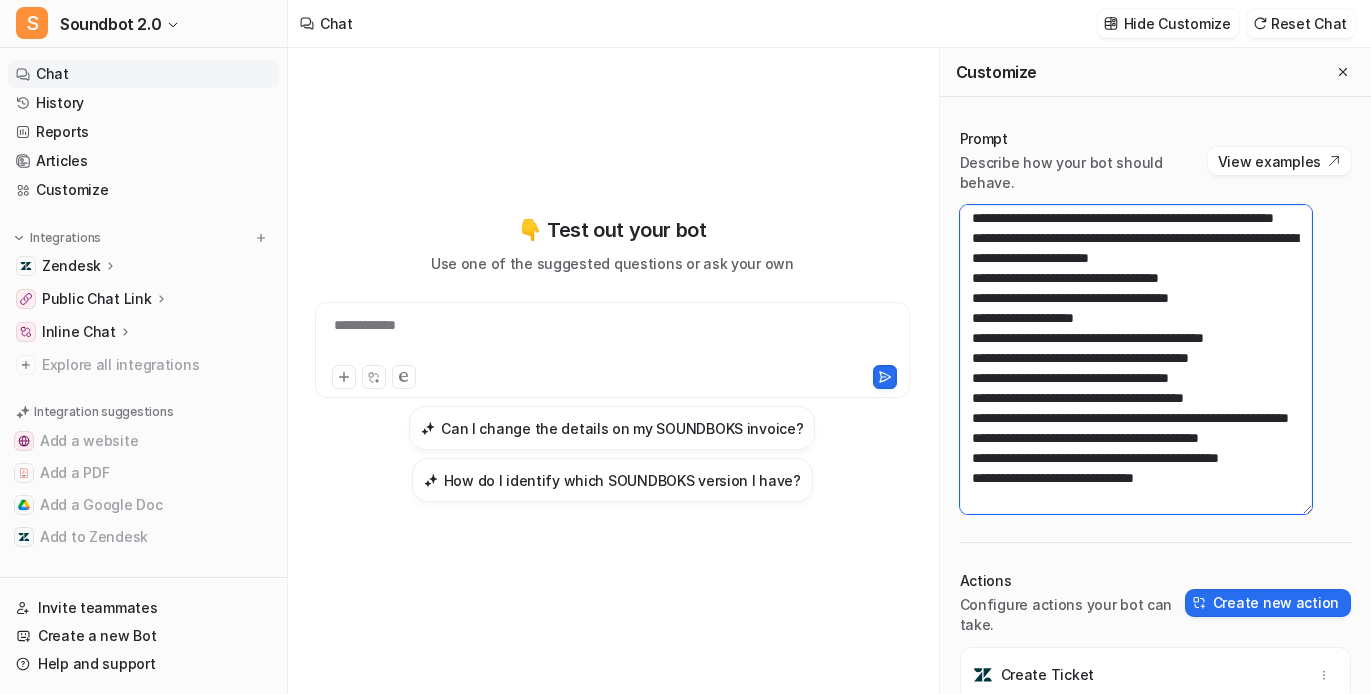 scroll, scrollTop: 3350, scrollLeft: 0, axis: vertical 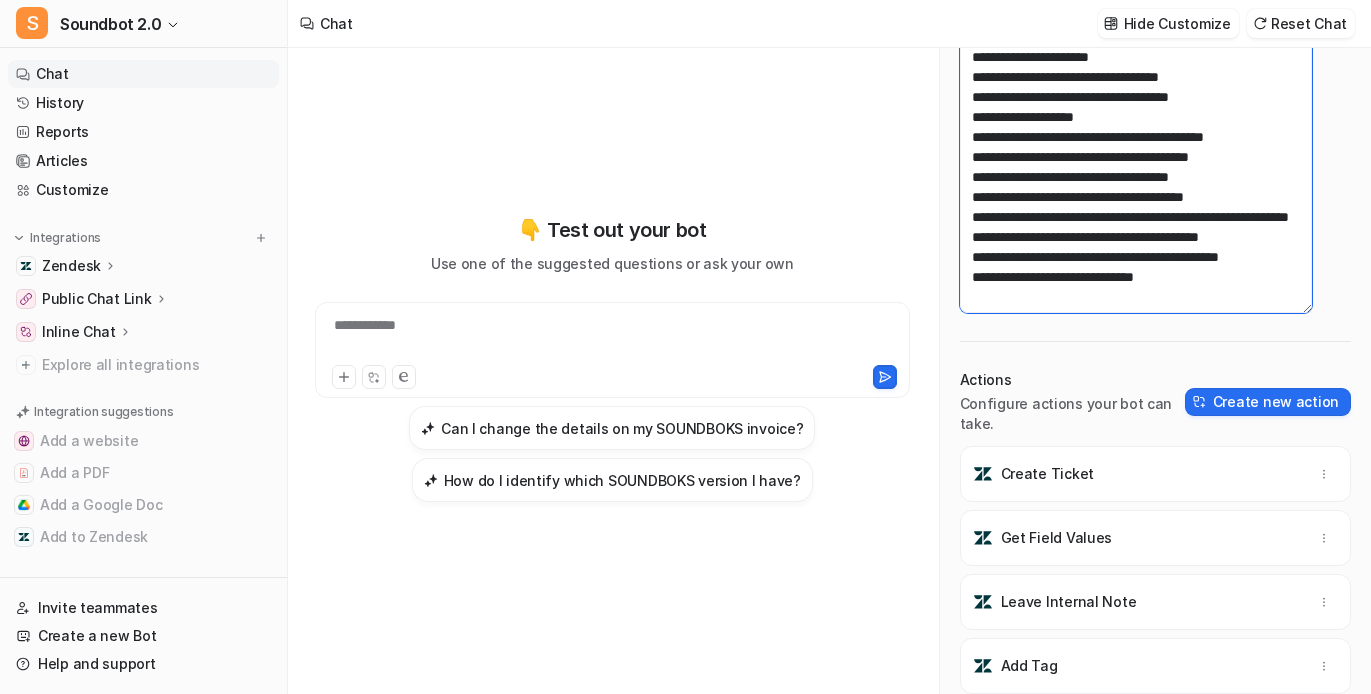 drag, startPoint x: 1005, startPoint y: 258, endPoint x: 969, endPoint y: 707, distance: 450.4409 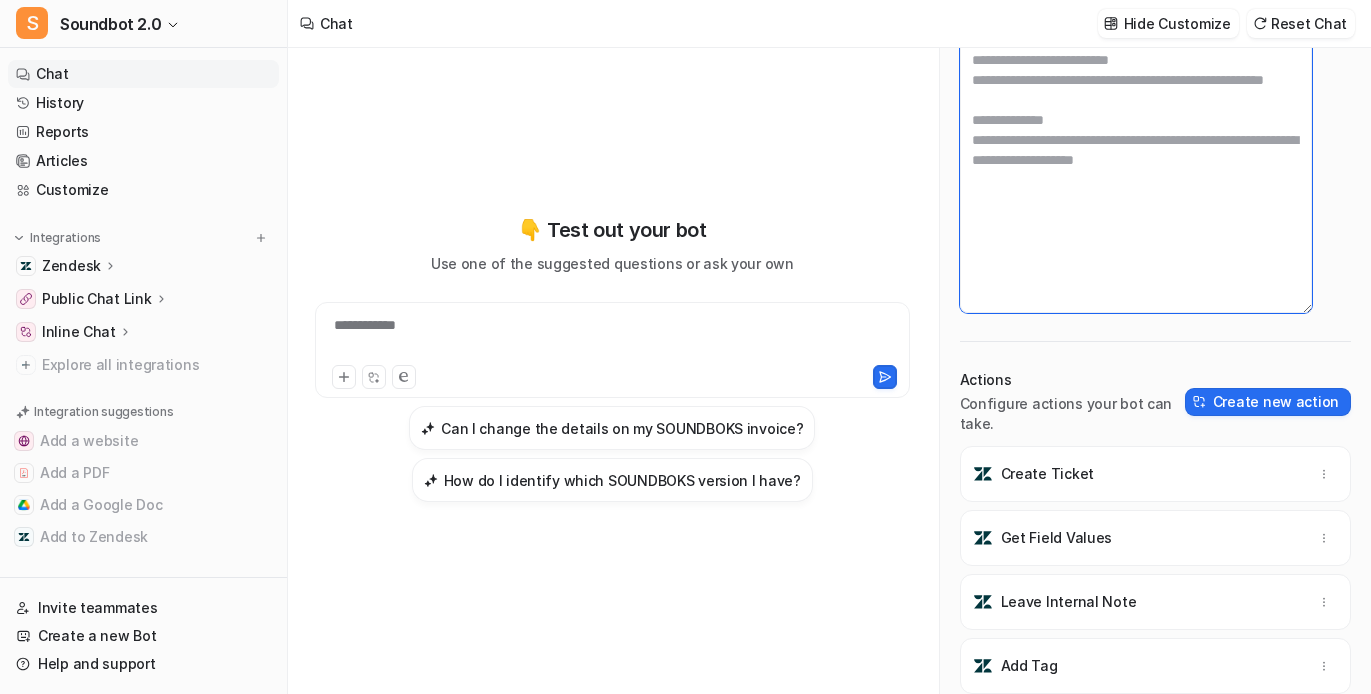 scroll, scrollTop: 108, scrollLeft: 0, axis: vertical 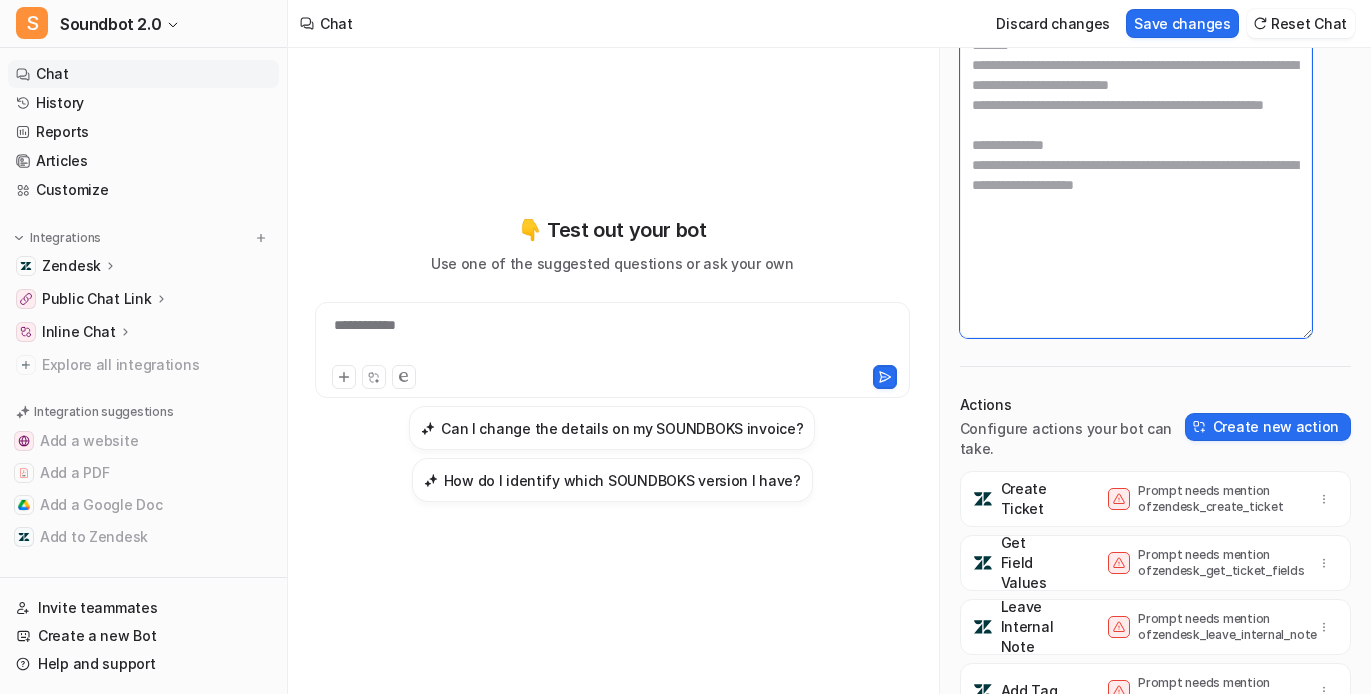 paste on "**********" 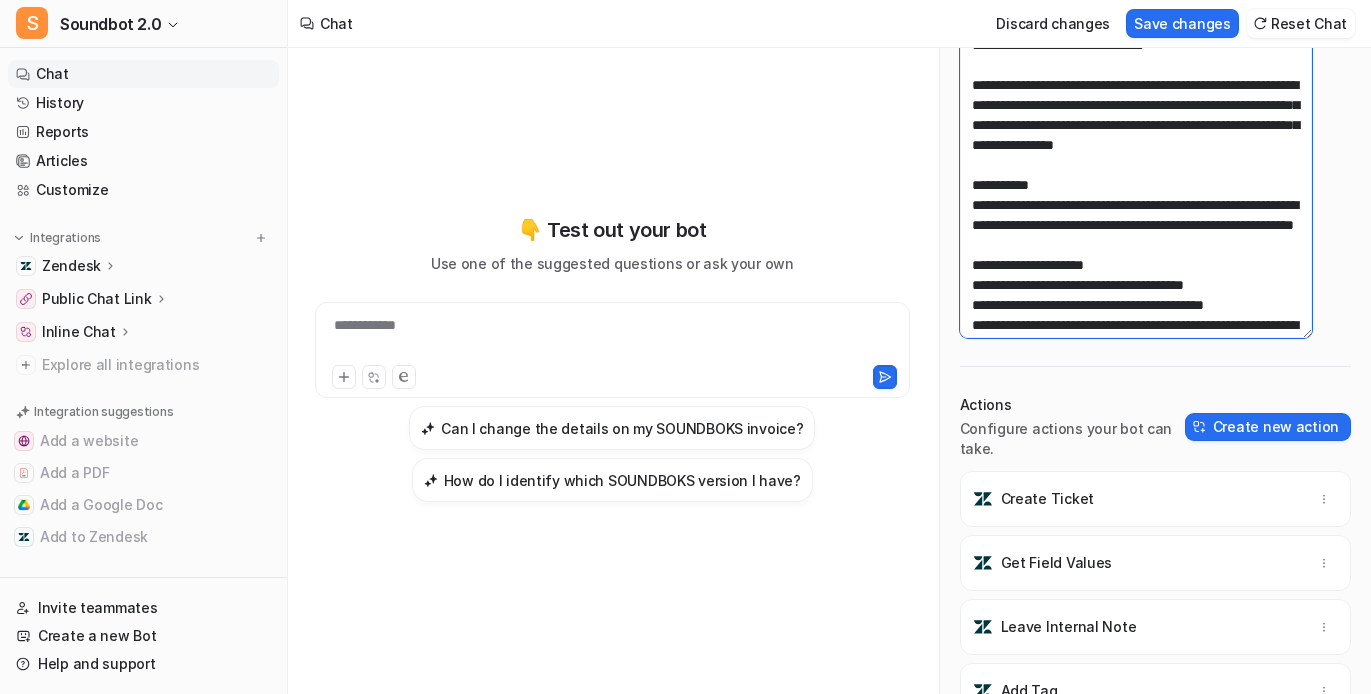 scroll, scrollTop: 3372, scrollLeft: 0, axis: vertical 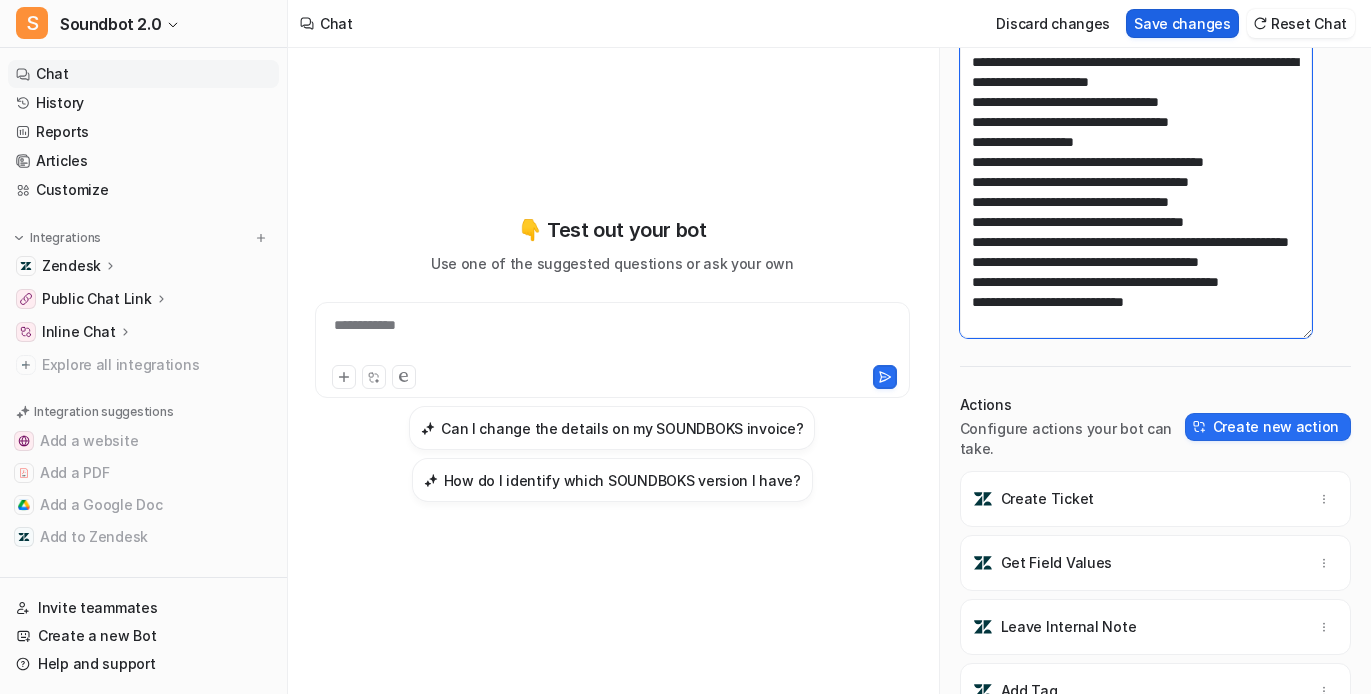 type on "**********" 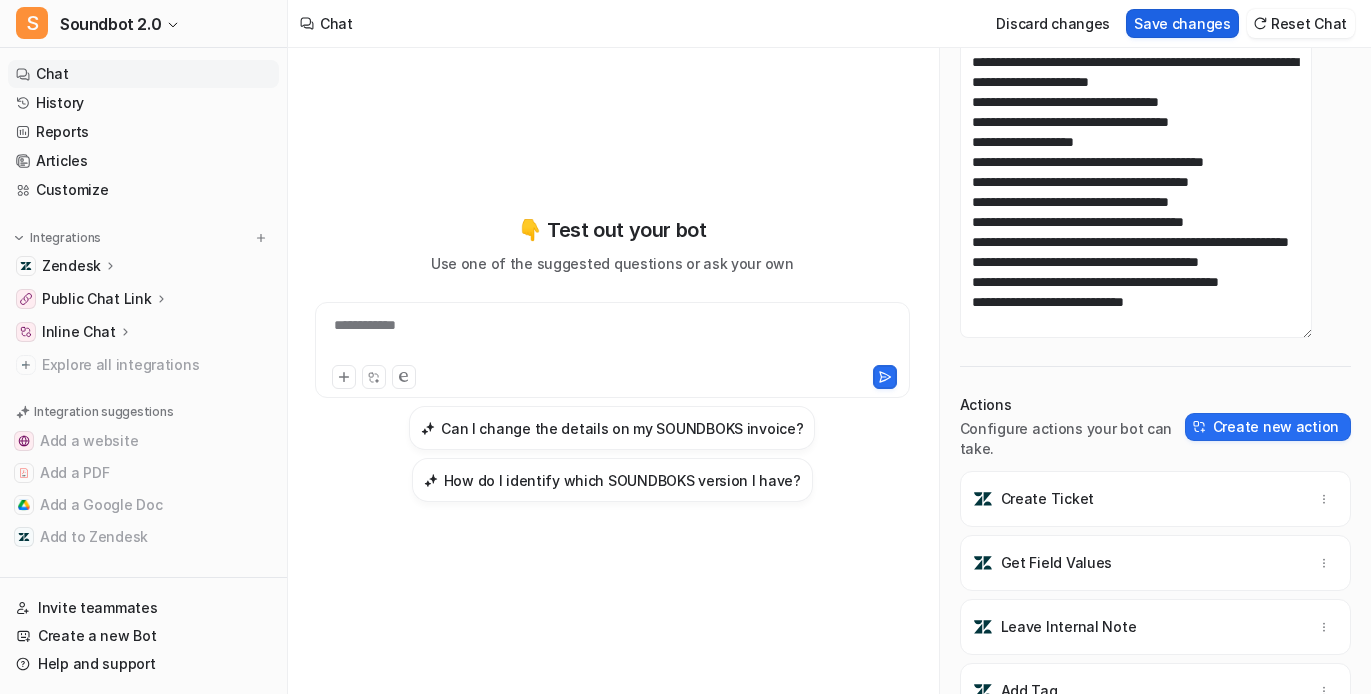 click on "Save changes" at bounding box center [1182, 23] 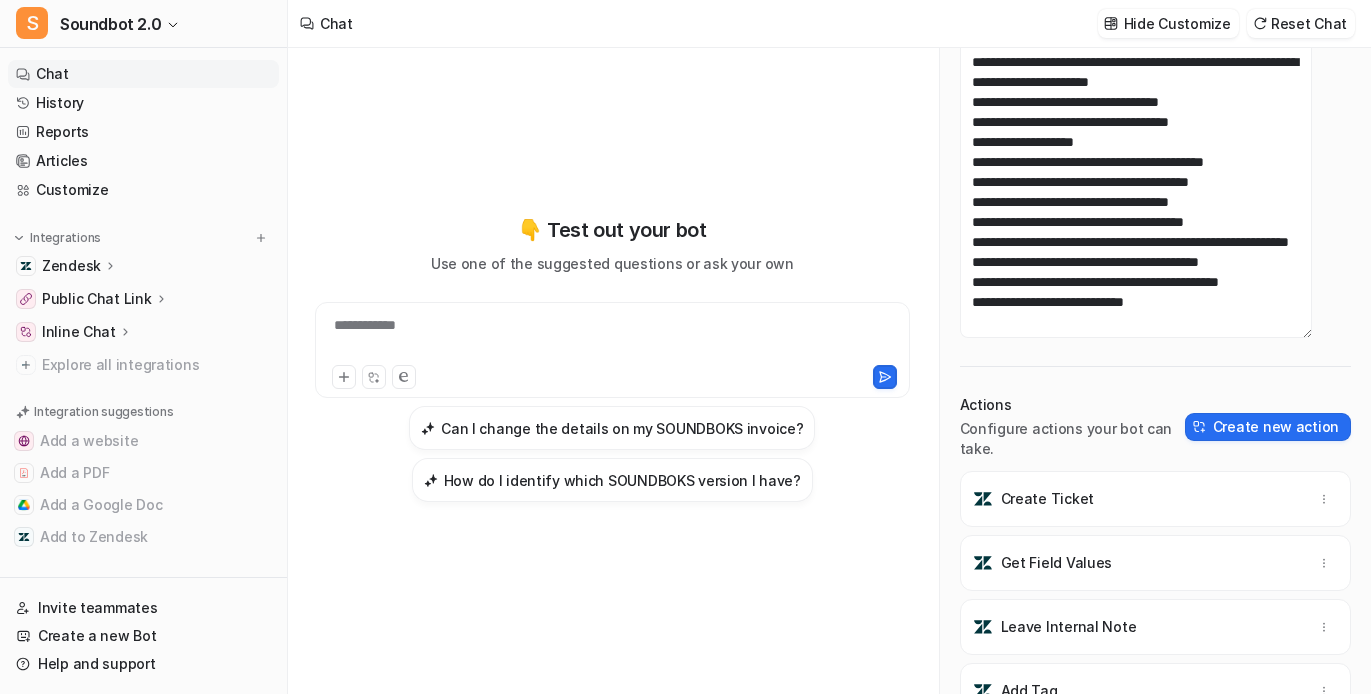 scroll, scrollTop: 0, scrollLeft: 0, axis: both 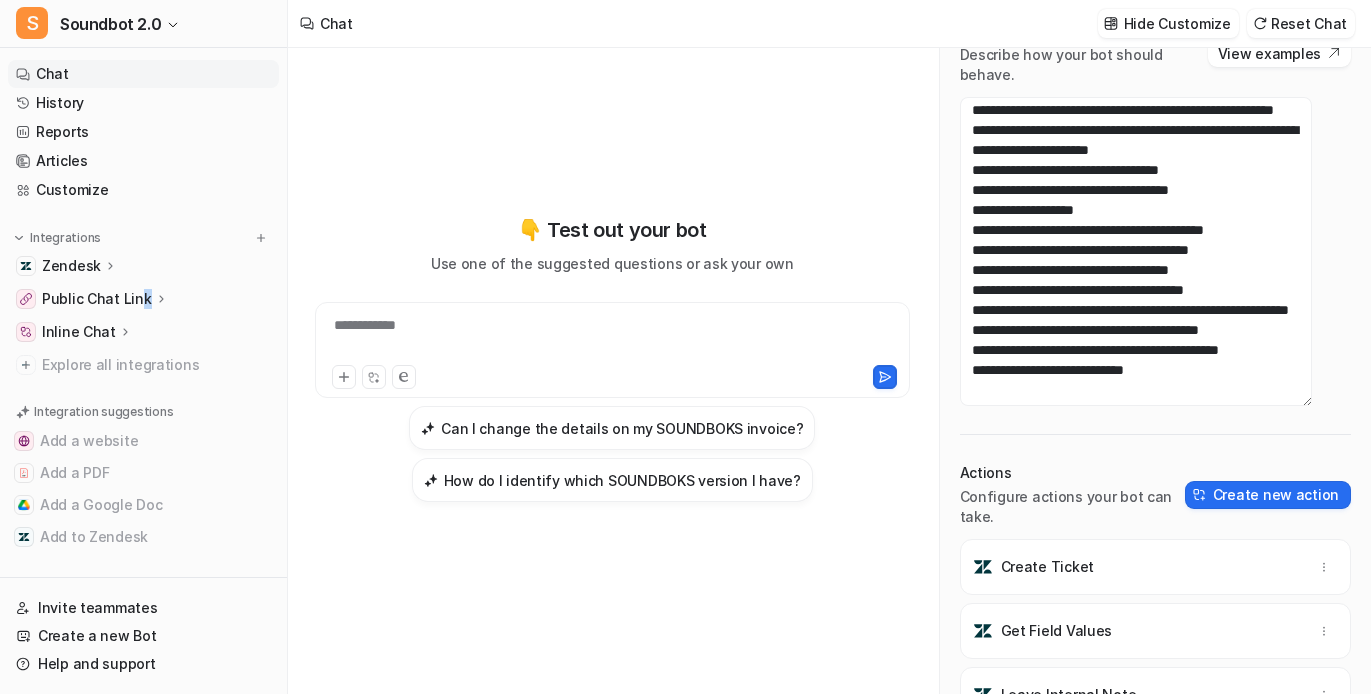 click on "Public Chat Link" at bounding box center (97, 299) 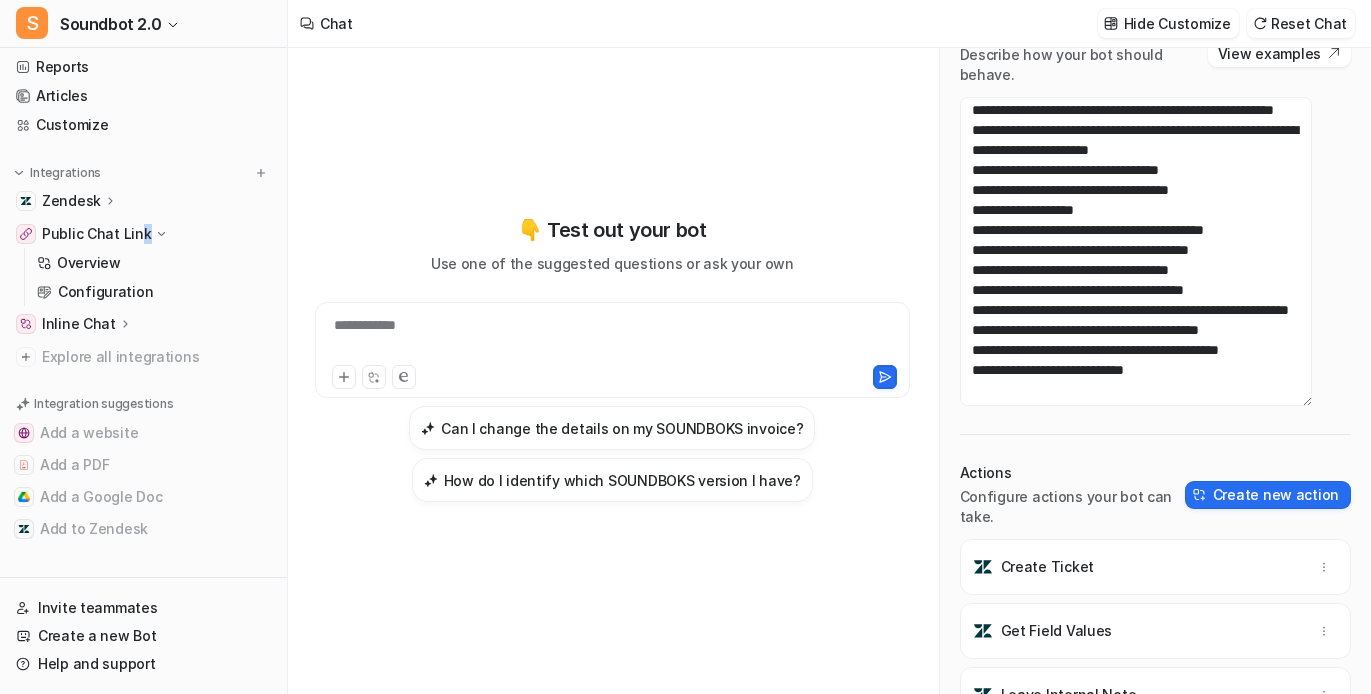 scroll, scrollTop: 216, scrollLeft: 0, axis: vertical 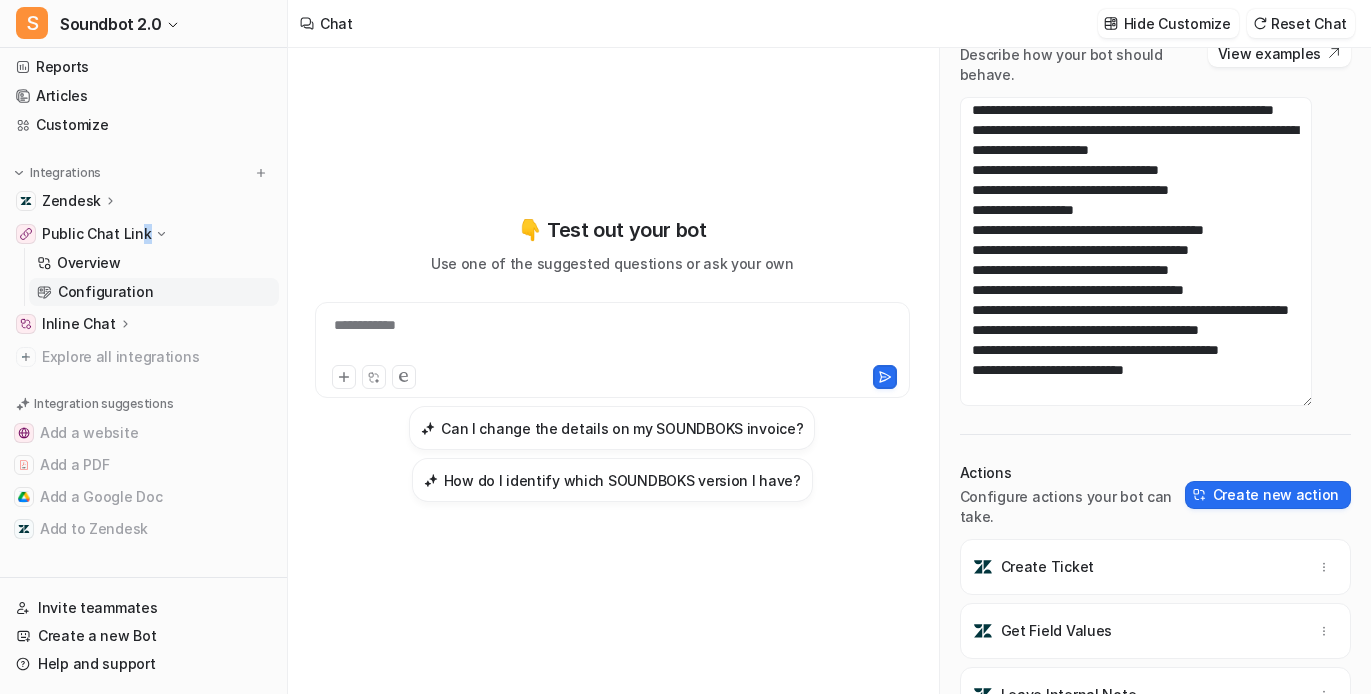 click on "Configuration" at bounding box center [105, 292] 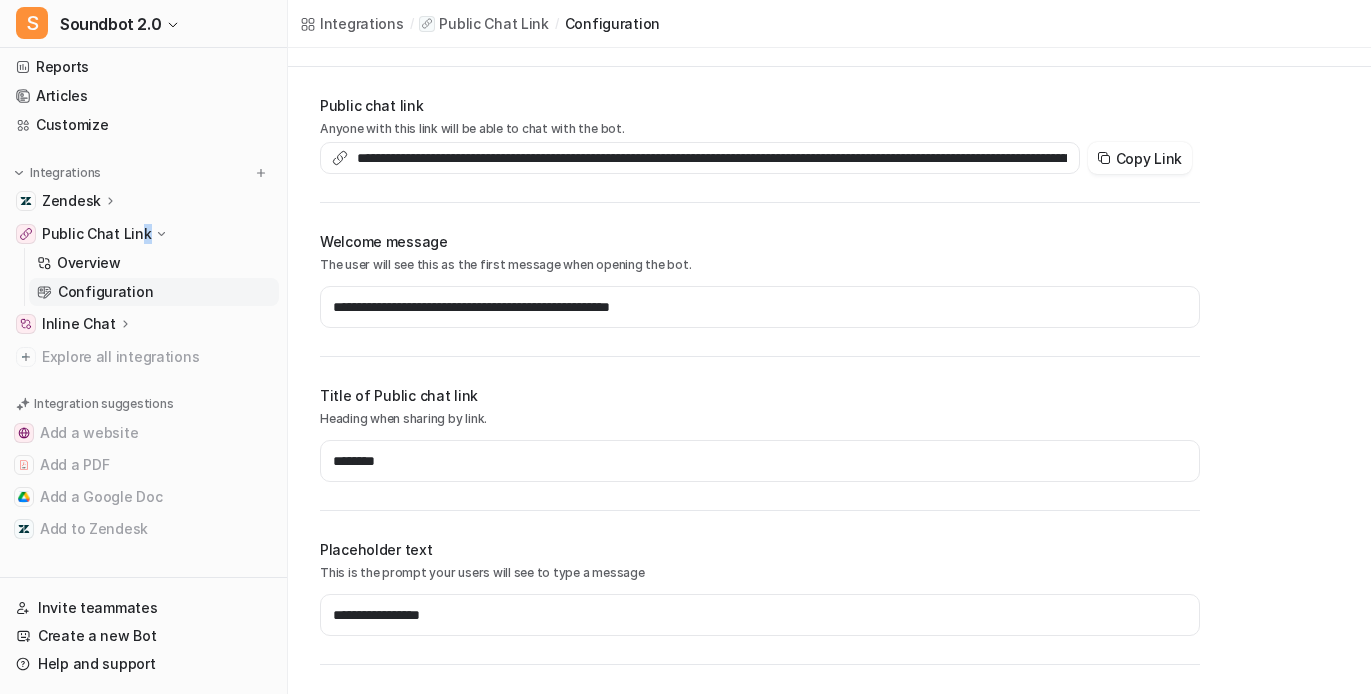 scroll, scrollTop: 103, scrollLeft: 0, axis: vertical 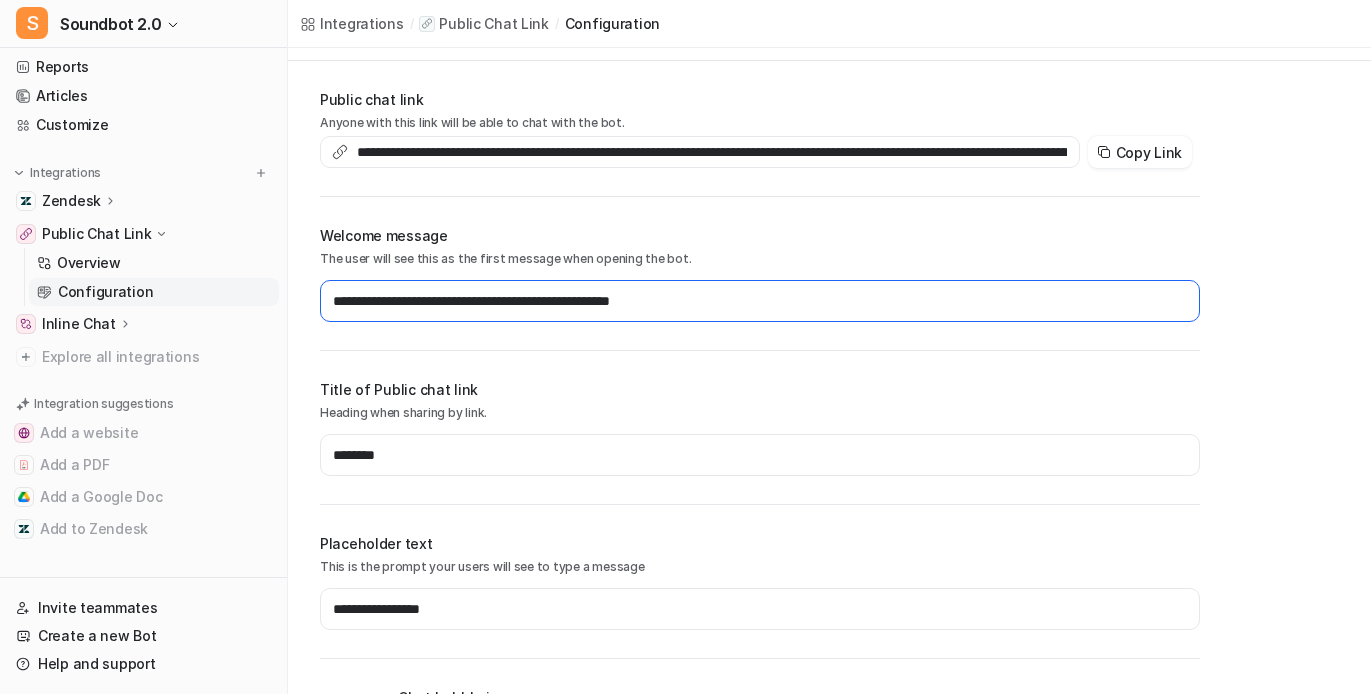click on "**********" at bounding box center [760, 301] 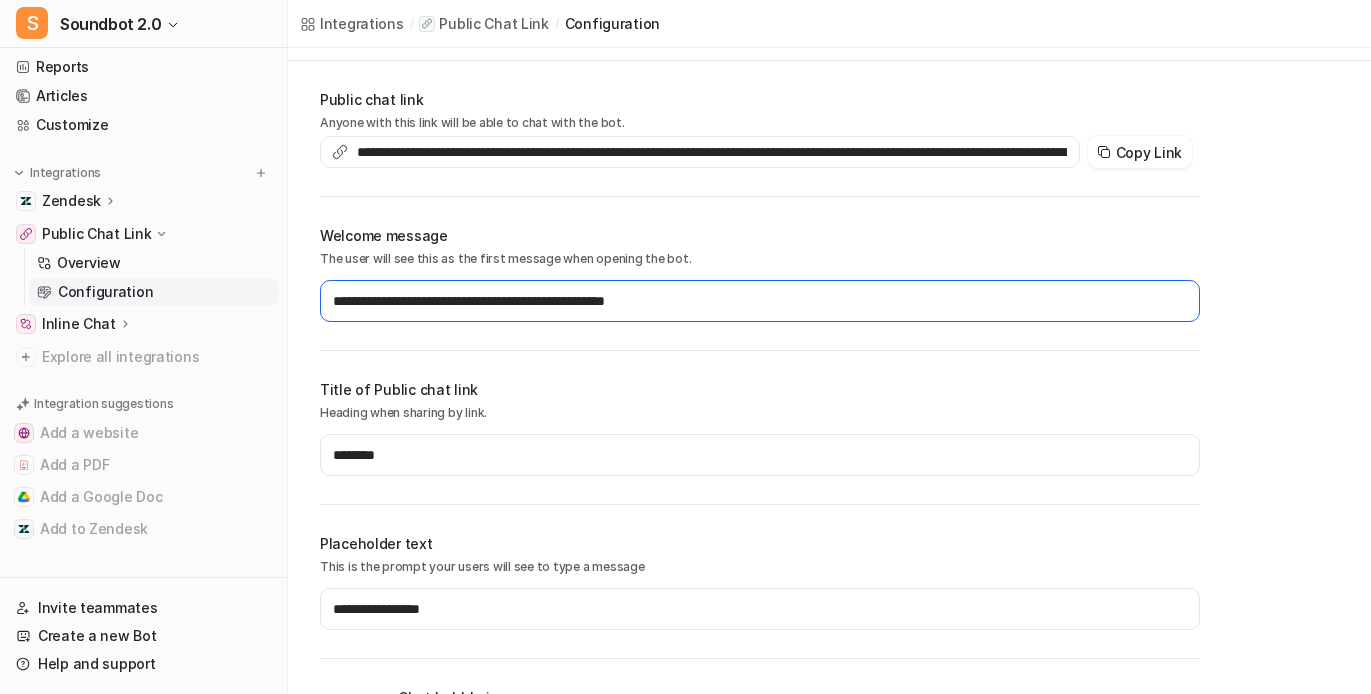 type on "**********" 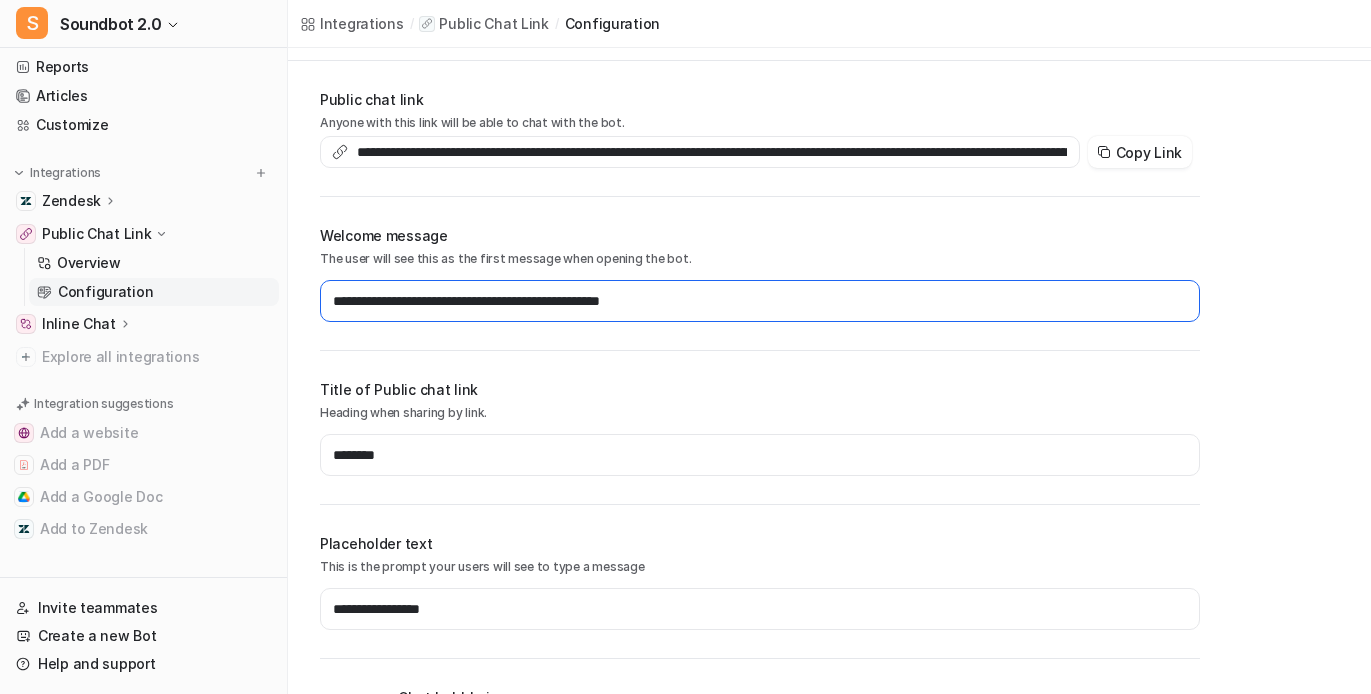 type on "**********" 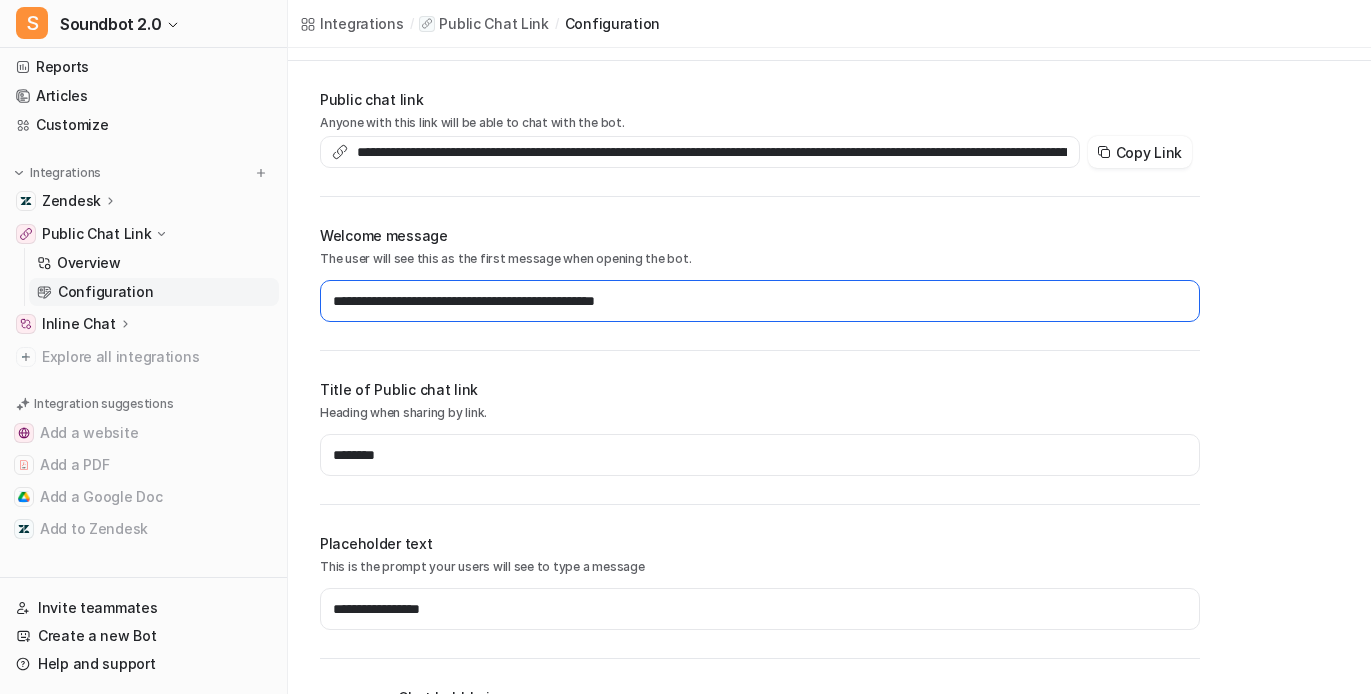 type on "**********" 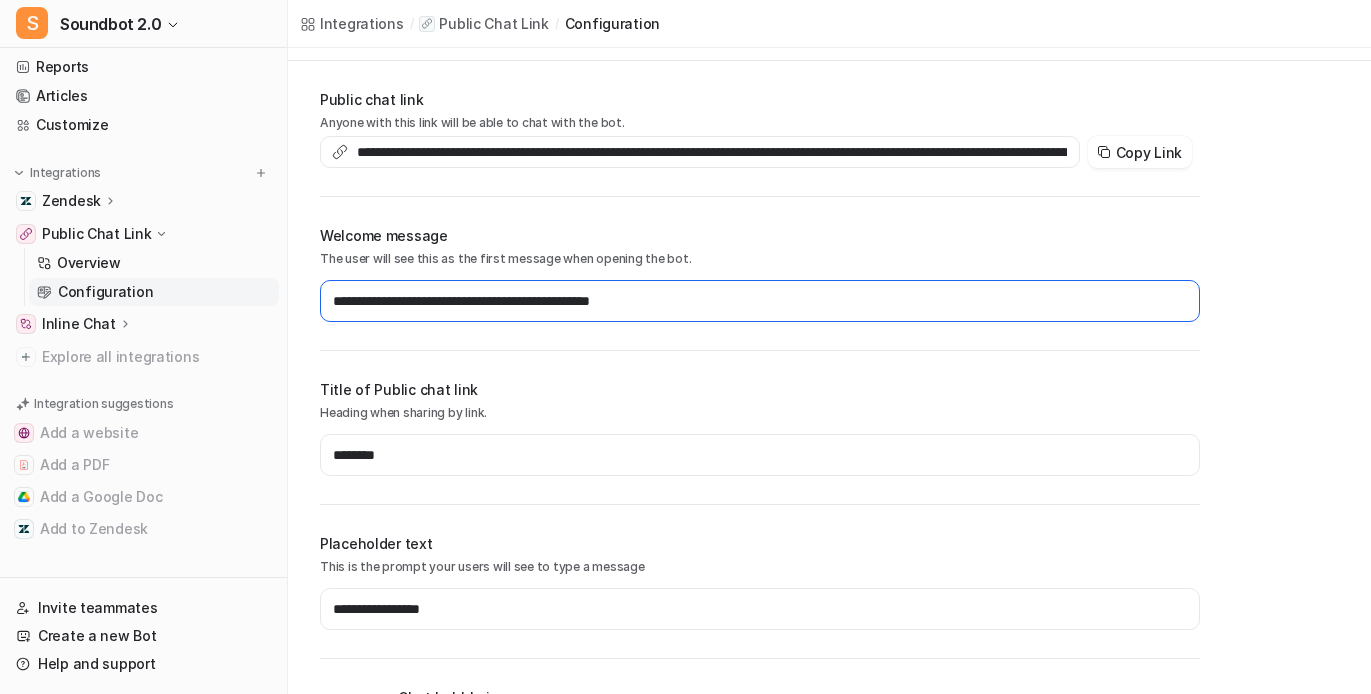 click on "**********" at bounding box center [760, 301] 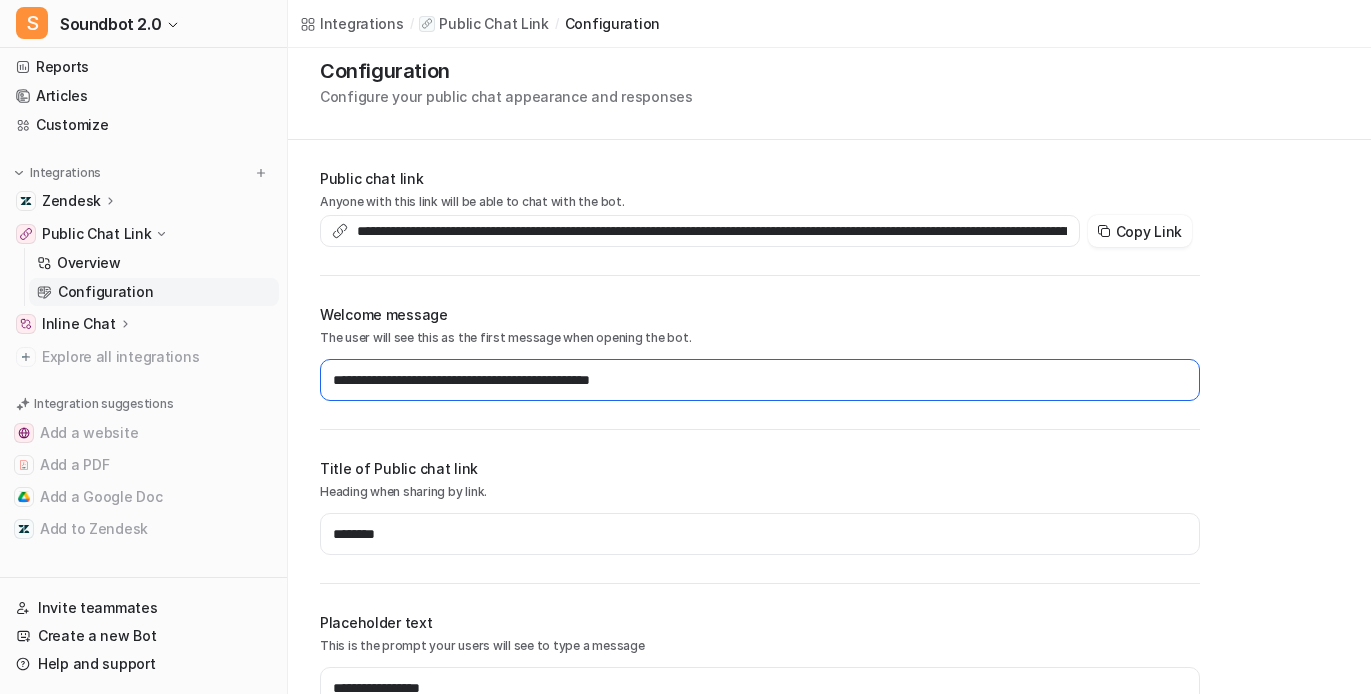 scroll, scrollTop: 0, scrollLeft: 0, axis: both 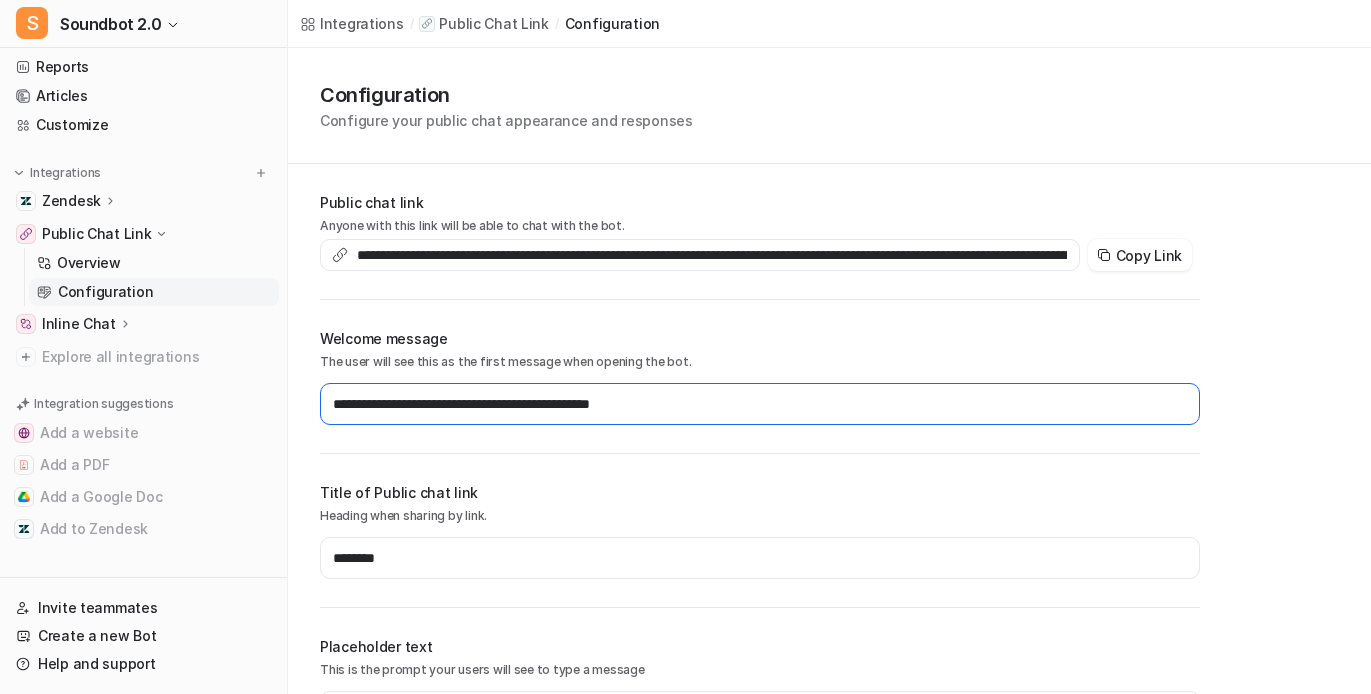 click on "**********" at bounding box center (760, 404) 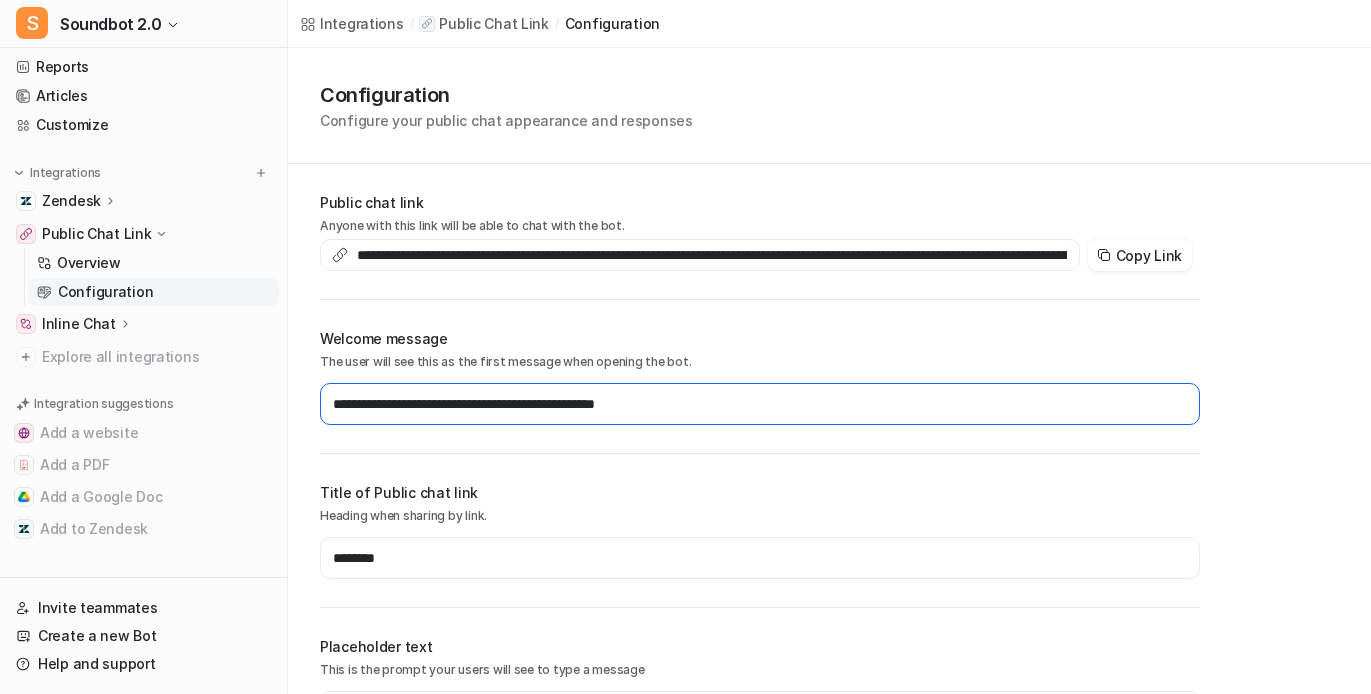 type on "**********" 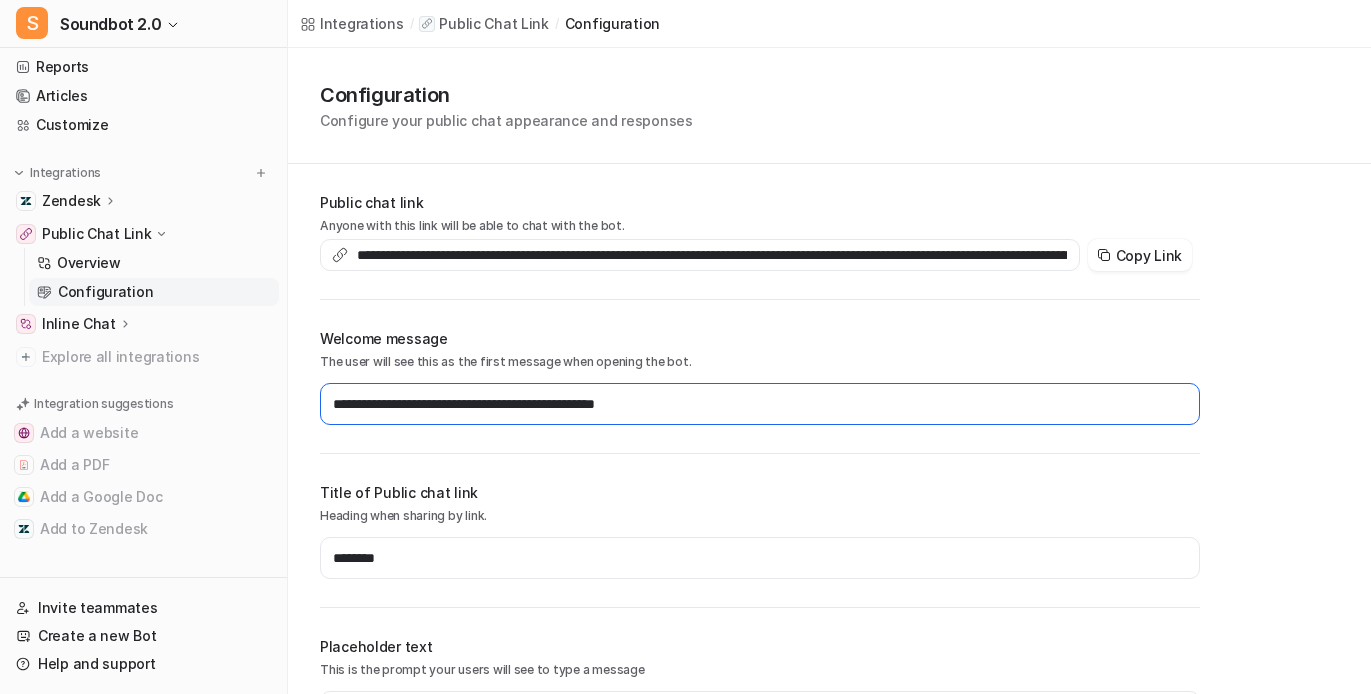 type on "**********" 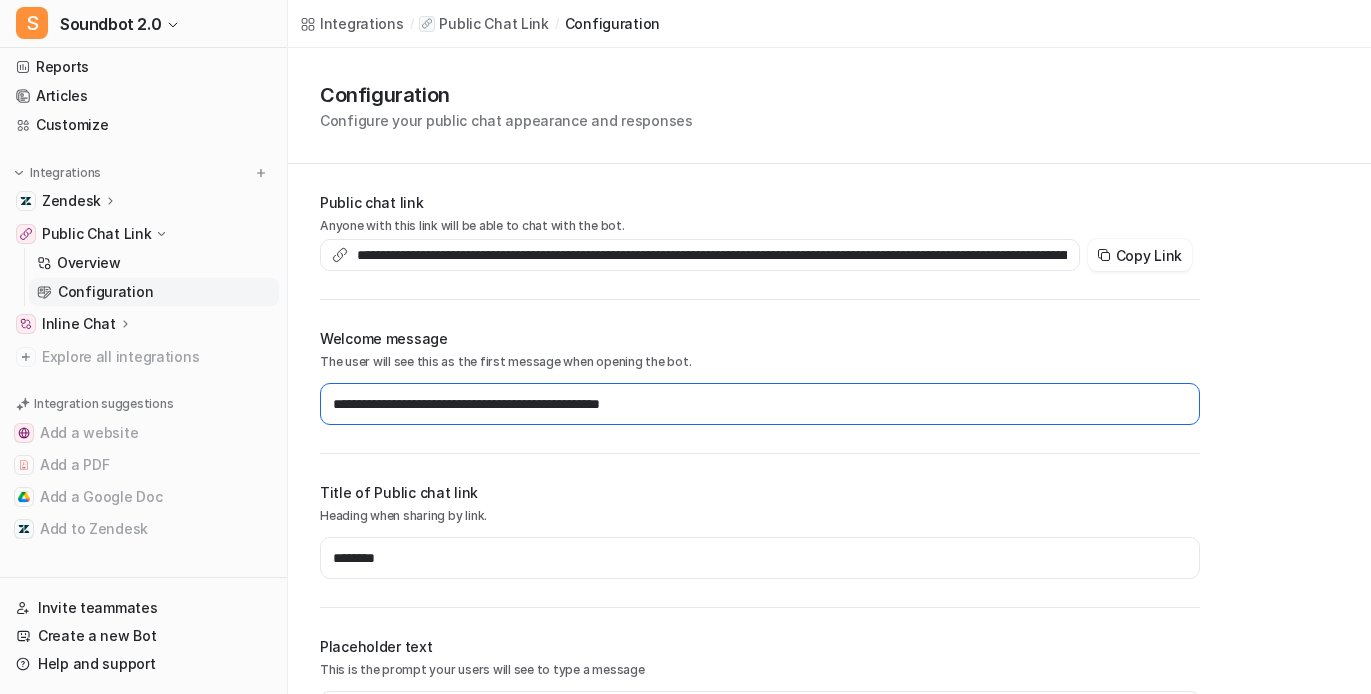 type on "**********" 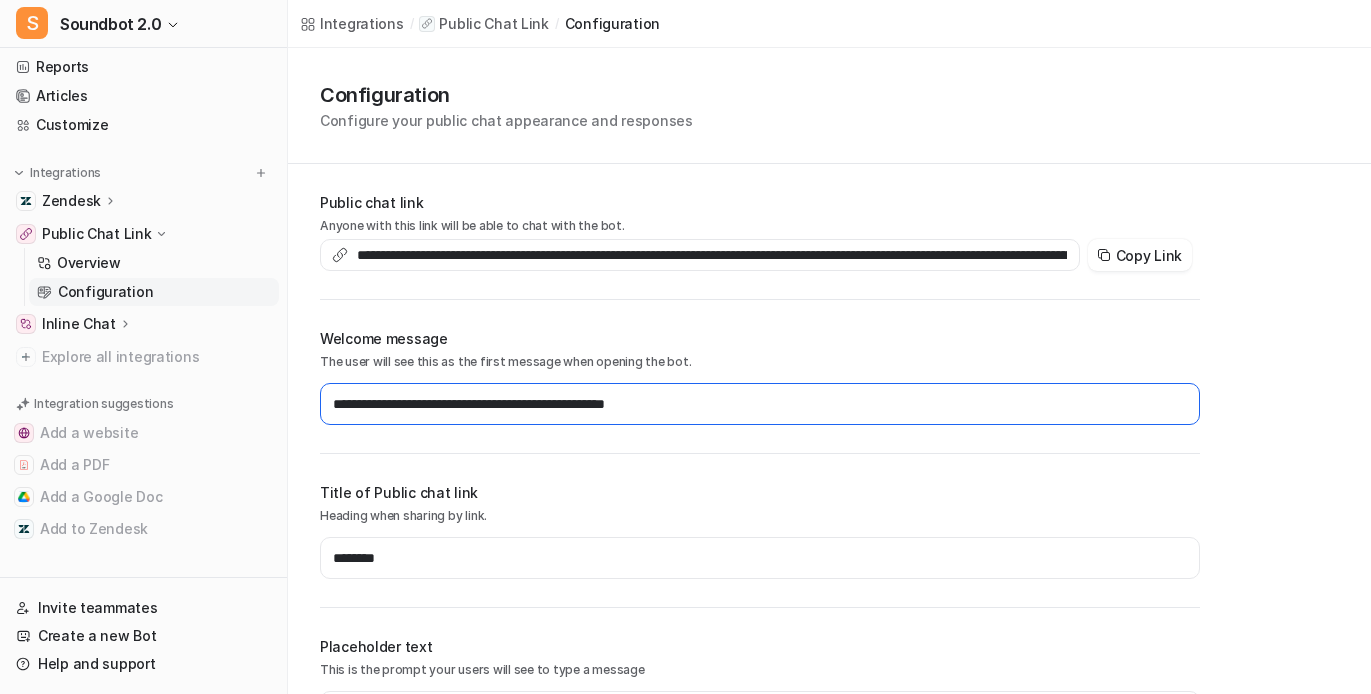 type on "**********" 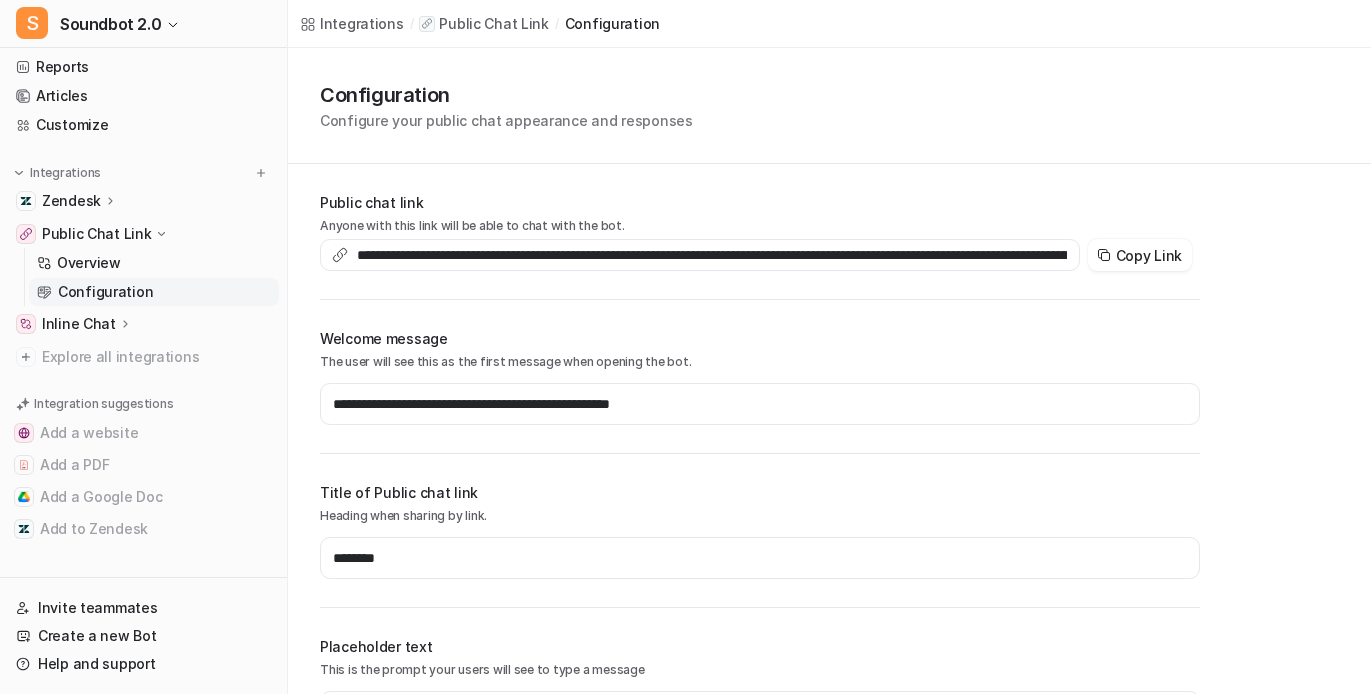 click on "Public Chat Link" at bounding box center [97, 234] 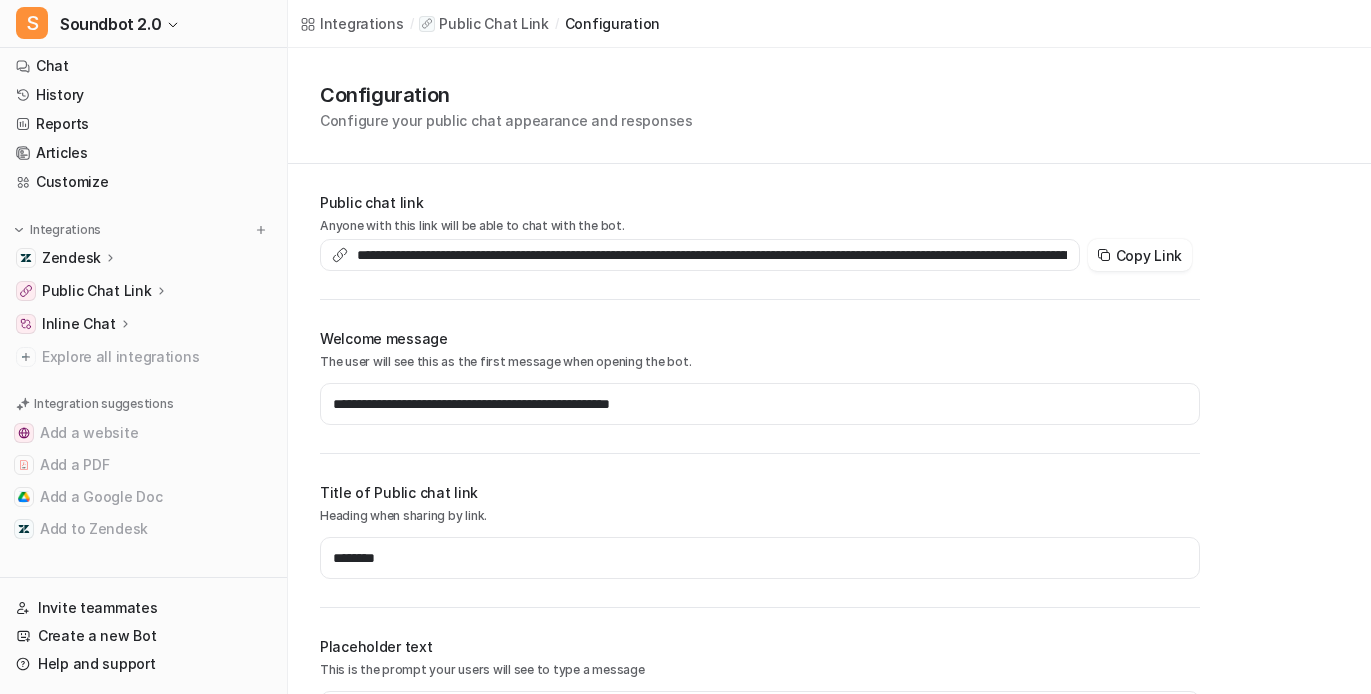 scroll, scrollTop: 0, scrollLeft: 0, axis: both 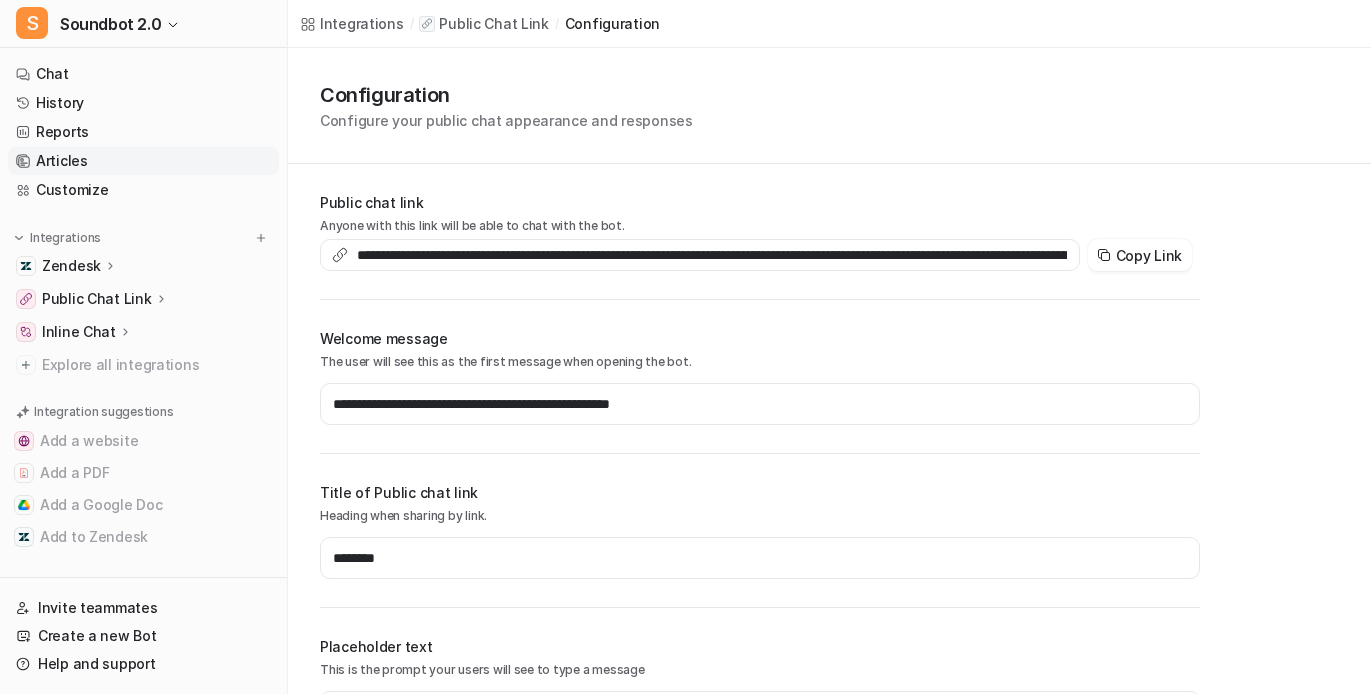 click on "Articles" at bounding box center (143, 161) 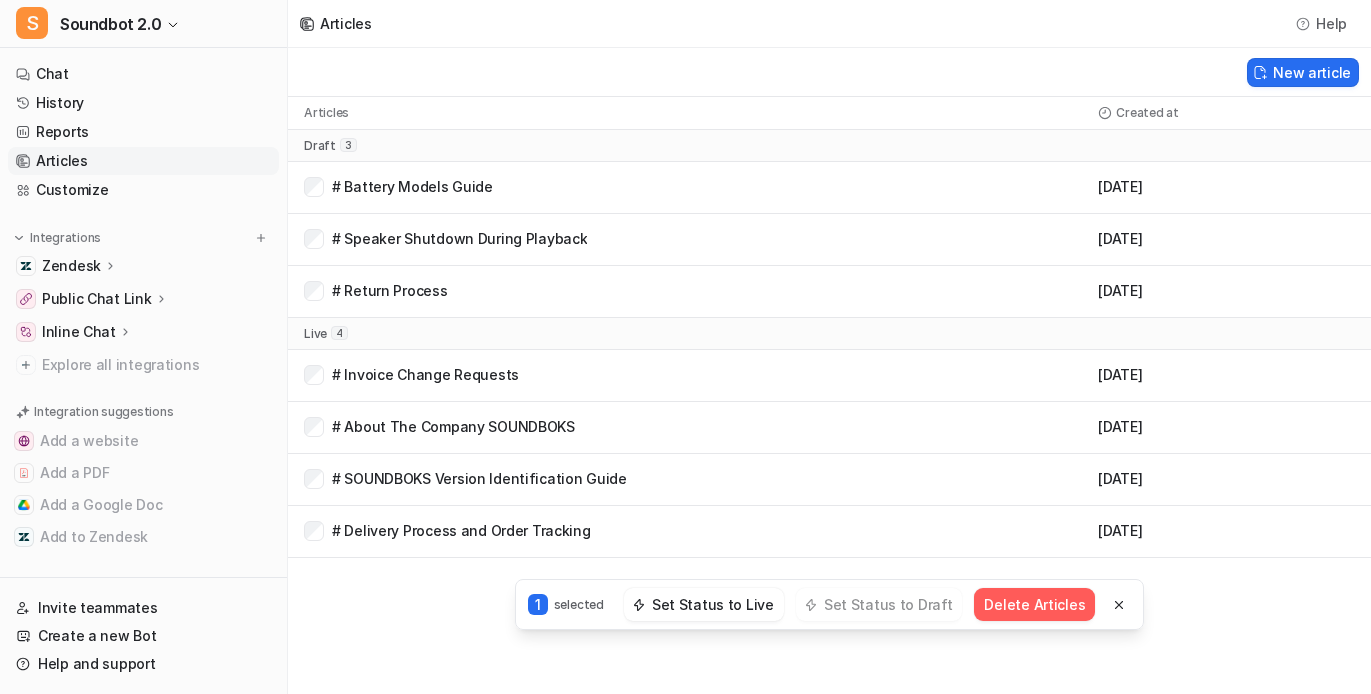 click on "# Return Process" at bounding box center [390, 291] 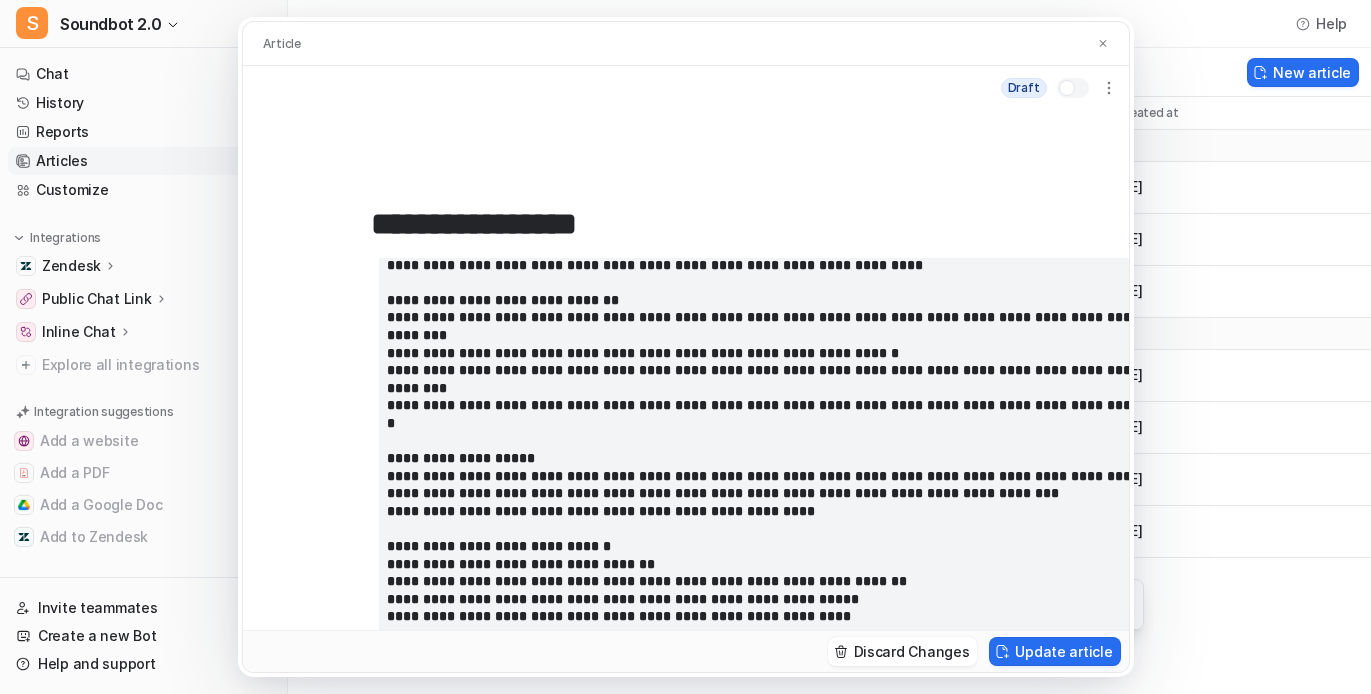scroll, scrollTop: 594, scrollLeft: 0, axis: vertical 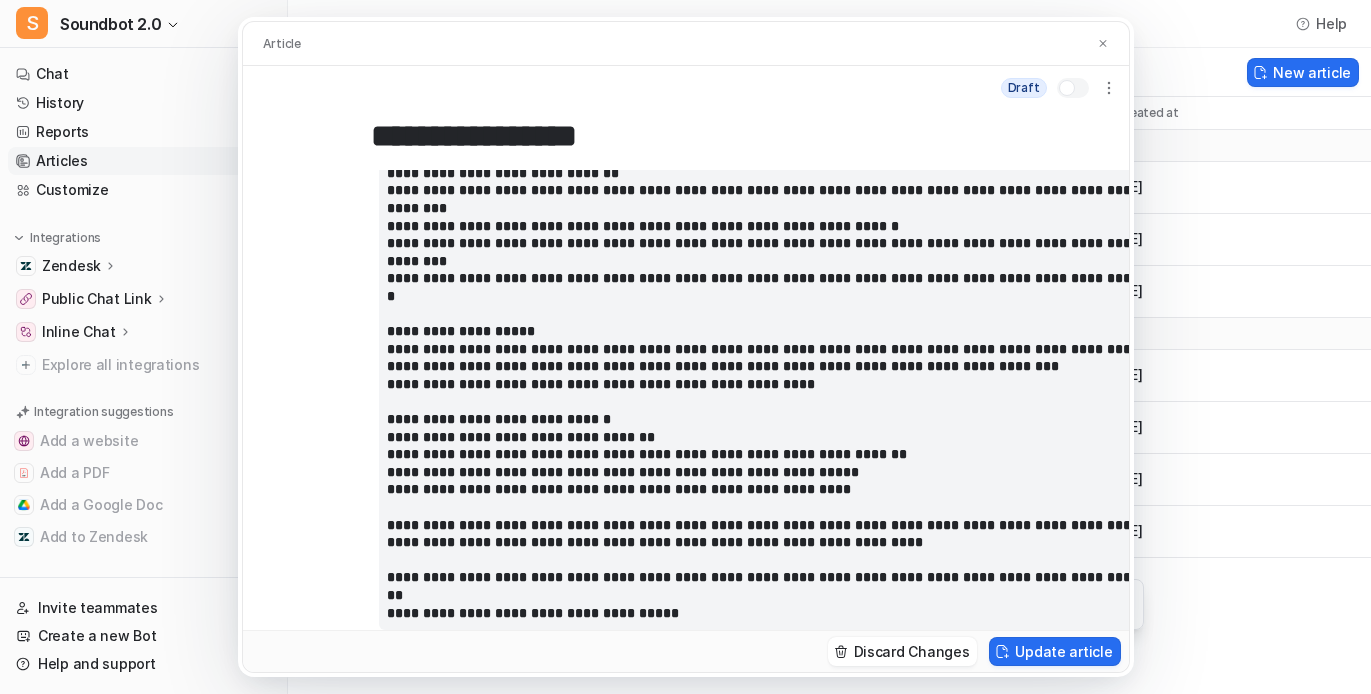 click on "**********" at bounding box center [685, 347] 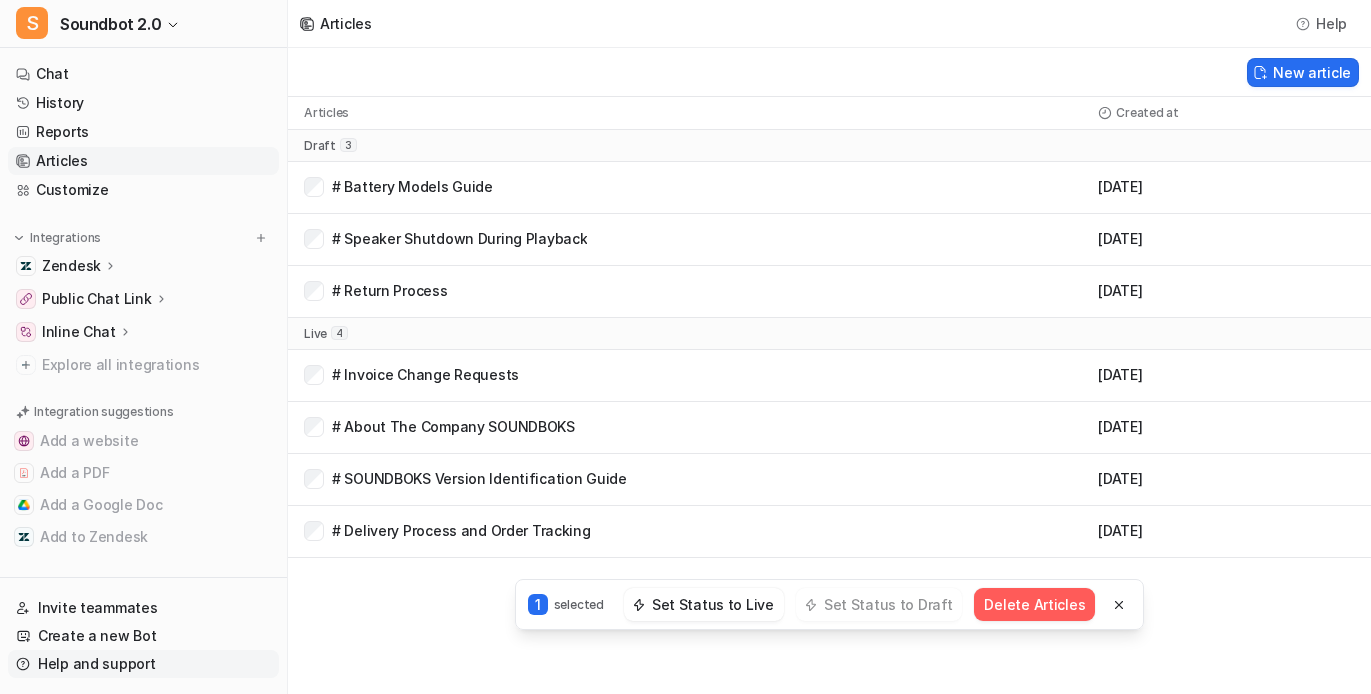 click on "Help and support" at bounding box center (143, 664) 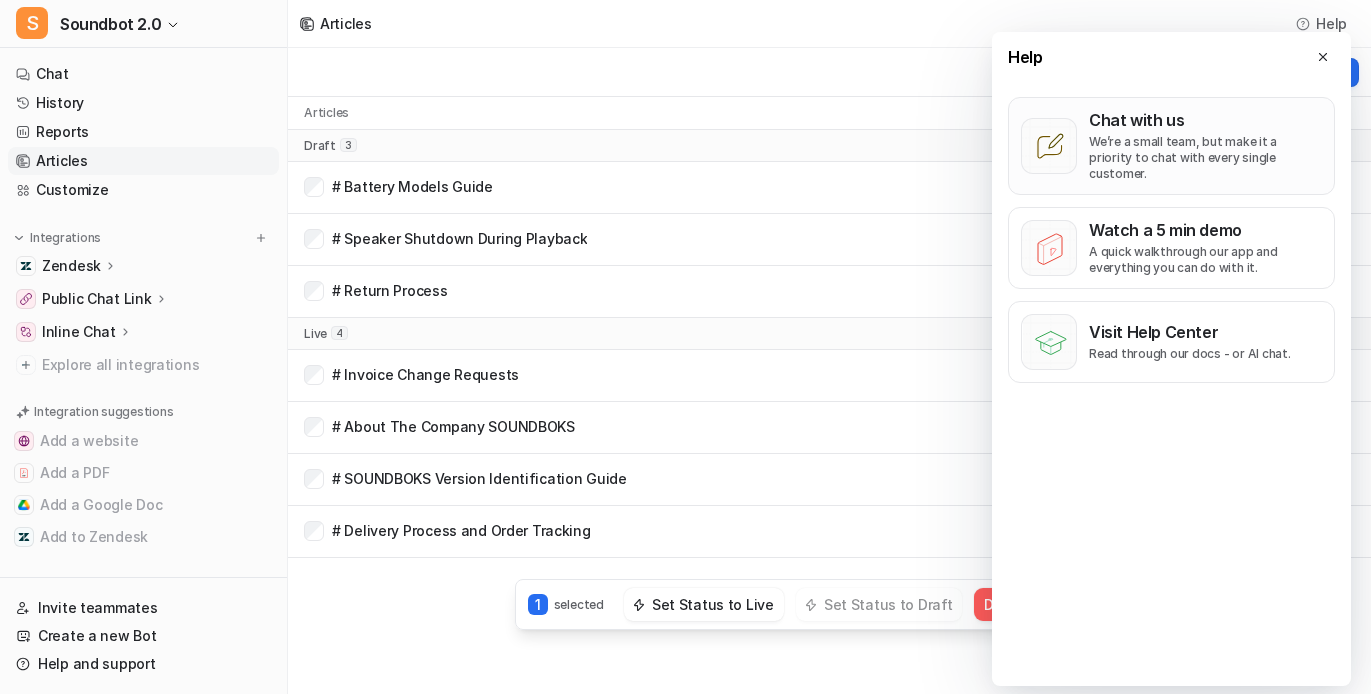 click on "We’re a small team, but make it a priority to chat with every single customer." at bounding box center (1205, 158) 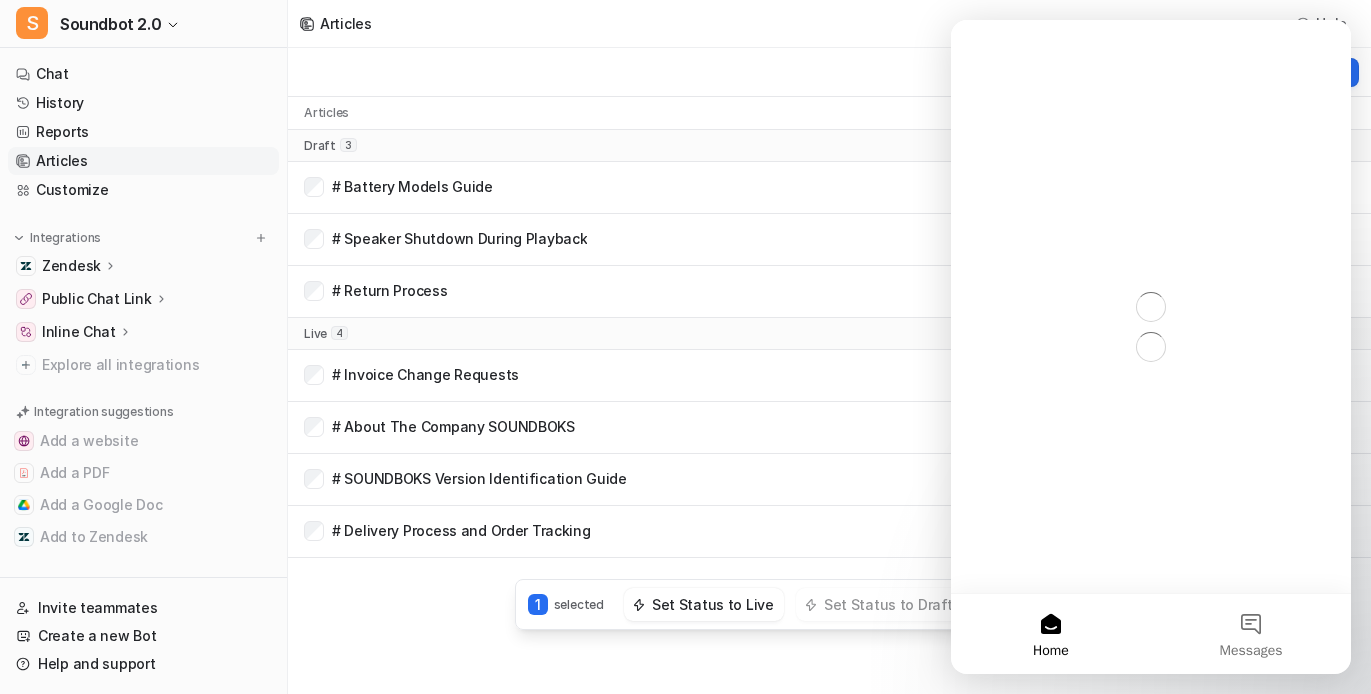 scroll, scrollTop: 0, scrollLeft: 0, axis: both 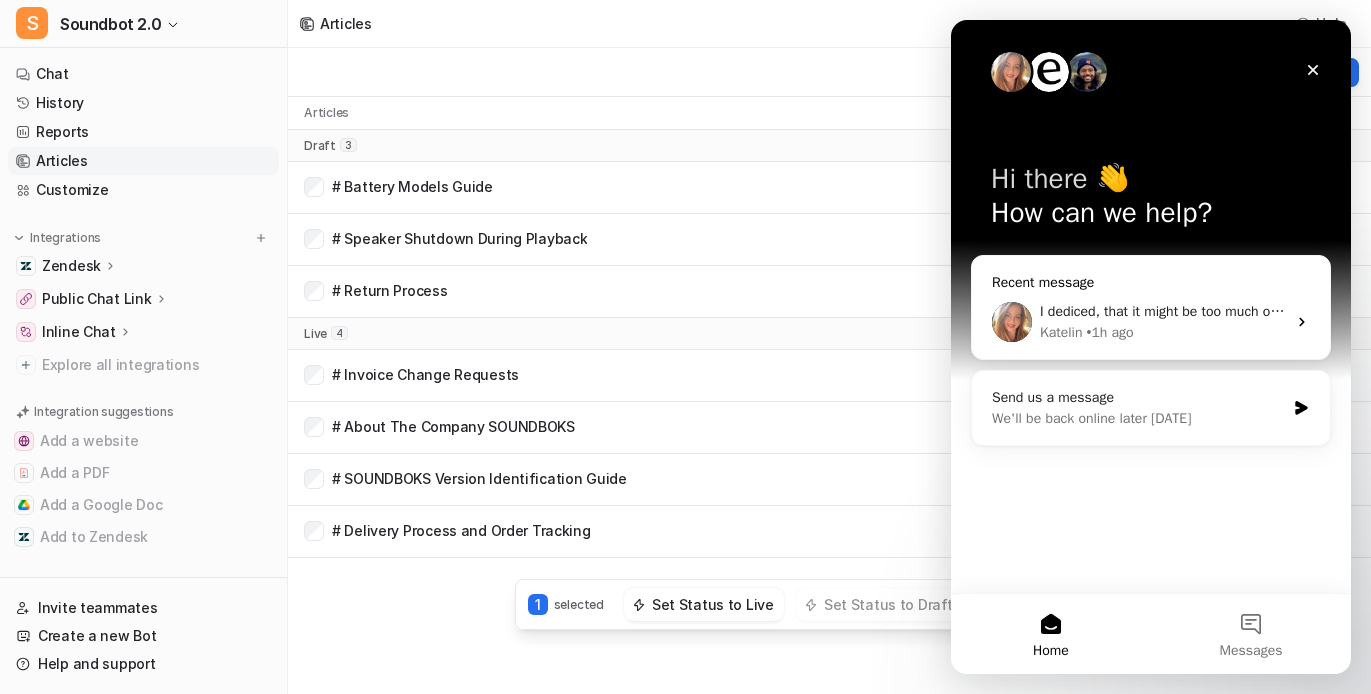 click on "•  1h ago" at bounding box center [1109, 332] 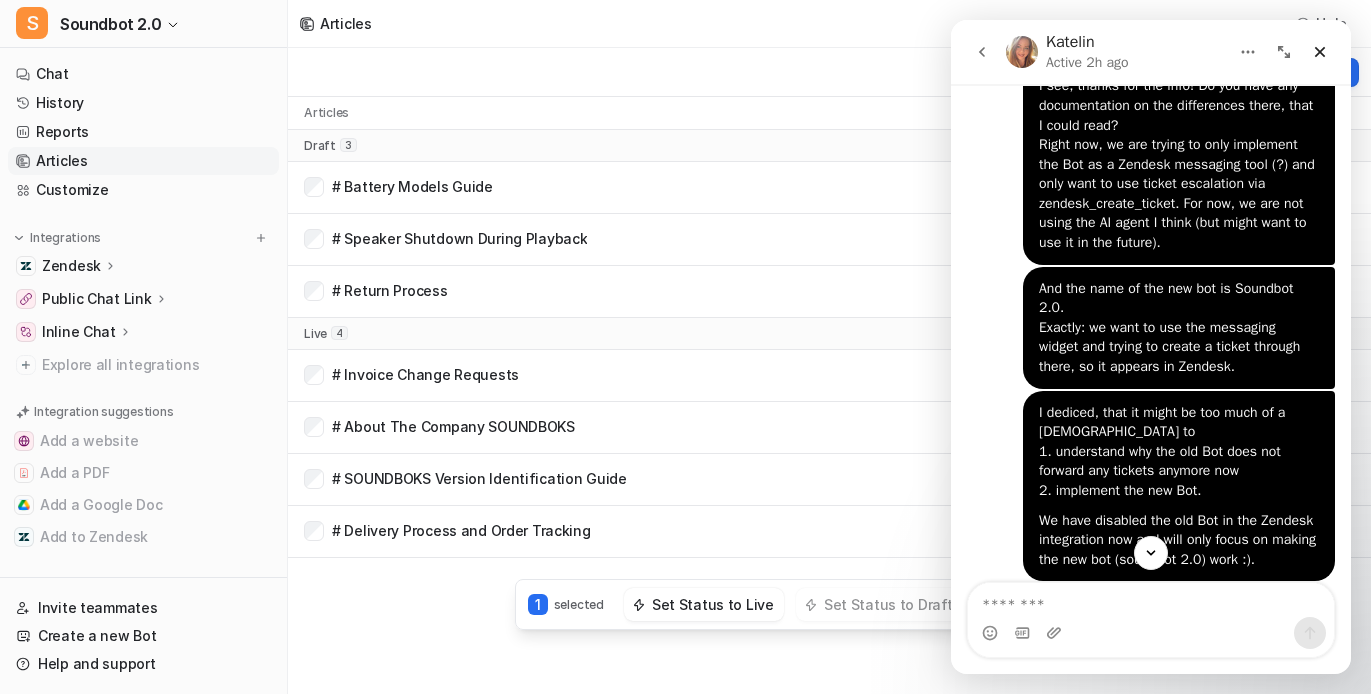 scroll, scrollTop: 3515, scrollLeft: 0, axis: vertical 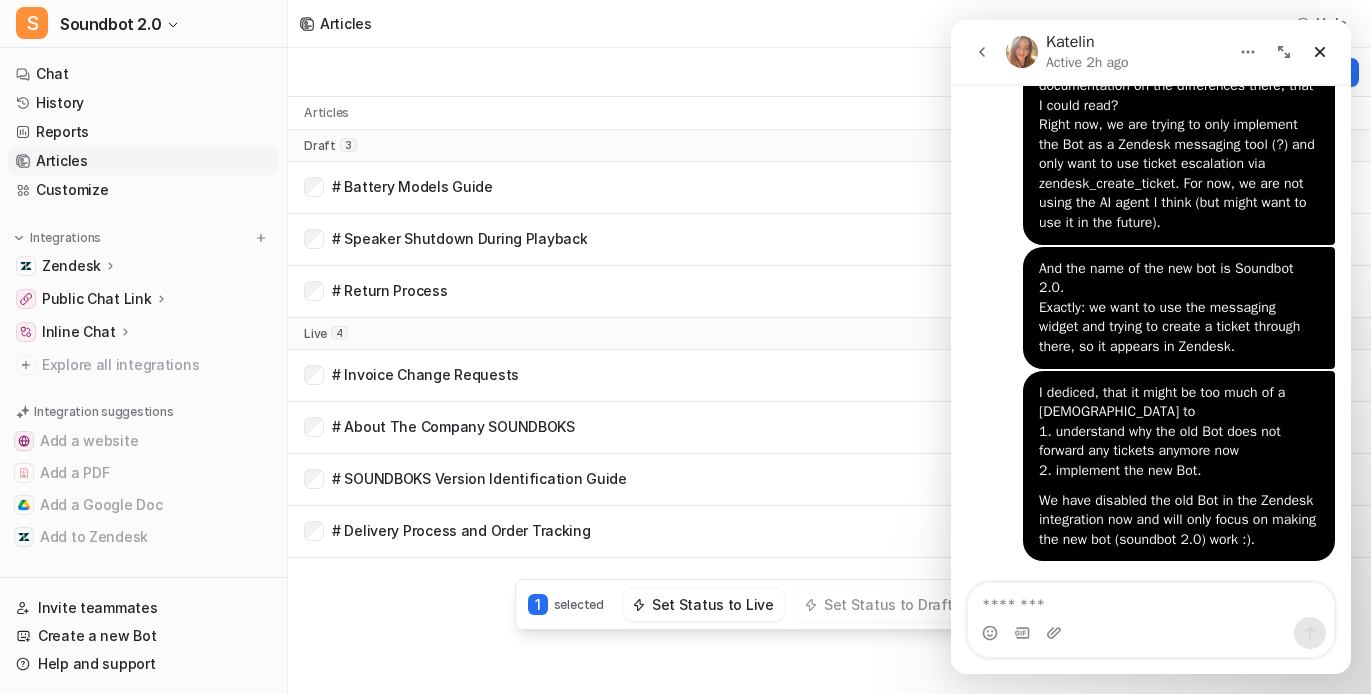 click at bounding box center (1151, 633) 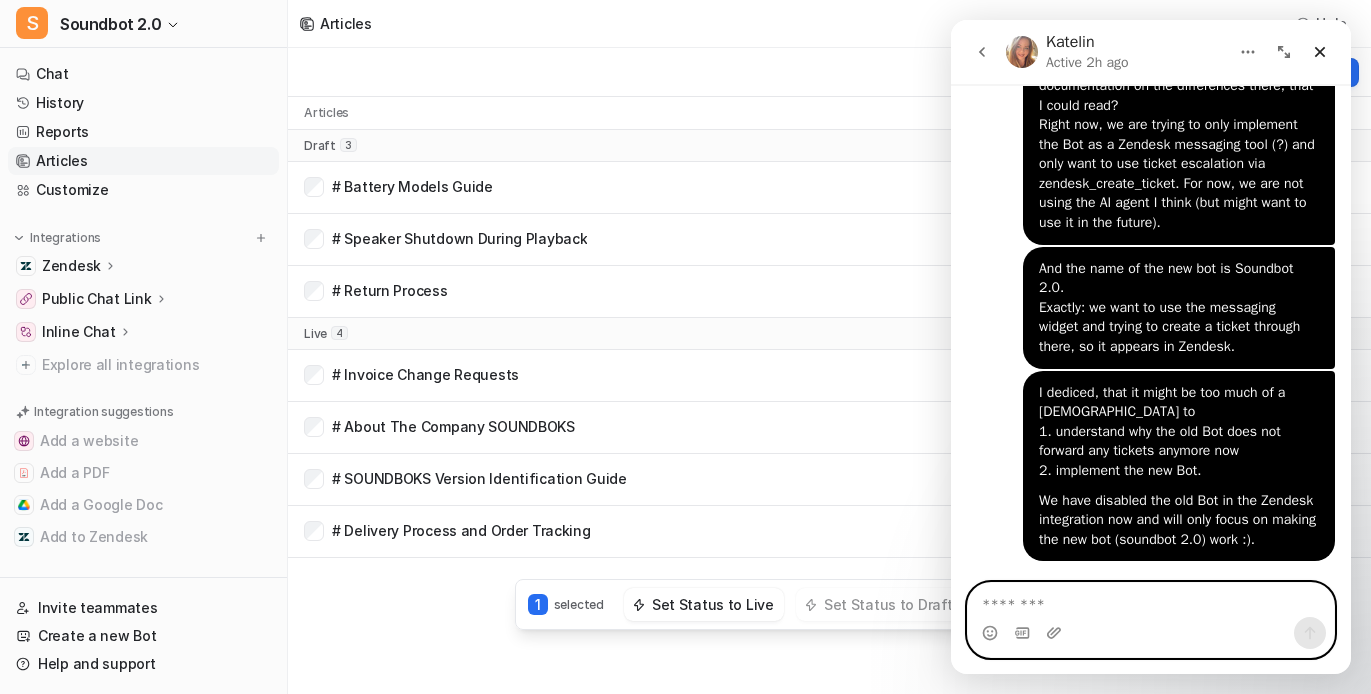click at bounding box center (1151, 600) 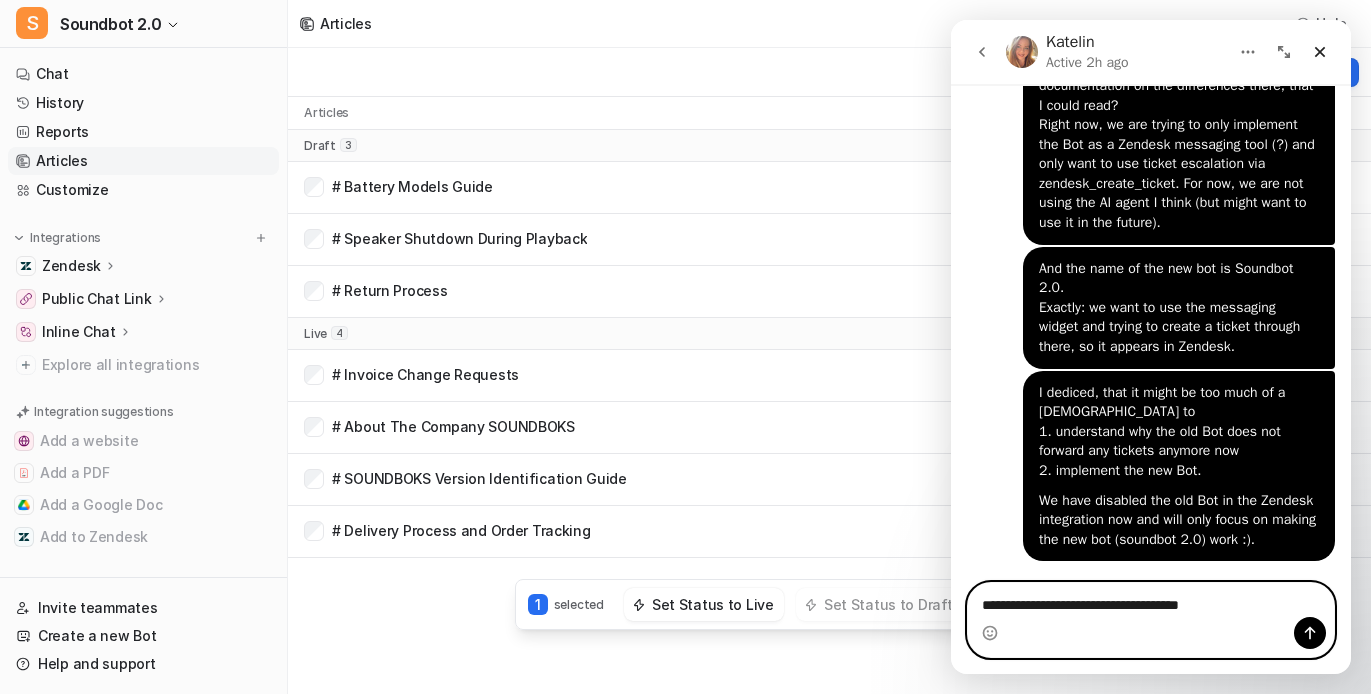 click on "**********" at bounding box center (1151, 600) 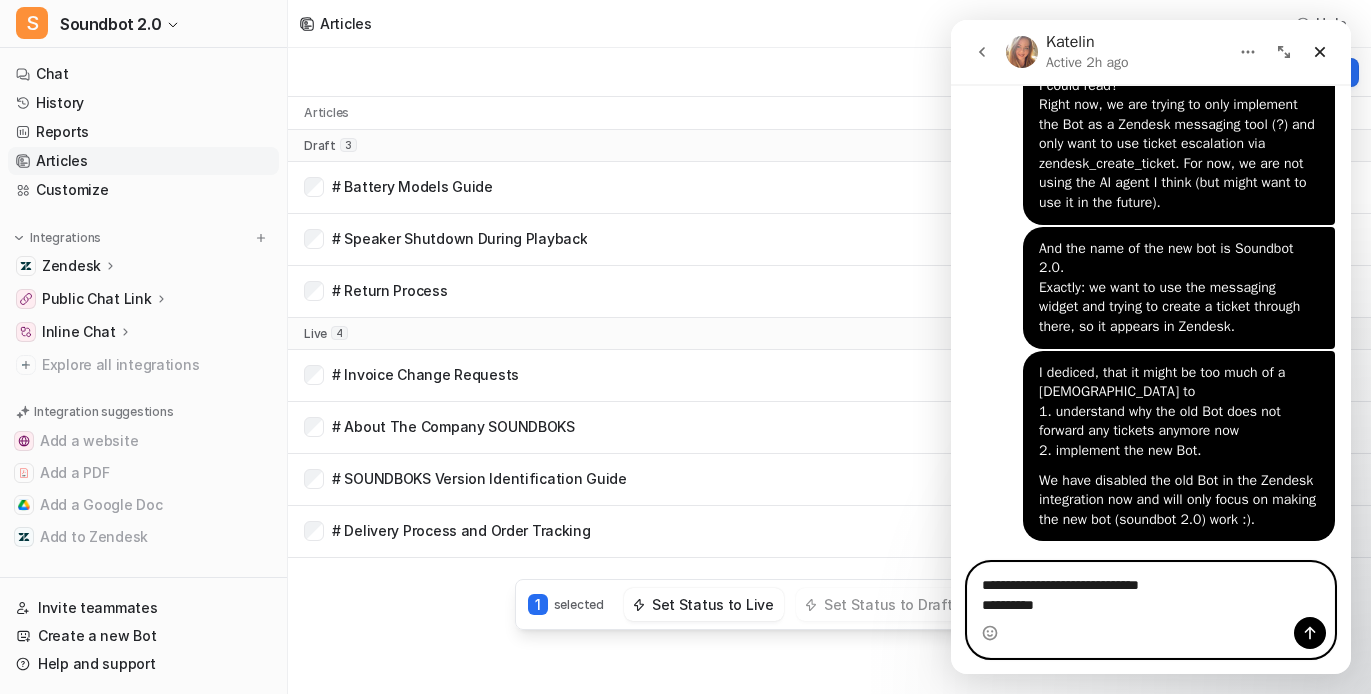 click on "**********" at bounding box center [1151, 590] 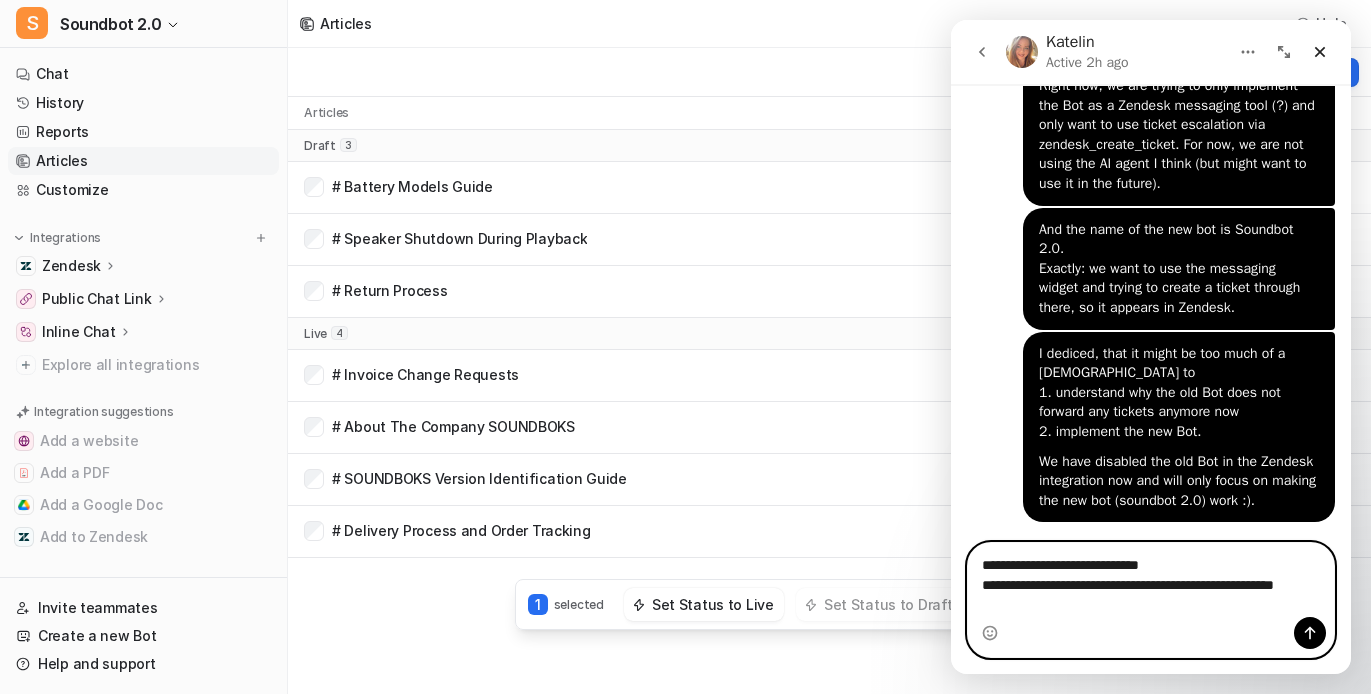 click on "**********" at bounding box center [1151, 580] 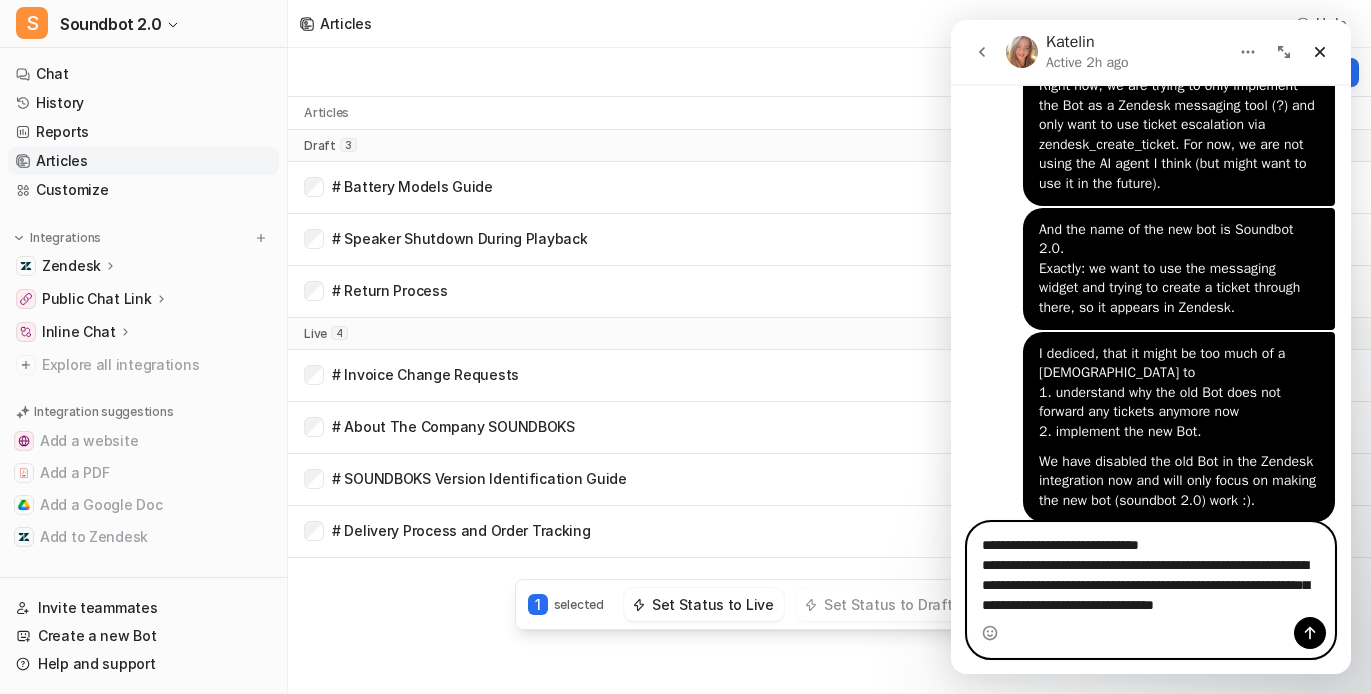 click on "**********" at bounding box center (1151, 580) 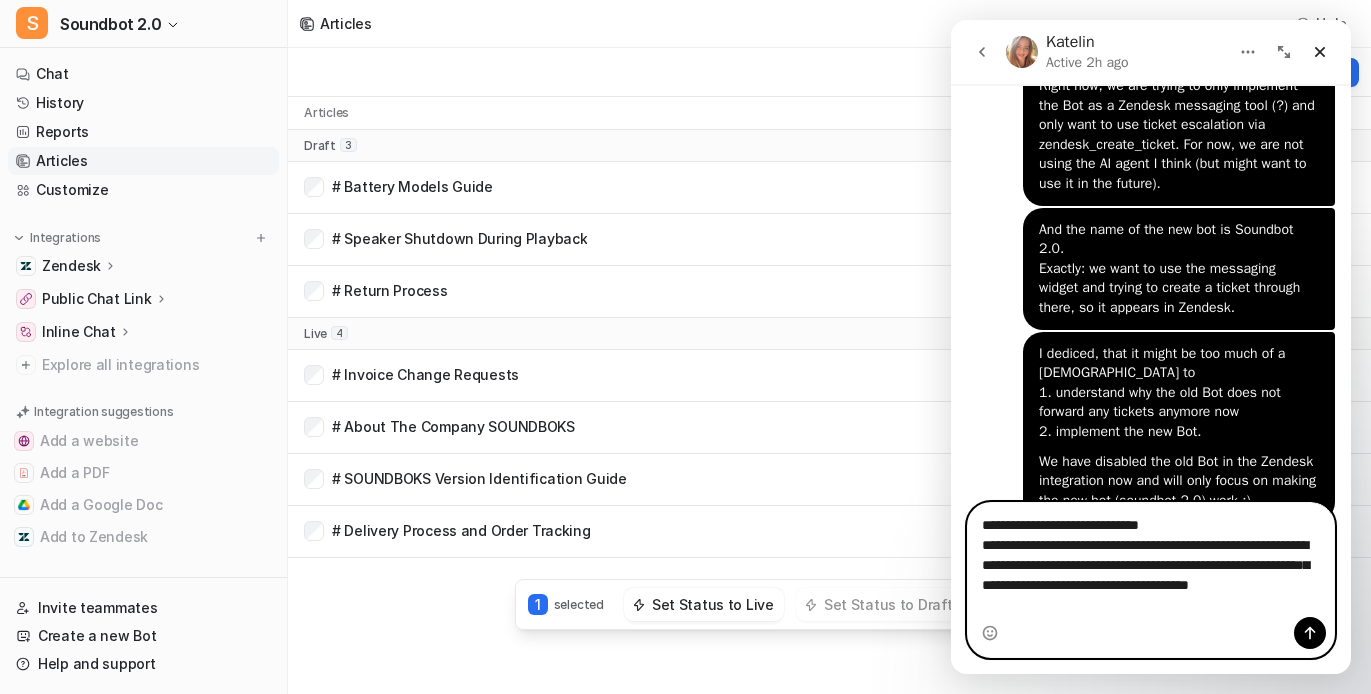 click on "**********" at bounding box center [1151, 560] 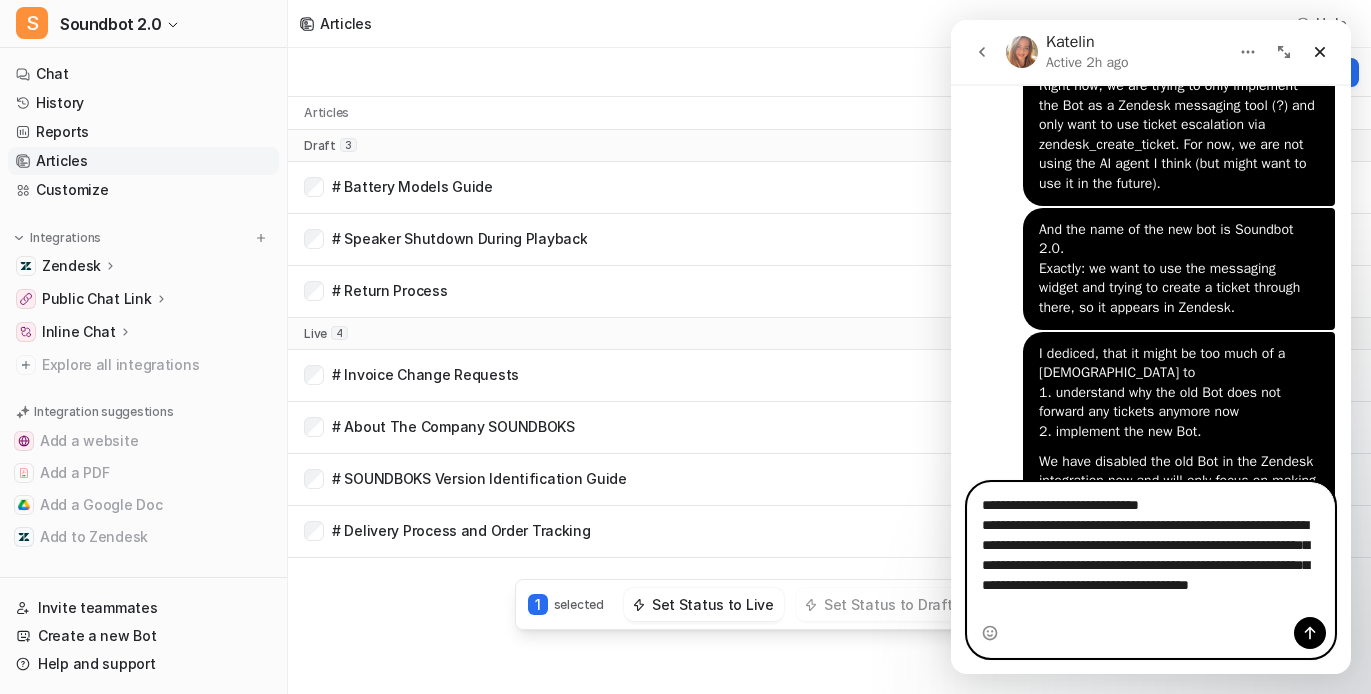 click on "**********" at bounding box center [1151, 550] 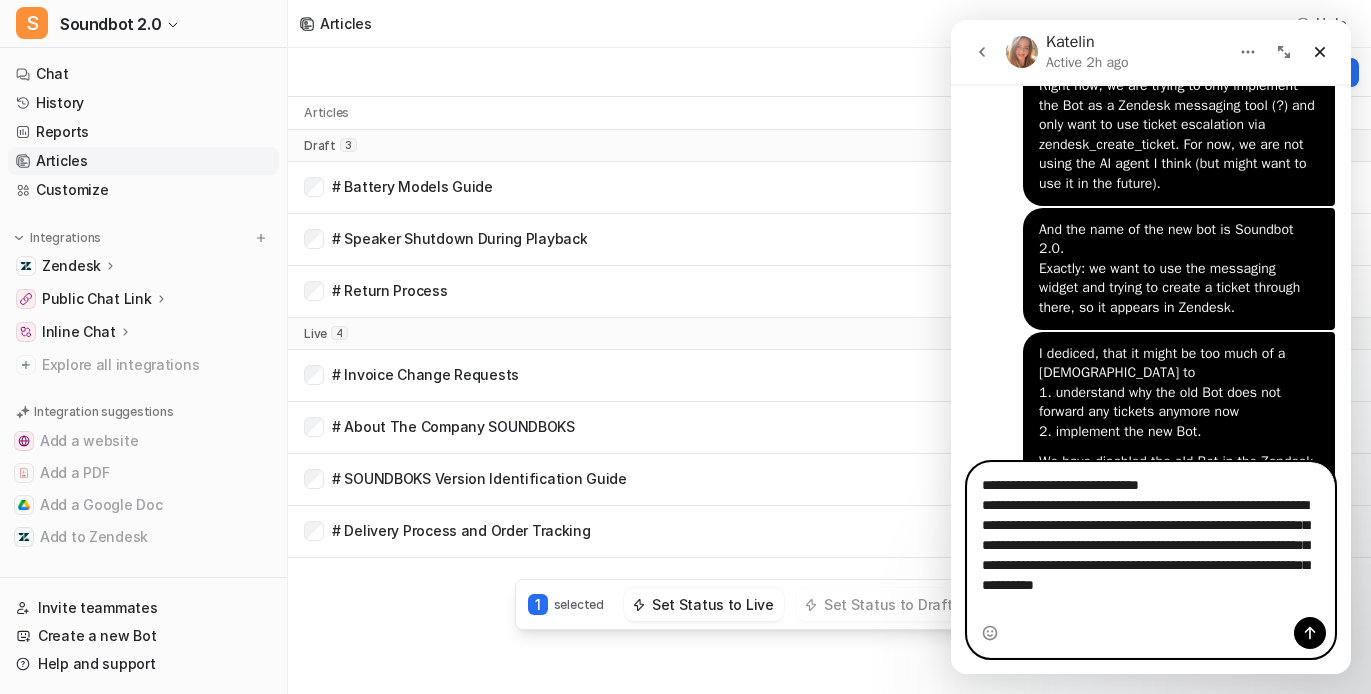 click on "**********" at bounding box center [1151, 540] 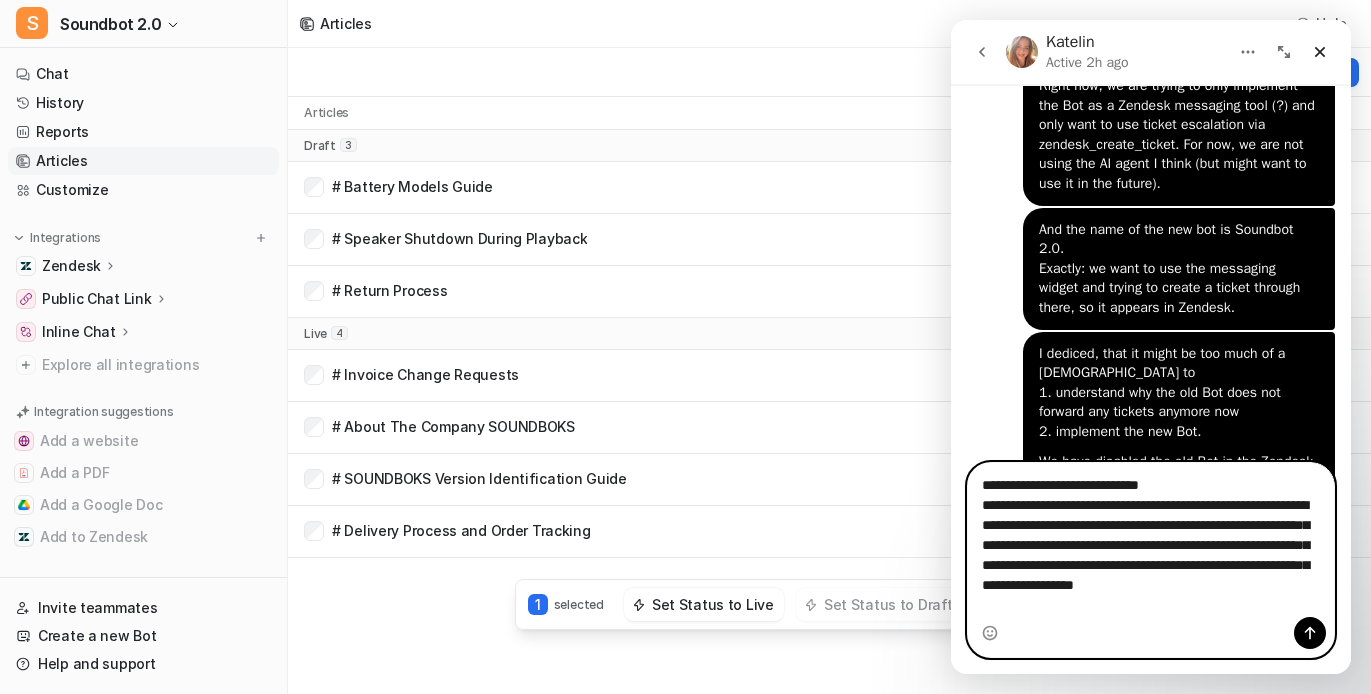 click on "**********" at bounding box center (1151, 540) 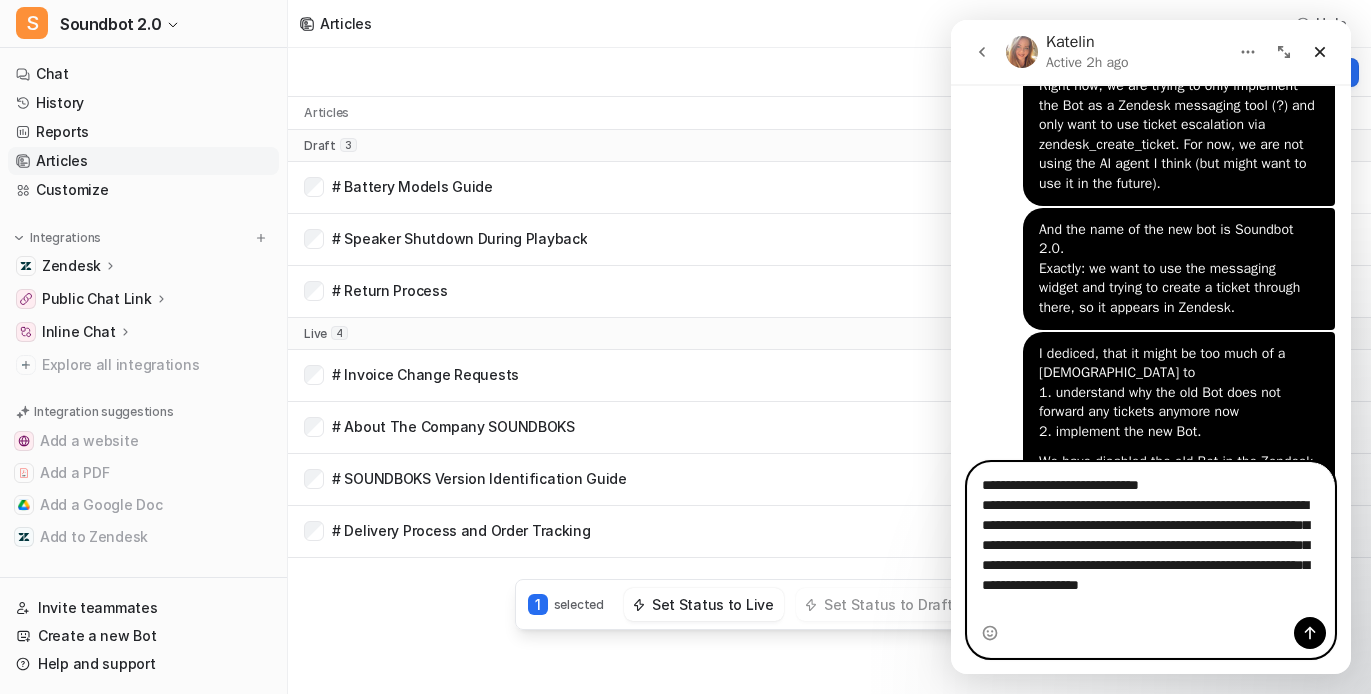 type on "**********" 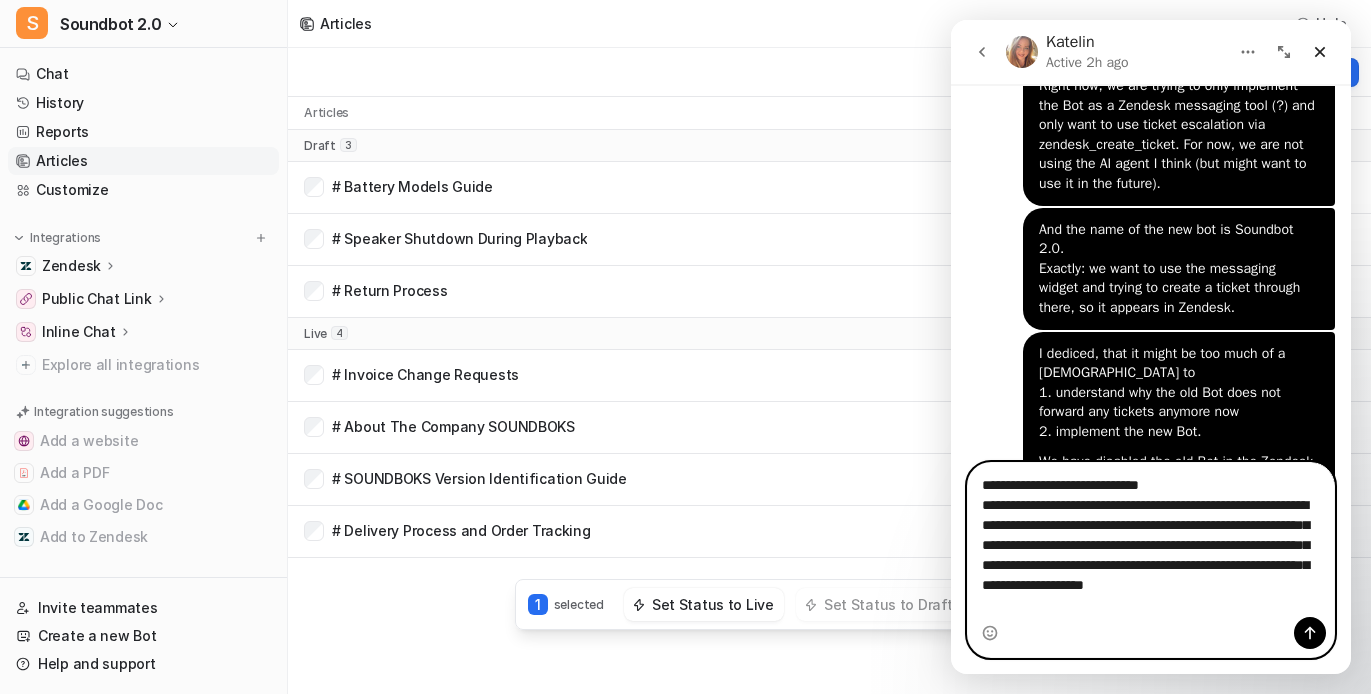 type 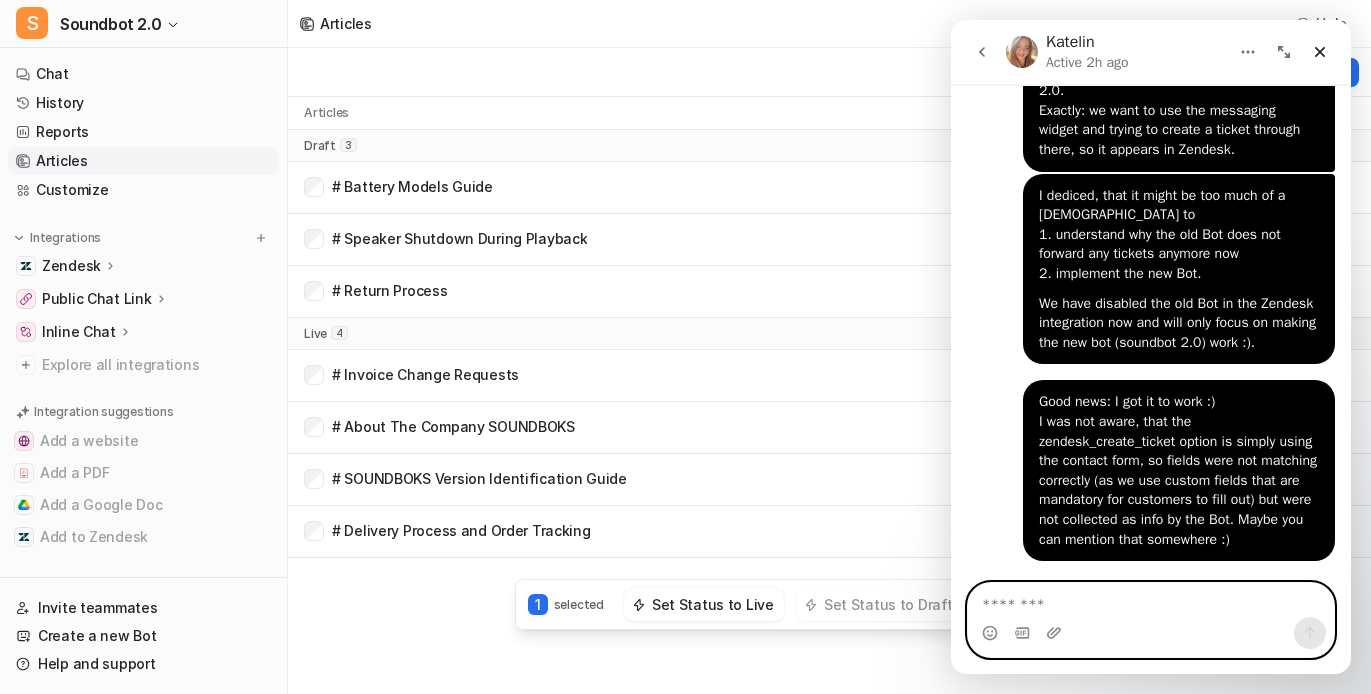 scroll, scrollTop: 3732, scrollLeft: 0, axis: vertical 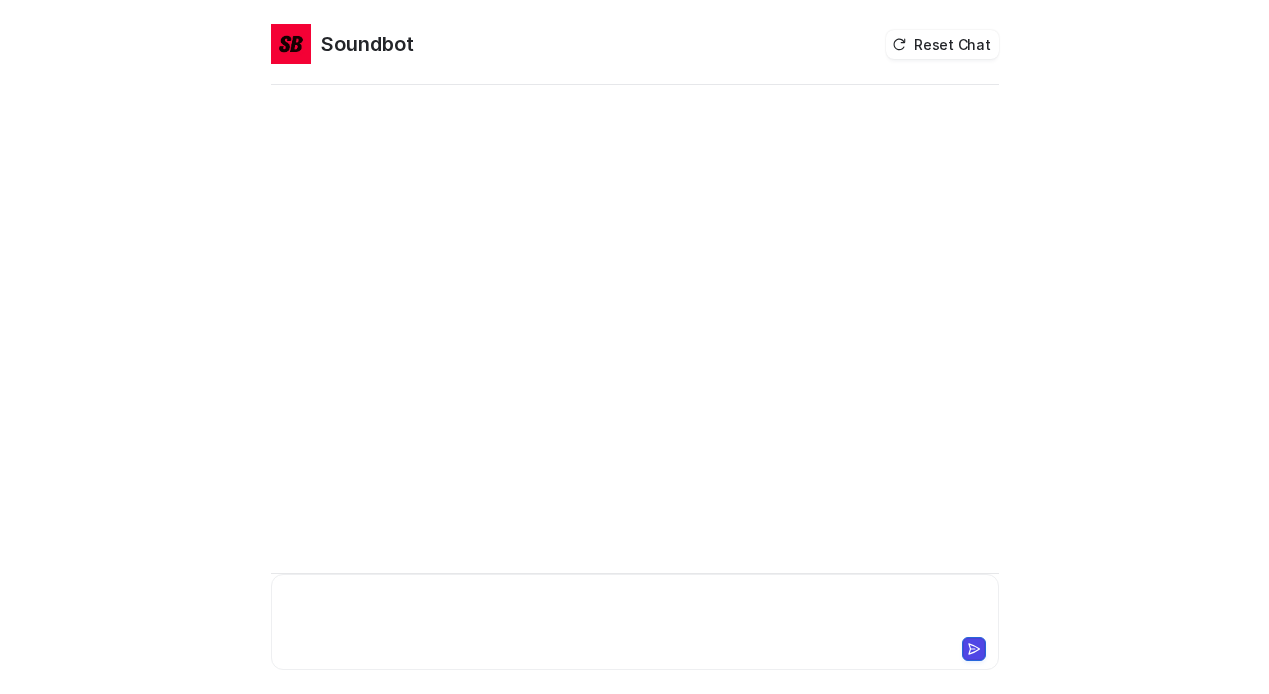 click at bounding box center (630, 610) 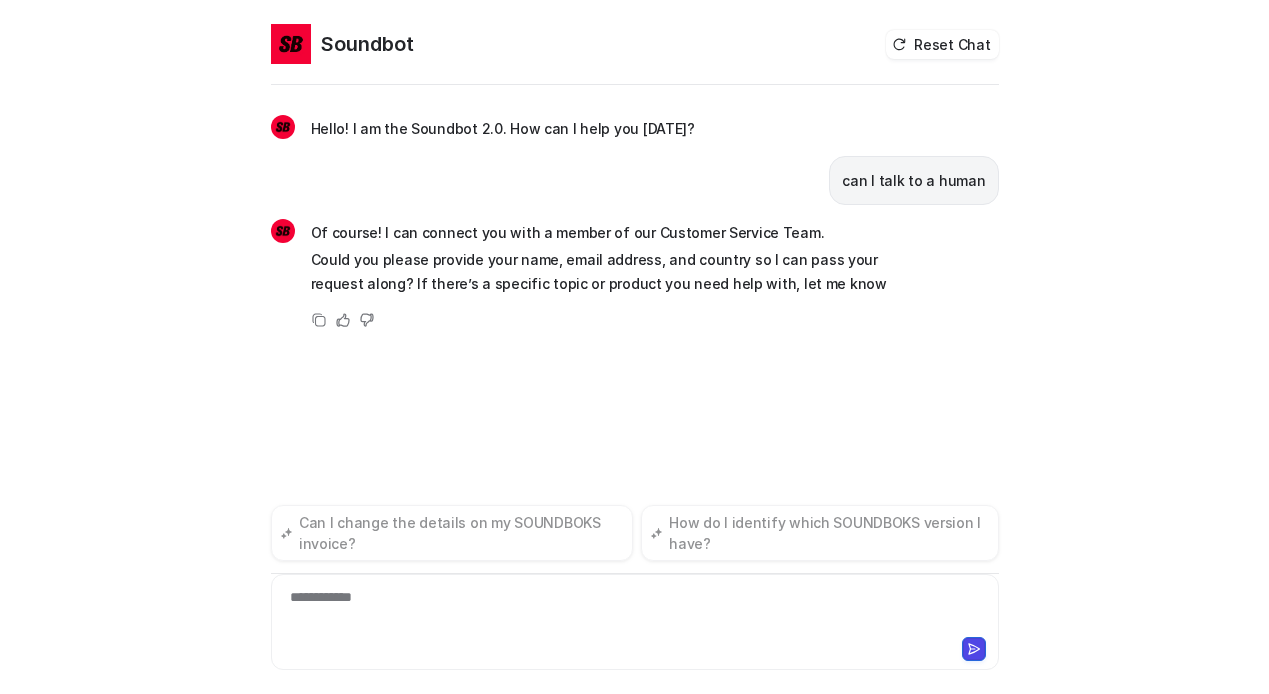 scroll, scrollTop: 15, scrollLeft: 0, axis: vertical 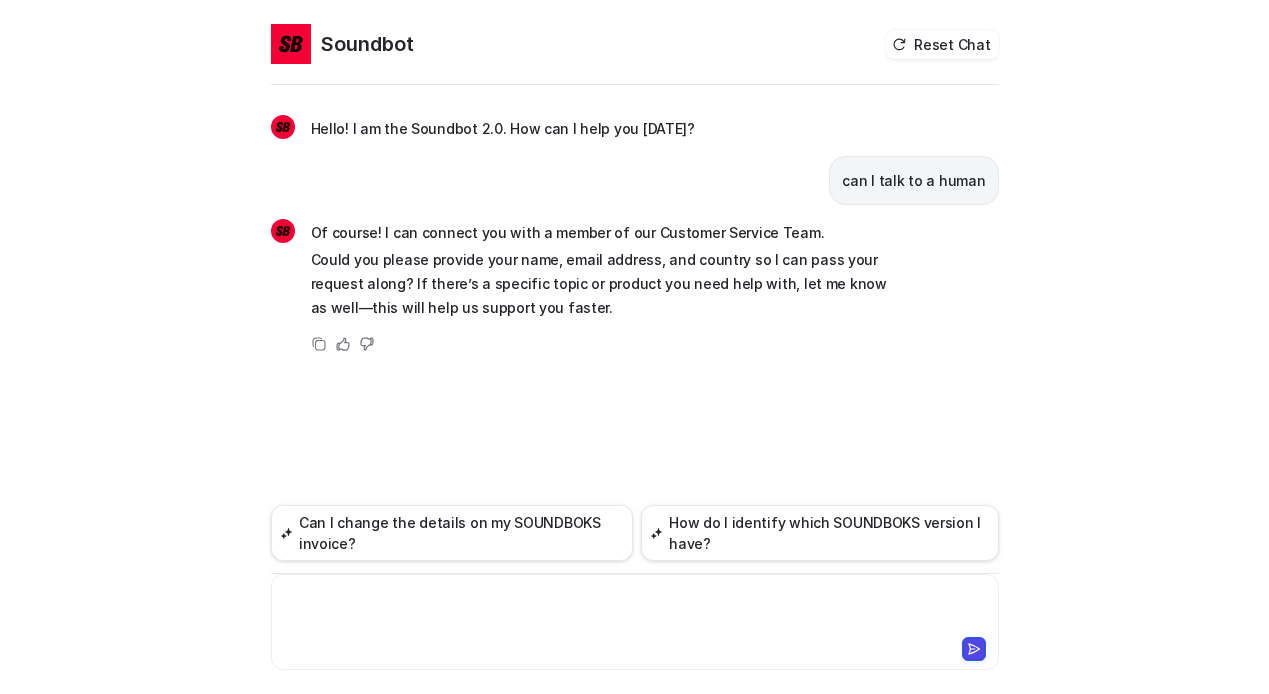 click at bounding box center (630, 610) 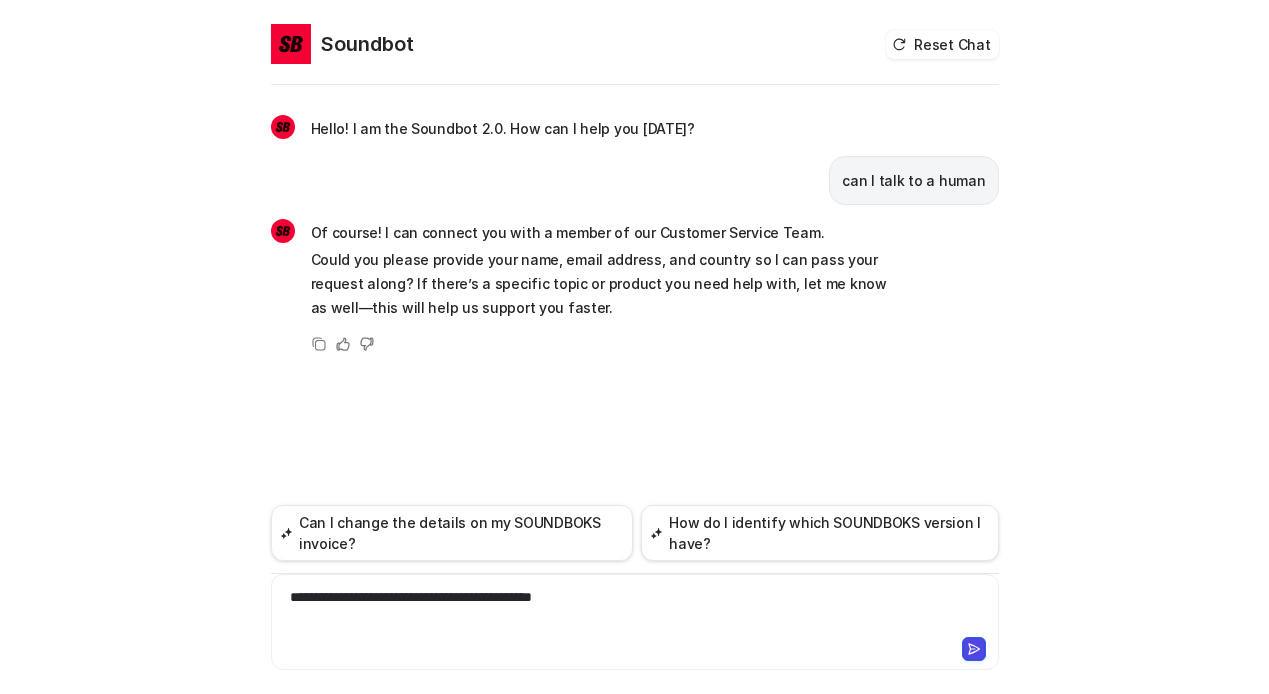 scroll, scrollTop: 81, scrollLeft: 0, axis: vertical 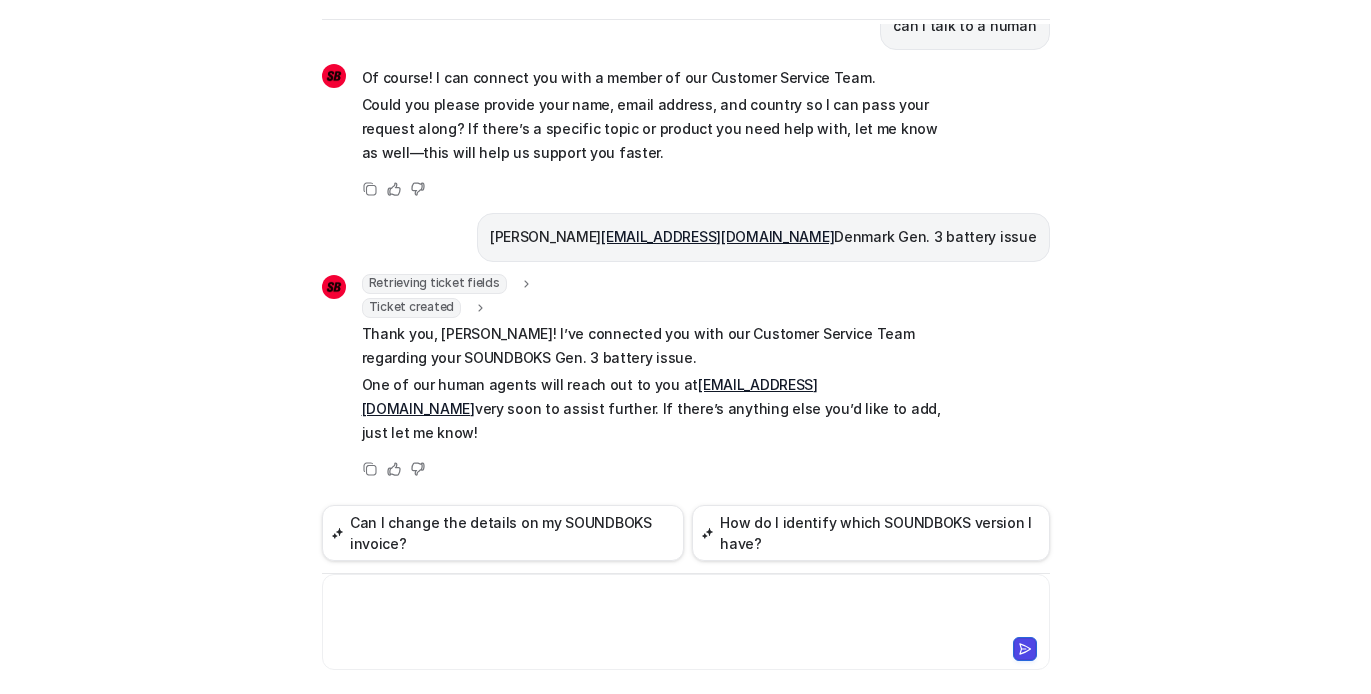 click on "Retrieving ticket fields 1 Ticket created summary :  "AI Support: Technical support - [PERSON_NAME]" name :  "[PERSON_NAME]" email :  "[EMAIL_ADDRESS][DOMAIN_NAME]" comment :  "Customer requested to speak with a human about a Gen. 3 battery issue.
Customer details:
Name: [PERSON_NAME]
Email: [PERSON_NAME][EMAIL_ADDRESS][DOMAIN_NAME]
Country: [GEOGRAPHIC_DATA]
Product: SOUNDBOKS Gen. 3
Issue: Battery issue
Please assist [PERSON_NAME] as soon as possible." tags :  "eesel-ai-created" custom_fields :  "[object Object]" Thank you, [PERSON_NAME]! I’ve connected you with our Customer Service Team regarding your SOUNDBOKS Gen. 3 battery issue.
One of our human agents will reach out to you at  [EMAIL_ADDRESS][DOMAIN_NAME]  very soon to assist further. If there’s anything else you’d like to add, just let me know!" at bounding box center [654, 361] 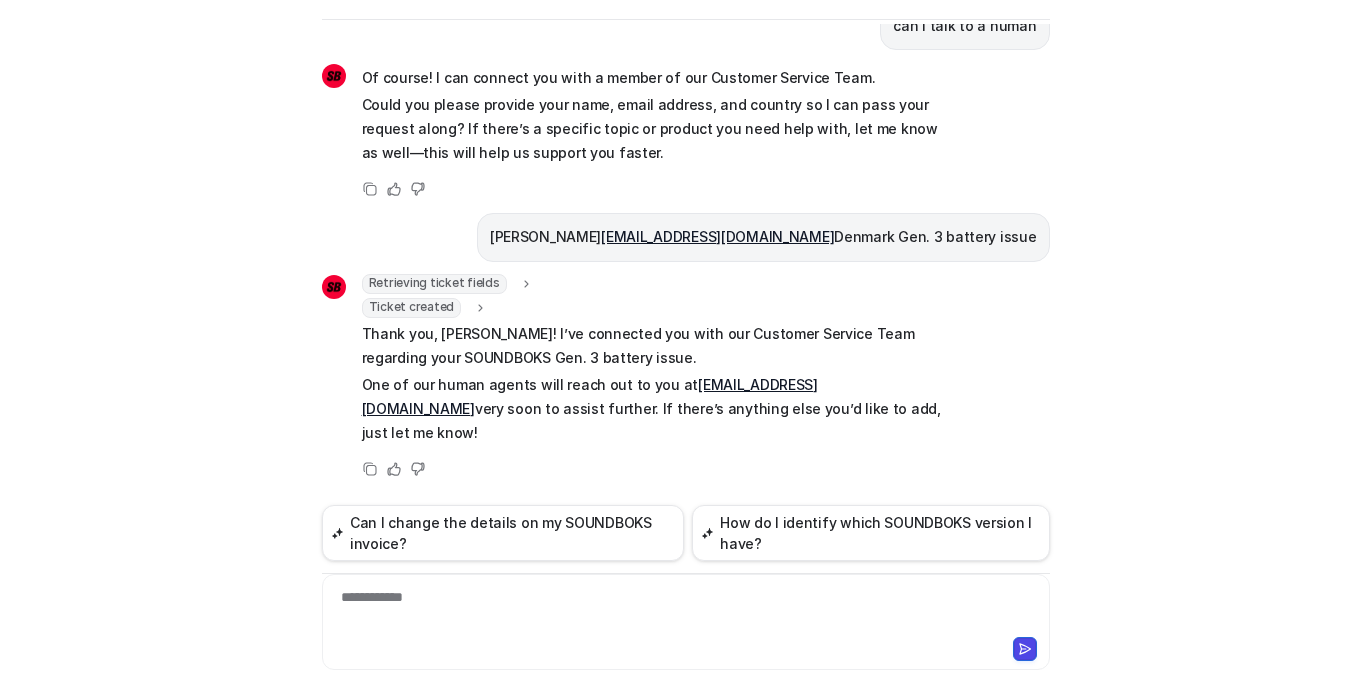 click 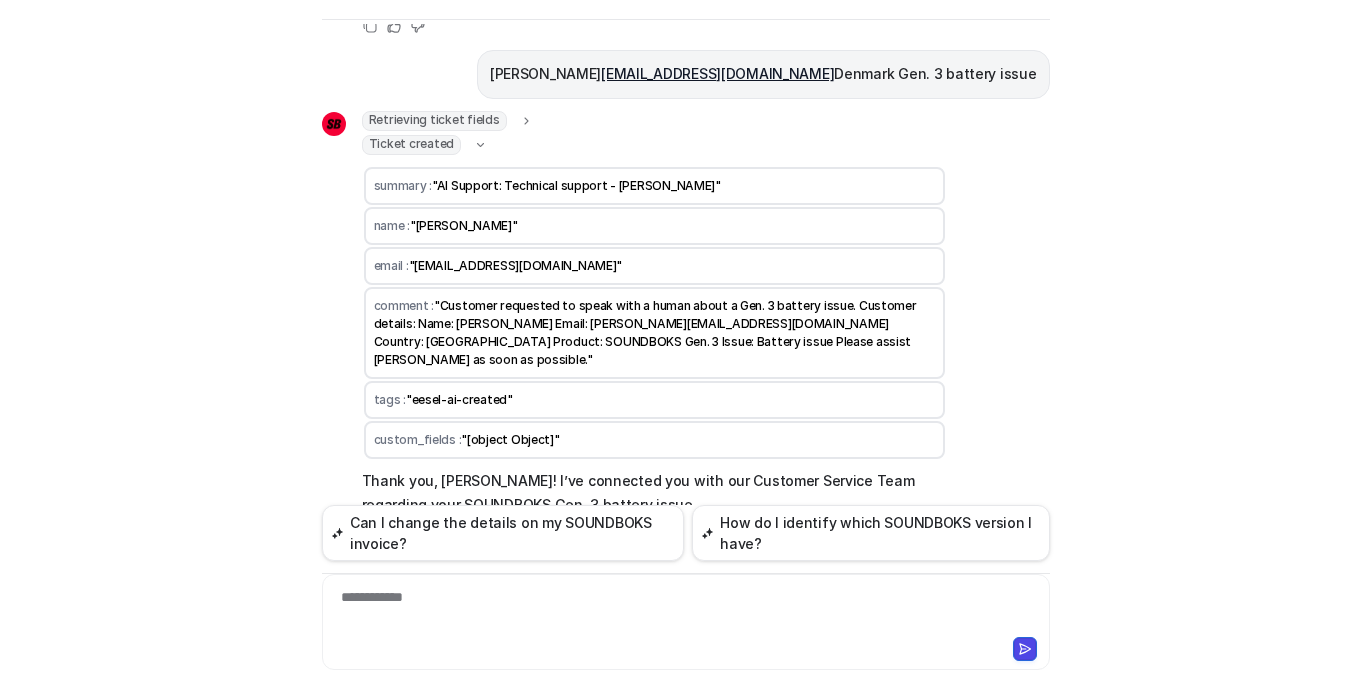 click on "Retrieving ticket fields" at bounding box center (448, 121) 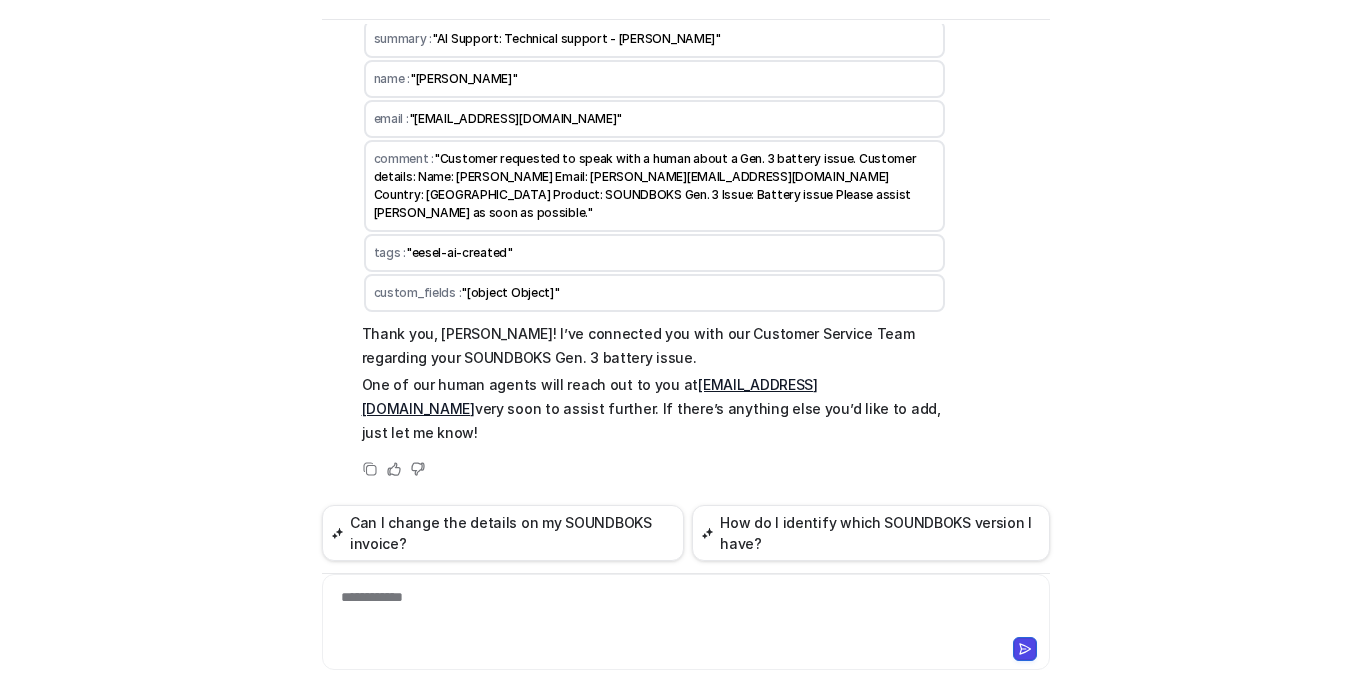 scroll, scrollTop: 699, scrollLeft: 0, axis: vertical 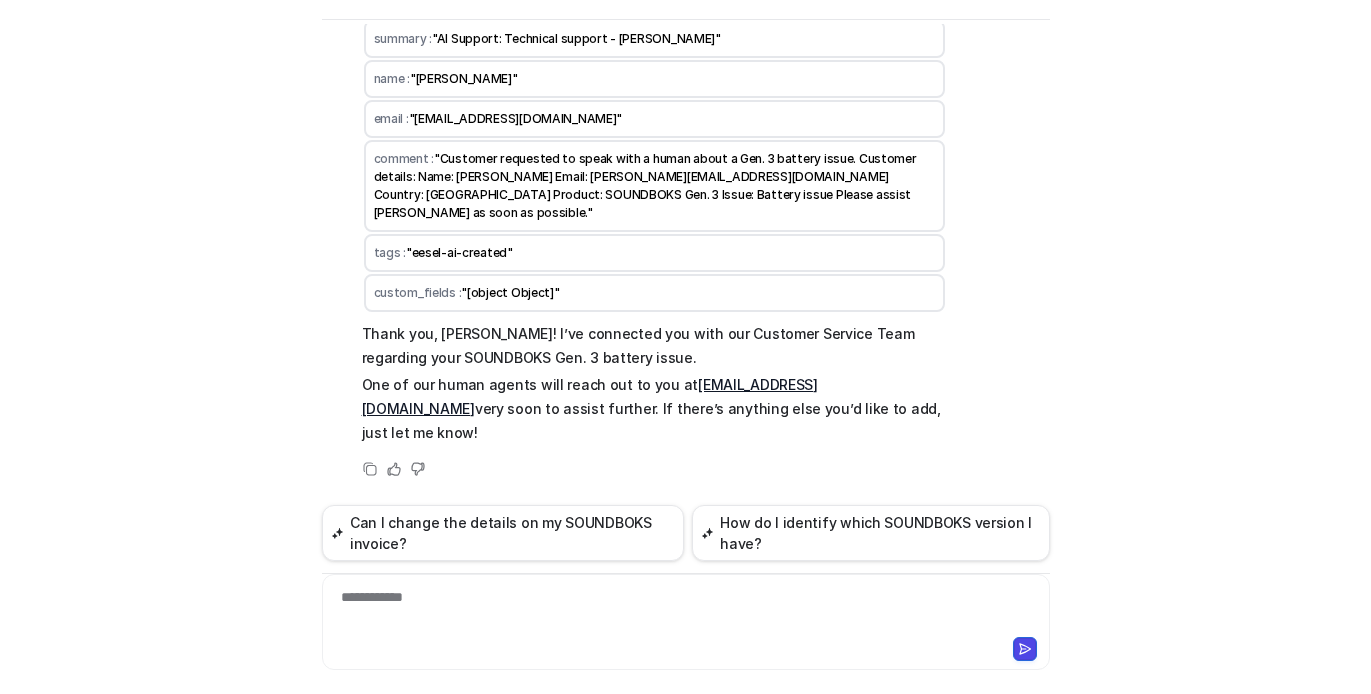 click on ""[object Object]"" at bounding box center [510, 292] 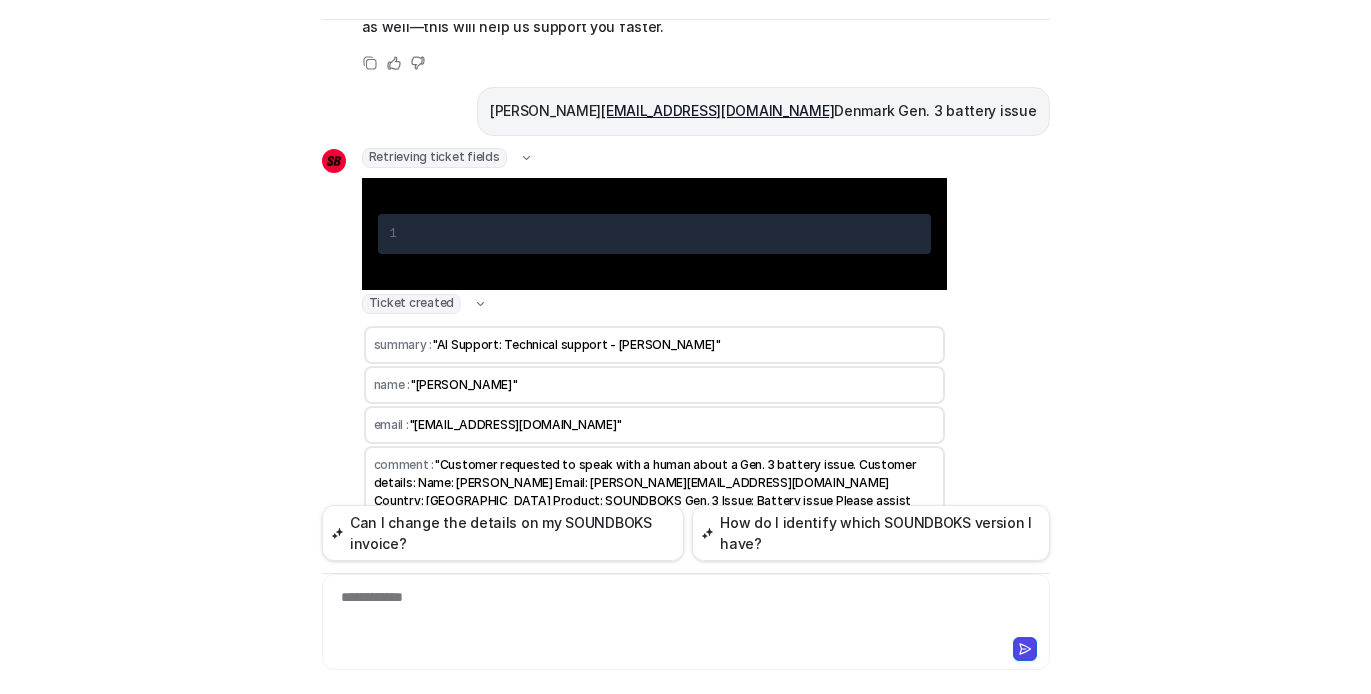 scroll, scrollTop: 167, scrollLeft: 0, axis: vertical 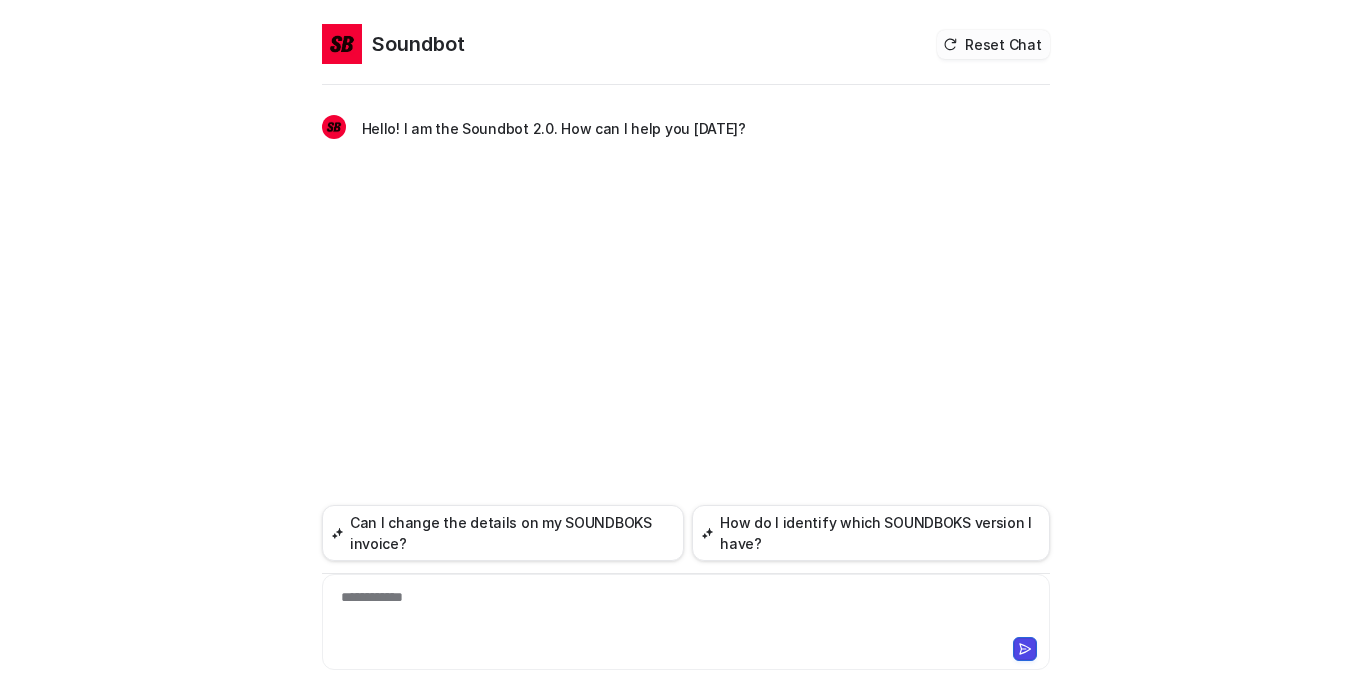 click 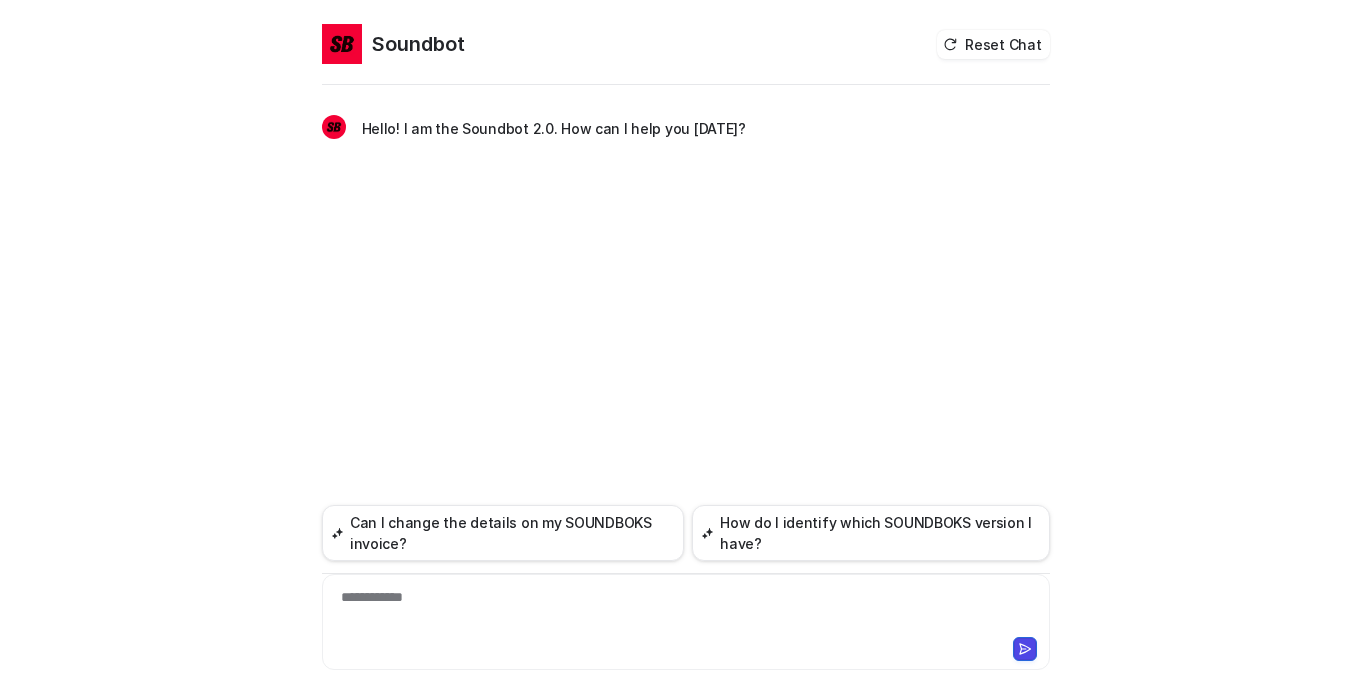 click on "**********" at bounding box center (681, 610) 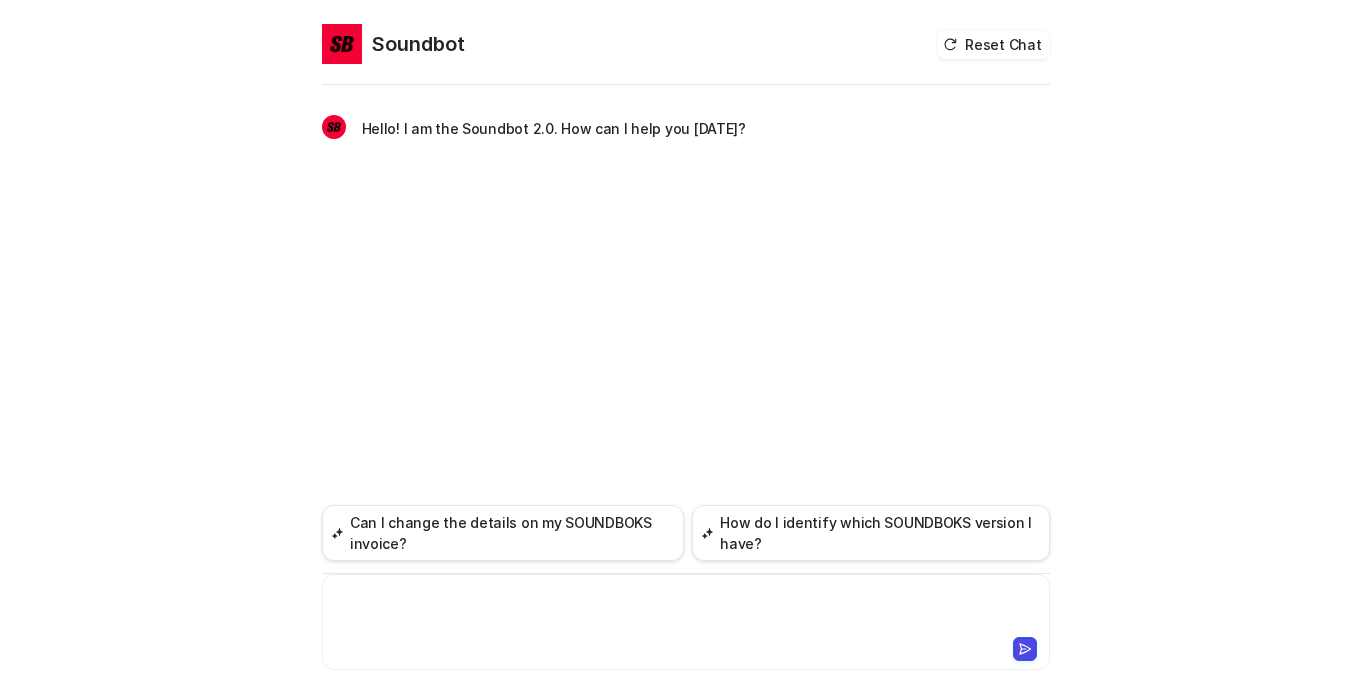 click at bounding box center (686, 610) 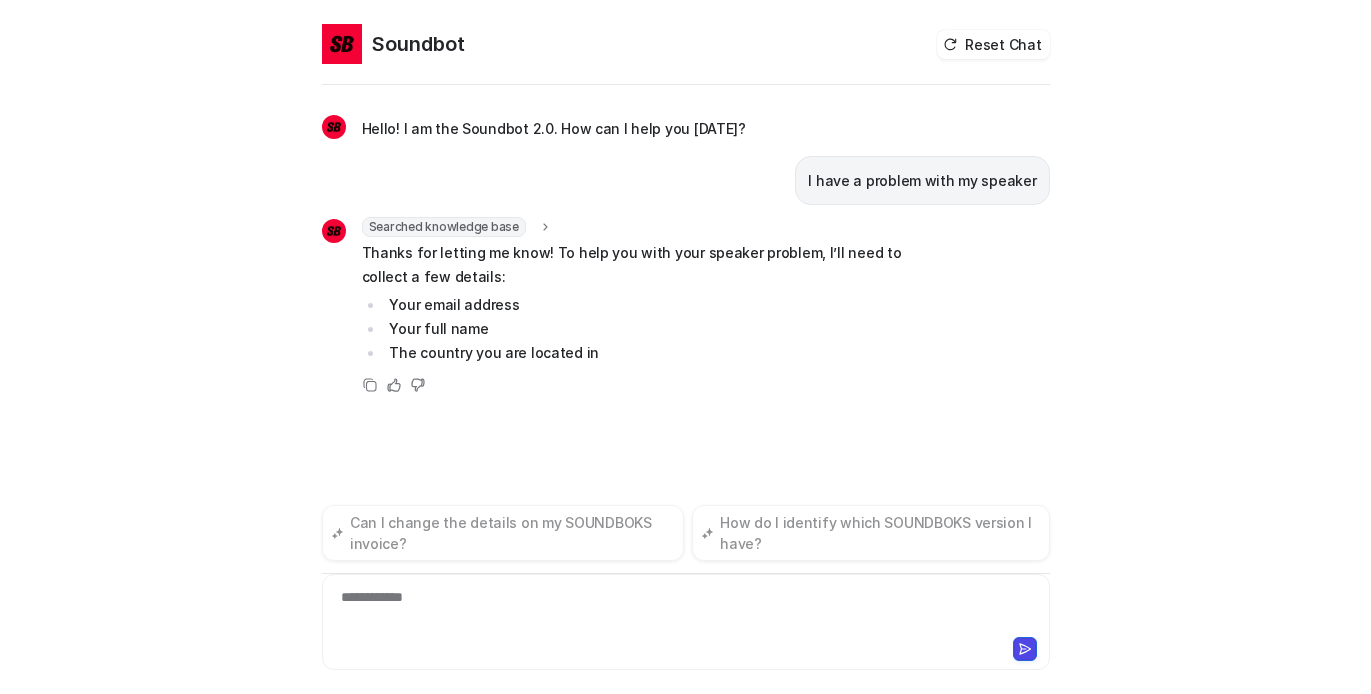 scroll, scrollTop: 81, scrollLeft: 0, axis: vertical 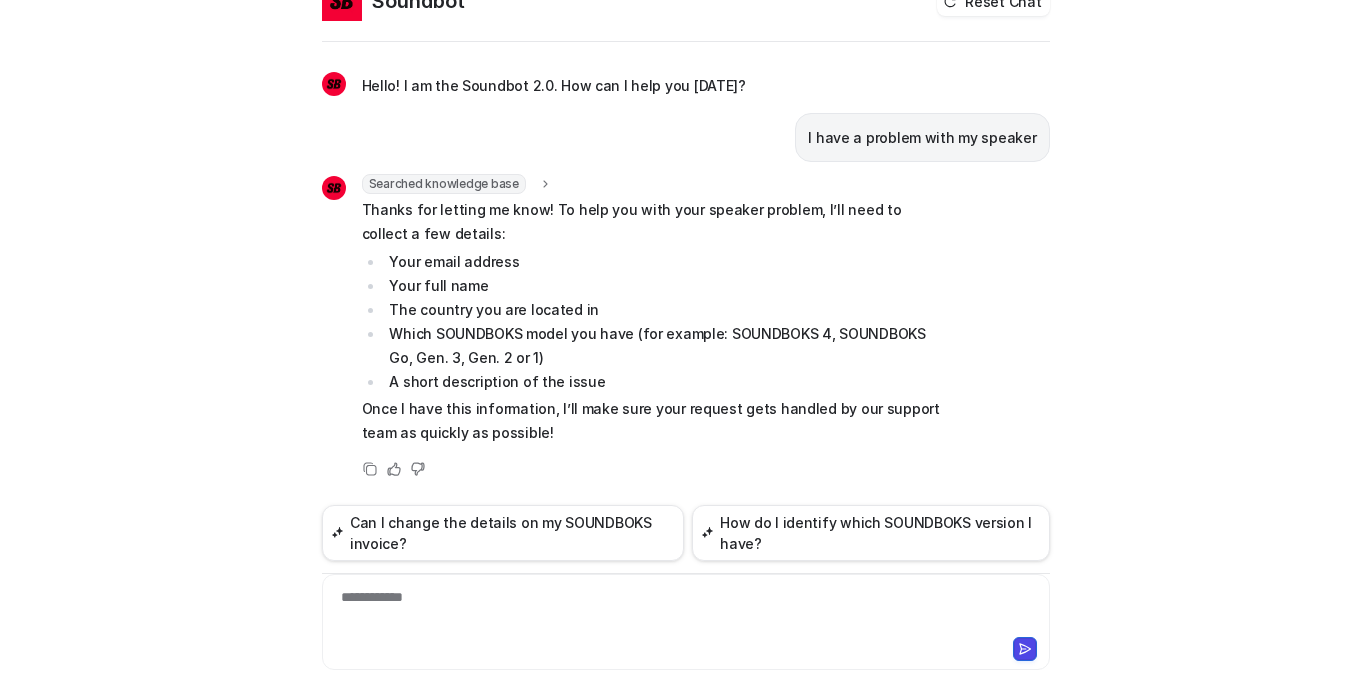 click on "**********" at bounding box center (681, 610) 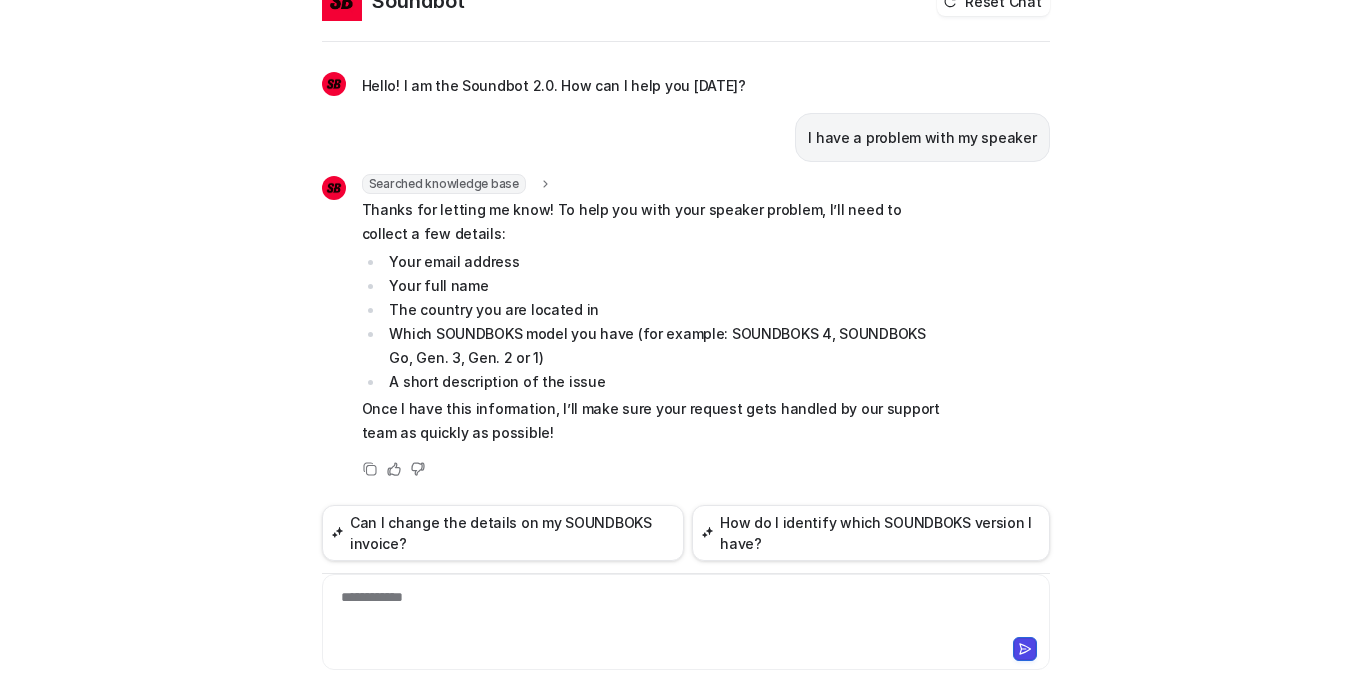 click on "**********" at bounding box center (681, 610) 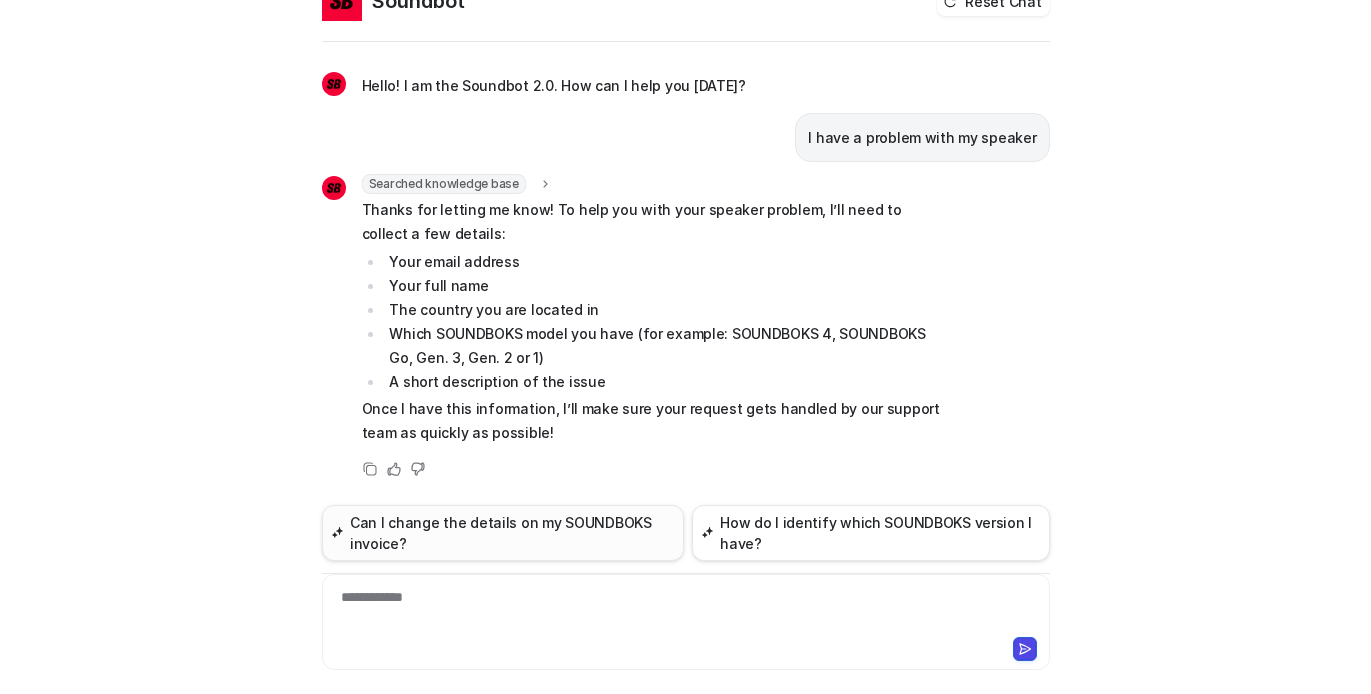 click on "Can I change the details on my SOUNDBOKS invoice?" at bounding box center [503, 533] 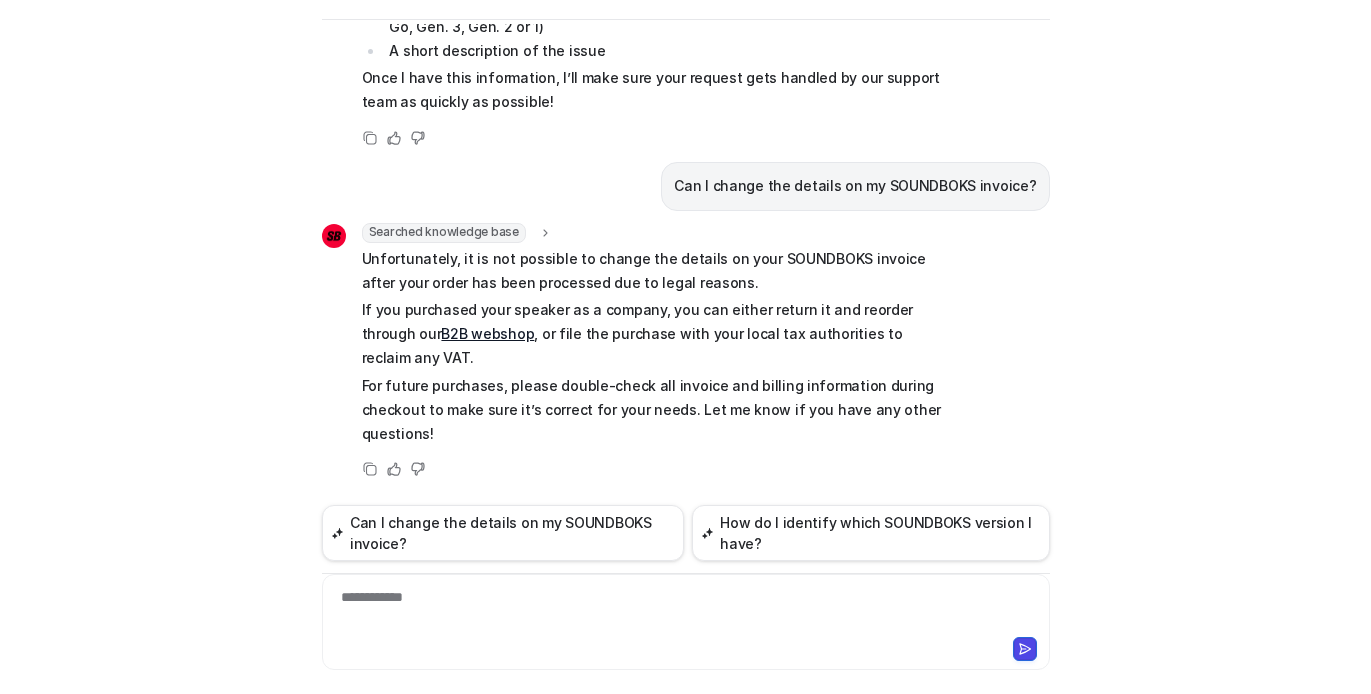 scroll, scrollTop: 475, scrollLeft: 0, axis: vertical 